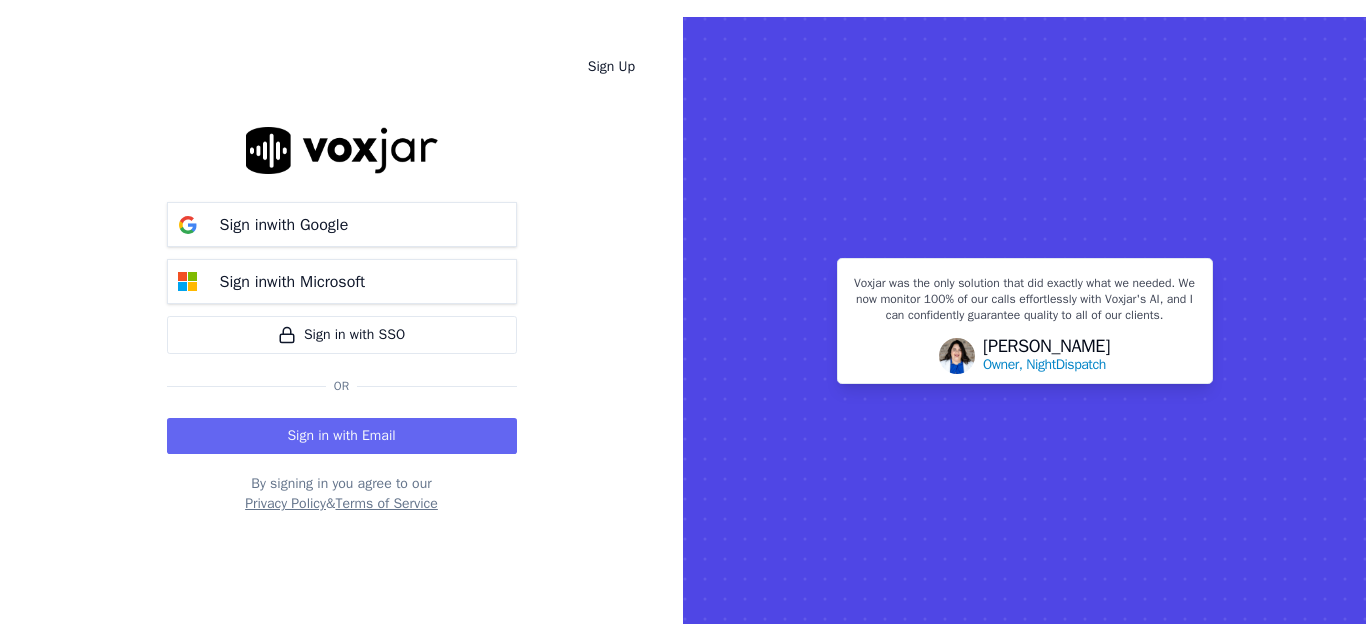 scroll, scrollTop: 0, scrollLeft: 0, axis: both 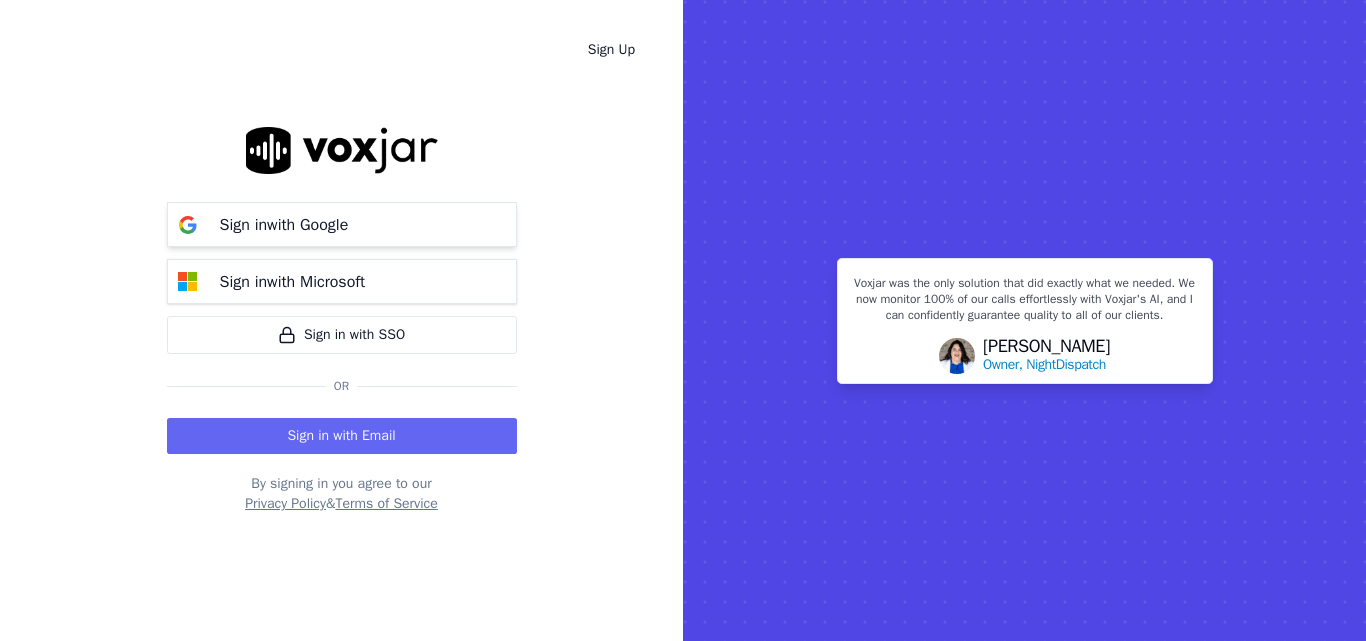 click on "Sign in  with Google" at bounding box center [284, 225] 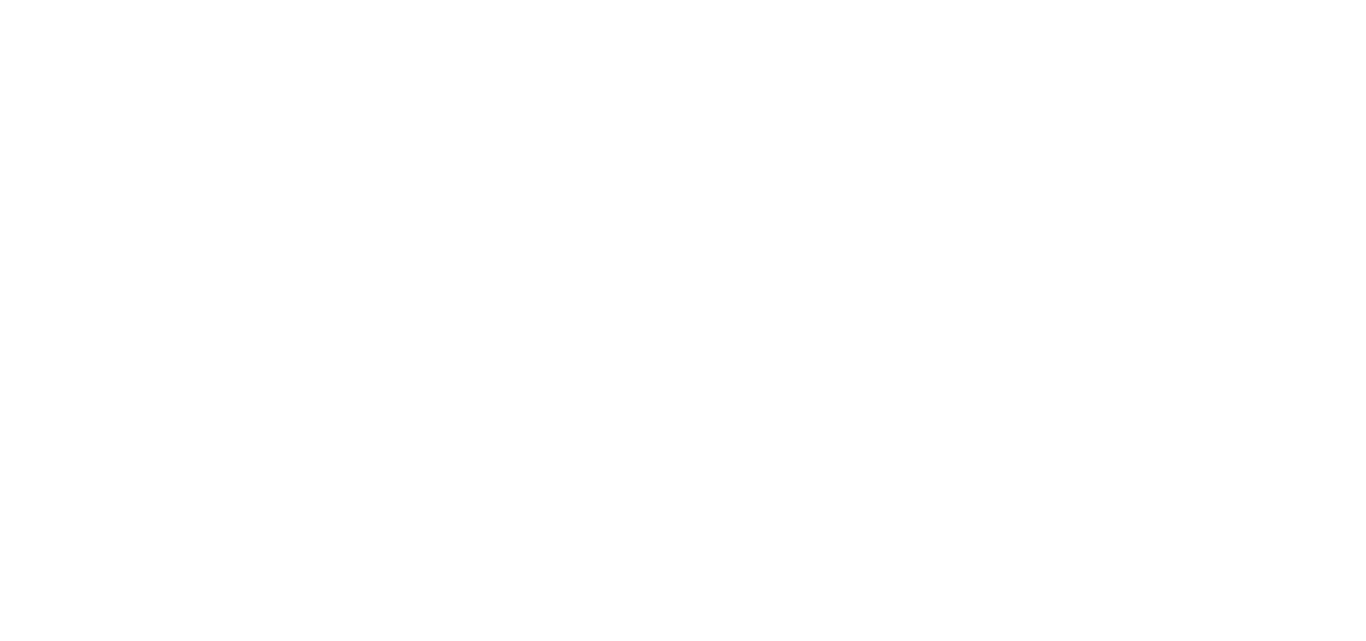 scroll, scrollTop: 0, scrollLeft: 0, axis: both 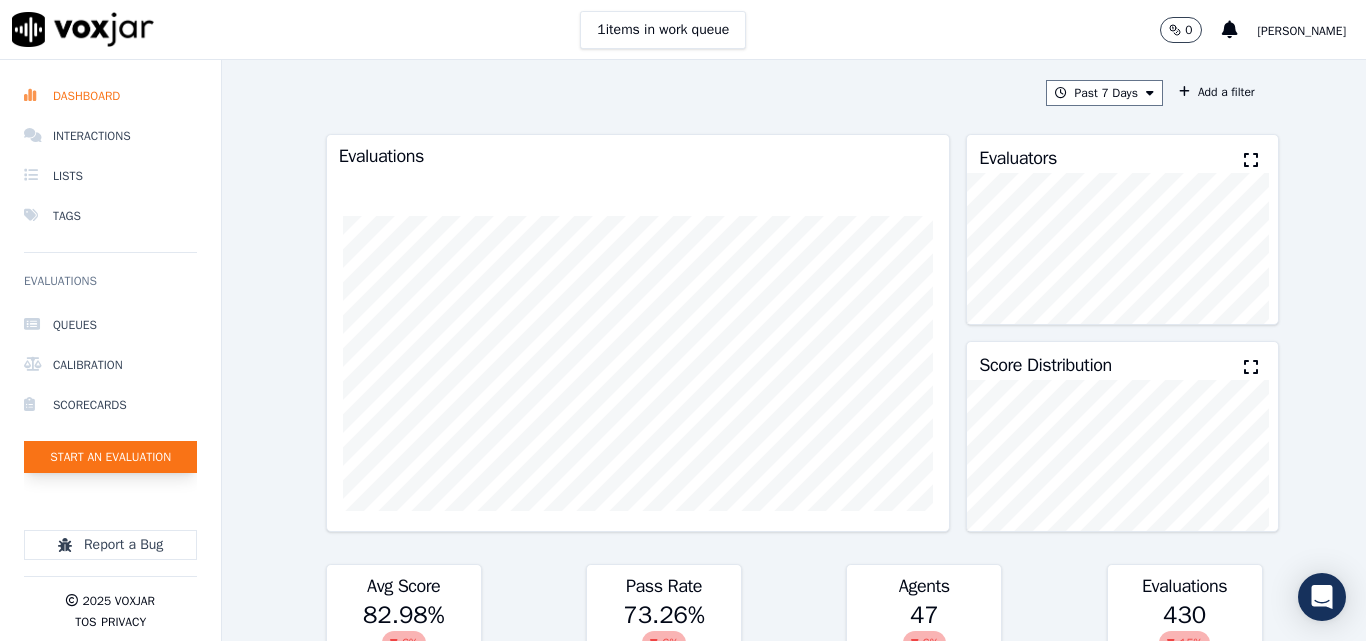 click on "Start an Evaluation" 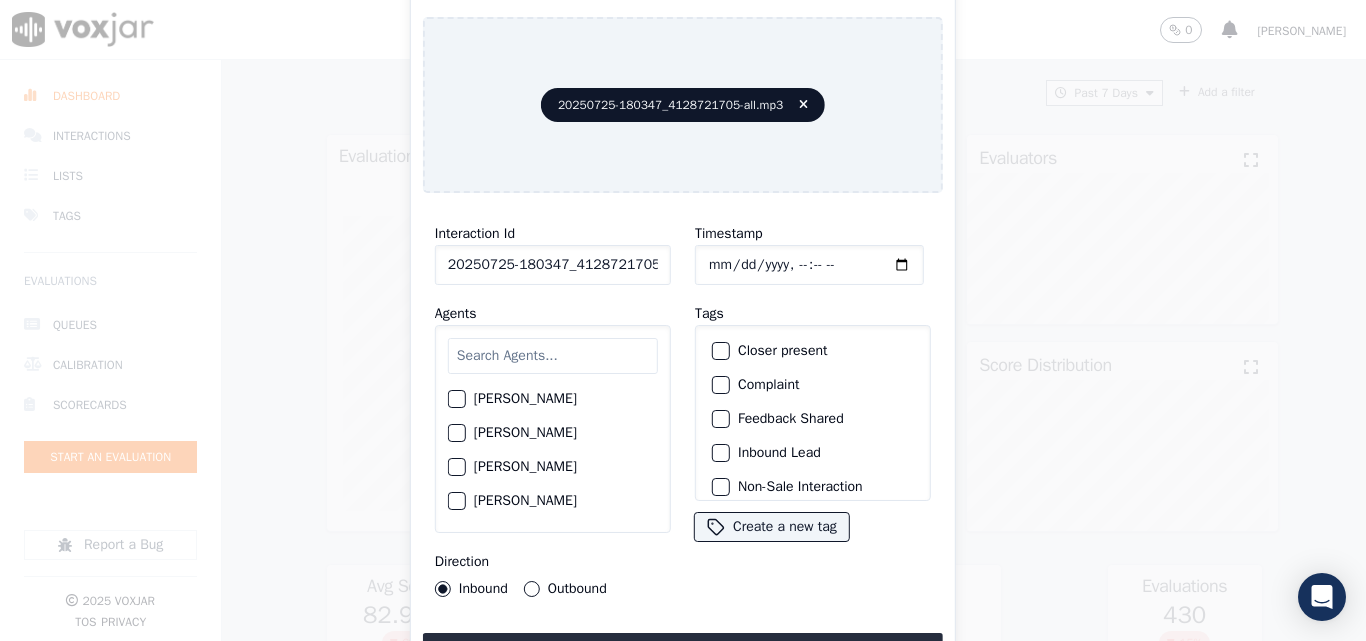 scroll, scrollTop: 0, scrollLeft: 40, axis: horizontal 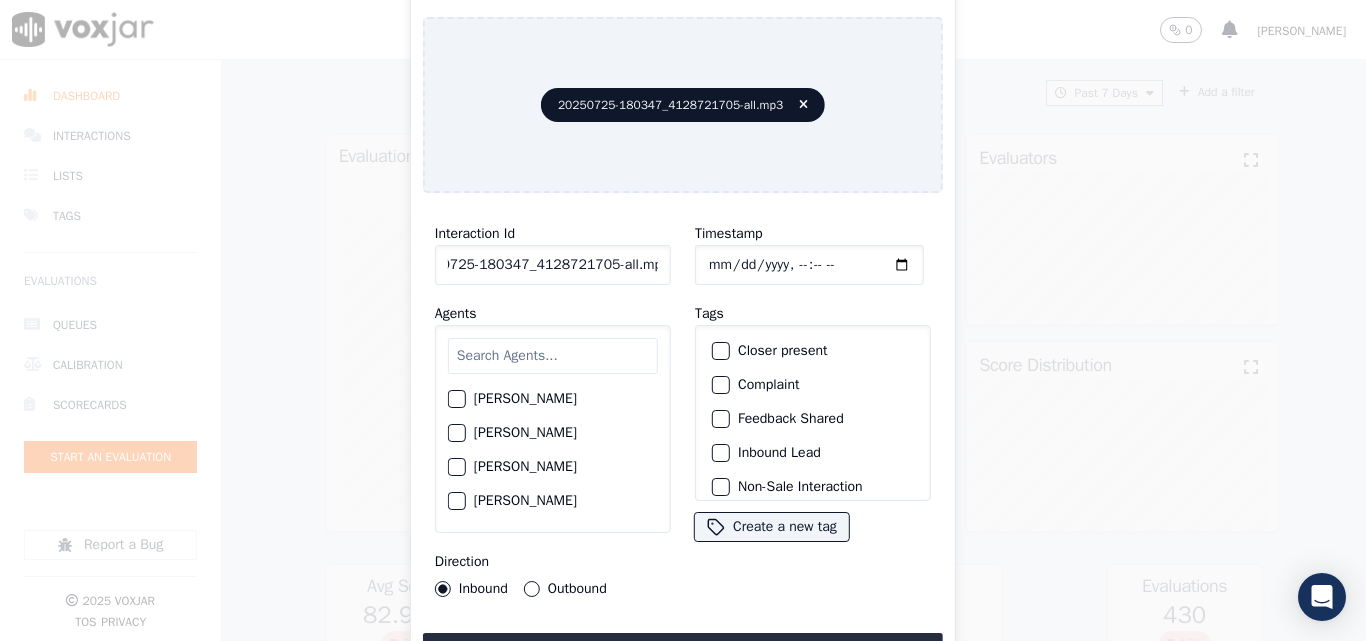 drag, startPoint x: 637, startPoint y: 253, endPoint x: 721, endPoint y: 255, distance: 84.0238 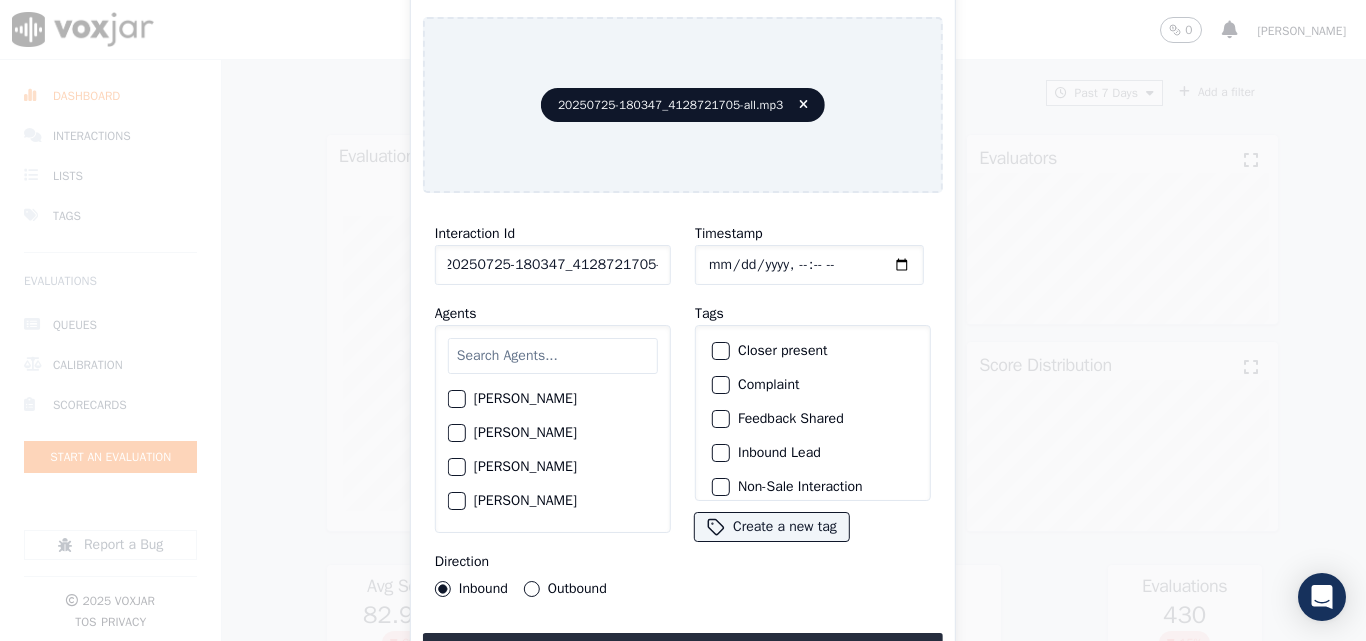 scroll, scrollTop: 0, scrollLeft: 11, axis: horizontal 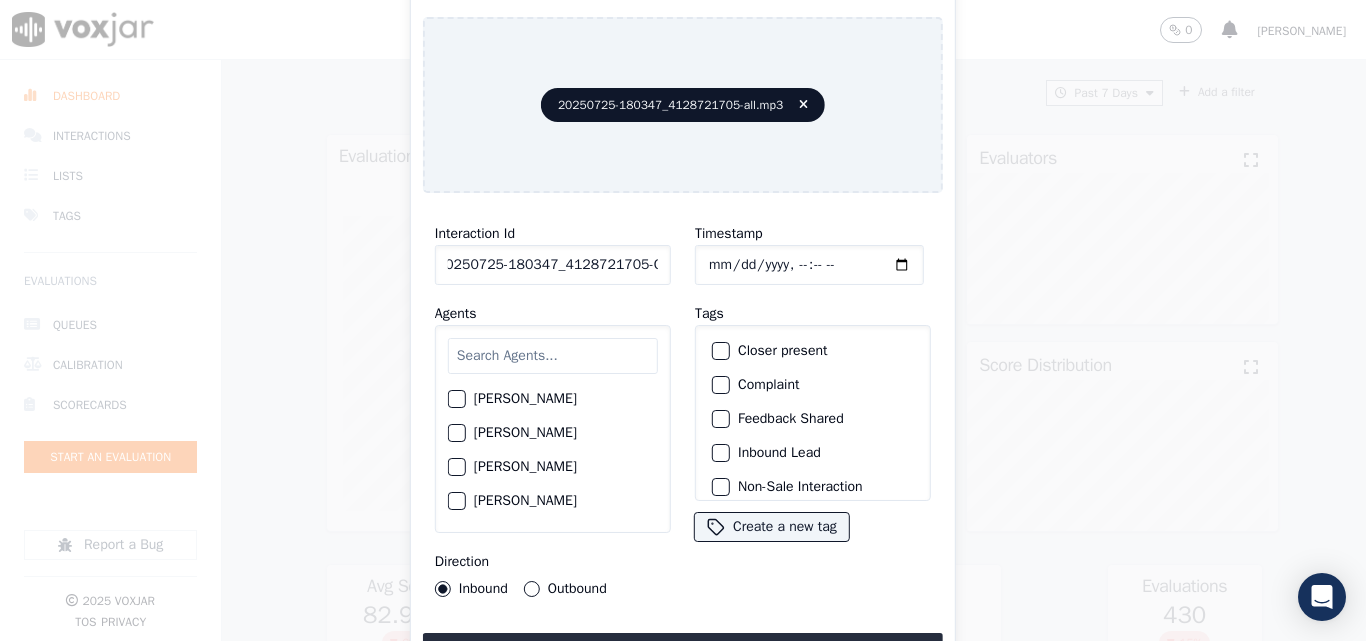 type on "20250725-180347_4128721705-C1" 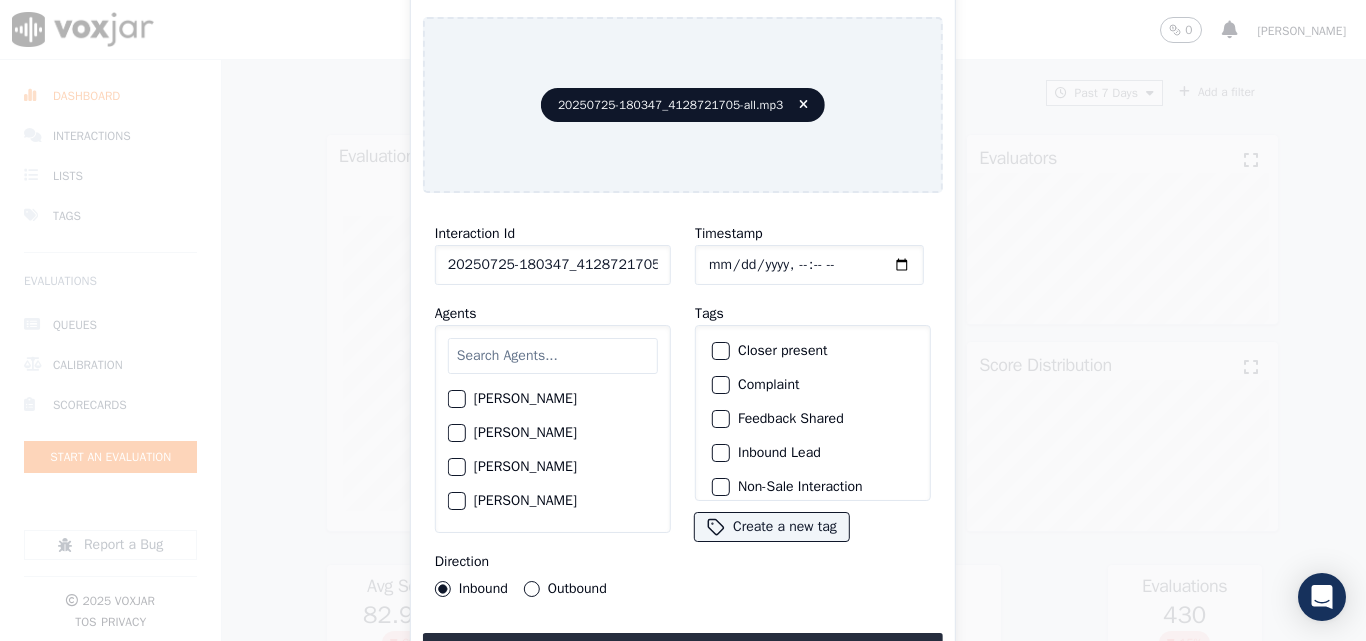 click on "Timestamp" 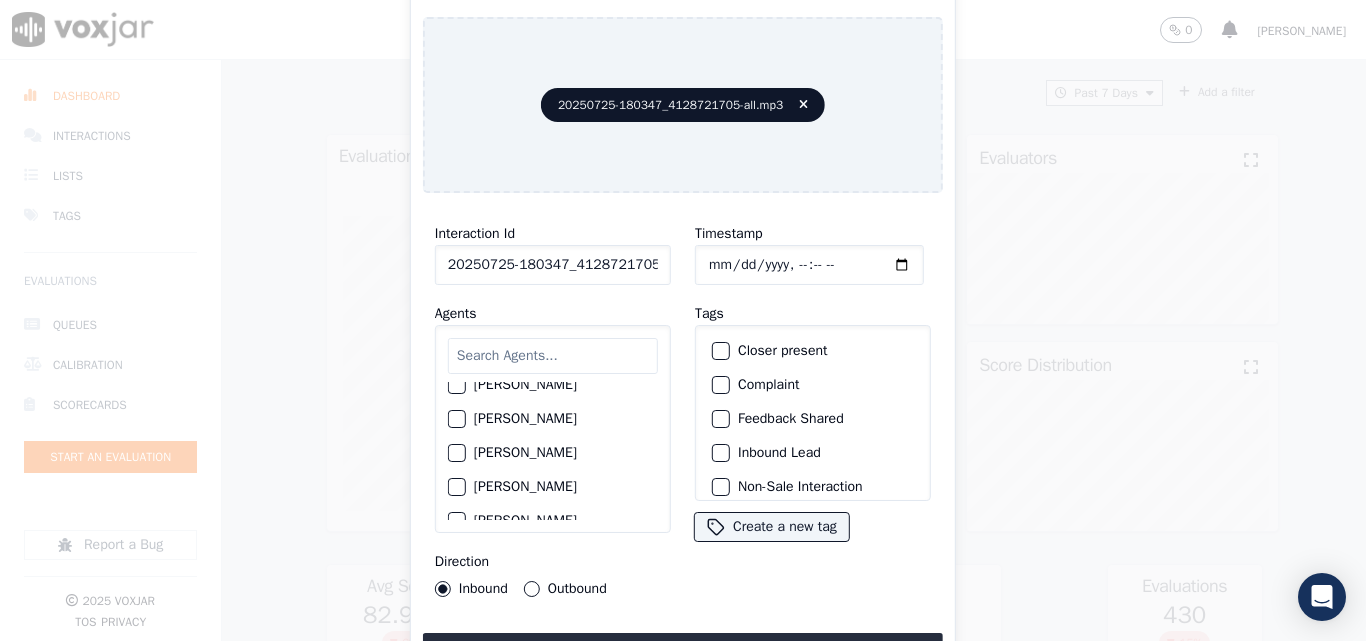 scroll, scrollTop: 1200, scrollLeft: 0, axis: vertical 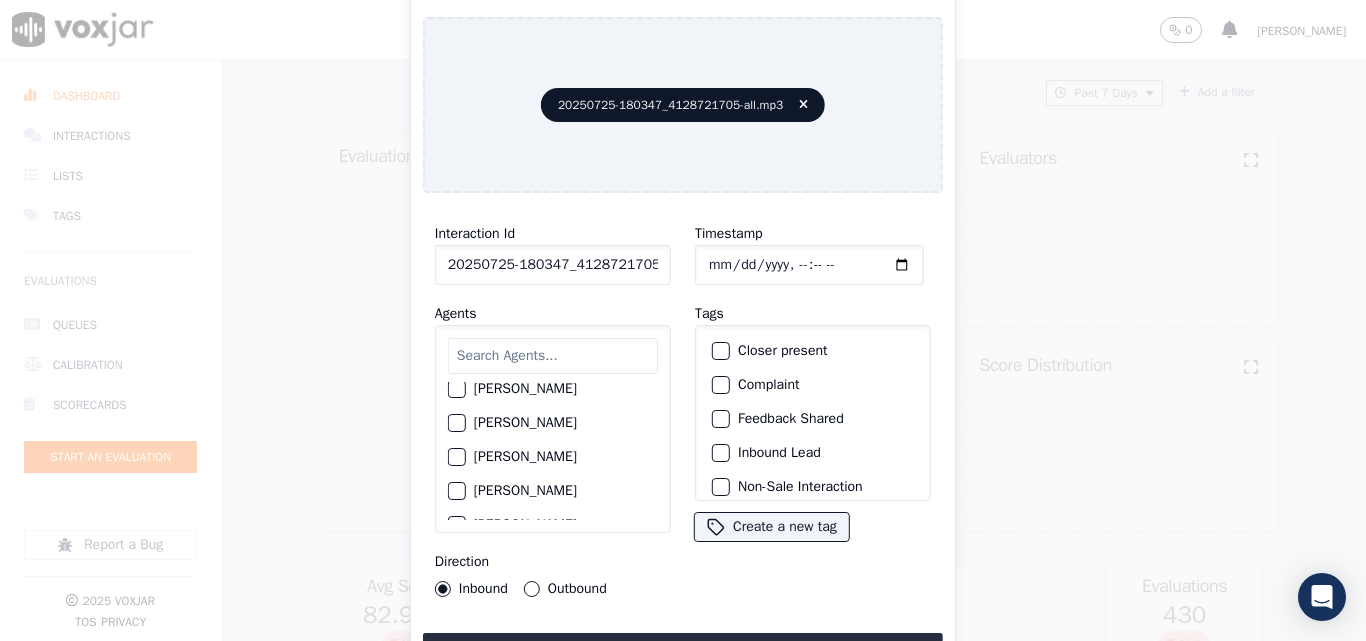 click on "Harry  Roy      Aaron Biswas     Alex Akhtar     Allen Alam      Andrew Anwar     Anna Das      Annie Singh     Brandon Roy     CAROLINE JARAMILLO     Carol Khatun     Catherine Roy     Chester Chatterjee     Chris Toppo     Christia Ghosh     DAVID ACUNA     Daniel Ali     David Stephen     Do not Count     Dominick Saha     ELIAN FLOREZ       Edward Banerjee     Ethan Mukherjee     Frank Sarkar     George Aich     ISIS ALZATE     JOSE LOZANO     Jack  Sharma     Jake Saha     James Murtuza     Janet Monterio     Jeniffer Banerjee     Jim Som     John Das     Jordan Shaqib     Justin Alam     Kelvin Chowdhury     LILIBETH VERGARA     LUISA CAMPO      MANUEL CASTILLO     MARY OLIER         MD Dilshad Alam - Justin     MICHELLE MARRERO     Marcus Kunwar     Mark Sharma     Martin Das     Max Sarkar     Mike Chhetri     Nick Saraf     Nigel Phillips     Nolan Mahanta     Olivia Samantha     Parker Majid     Richard Kumar     Ricky Singh     Ryan Roy     Sam Lakra      Sandy Pathak      Sara Dey" 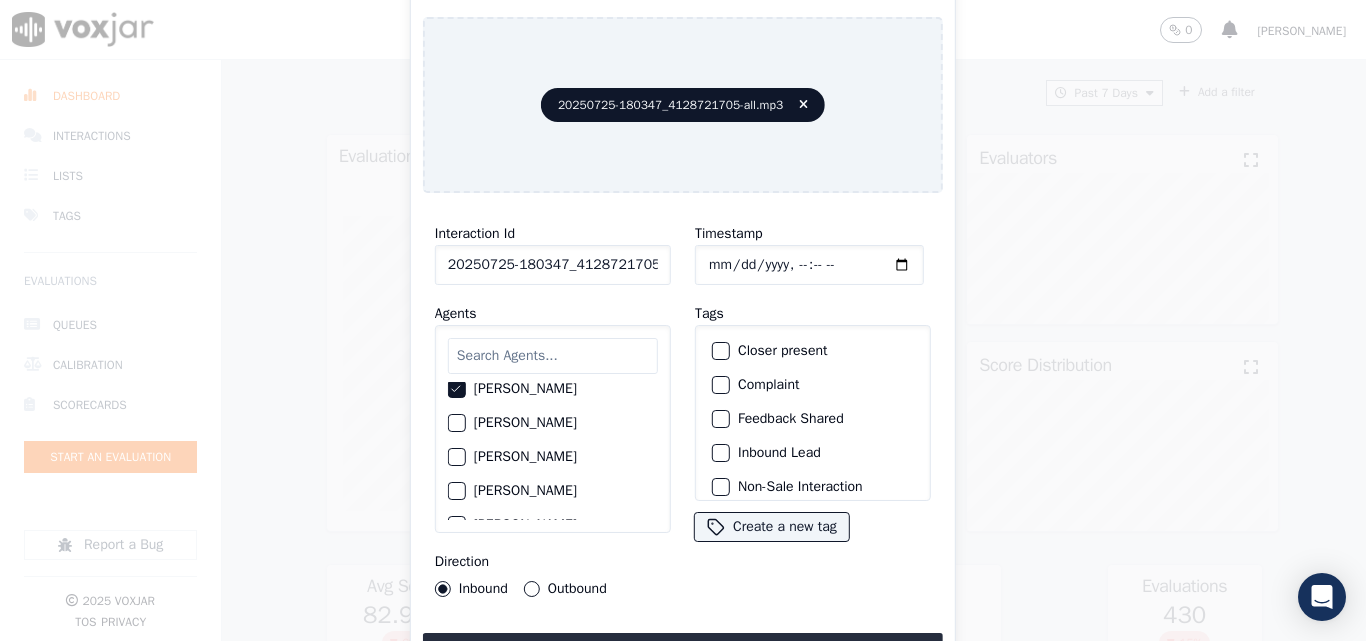 scroll, scrollTop: 1198, scrollLeft: 0, axis: vertical 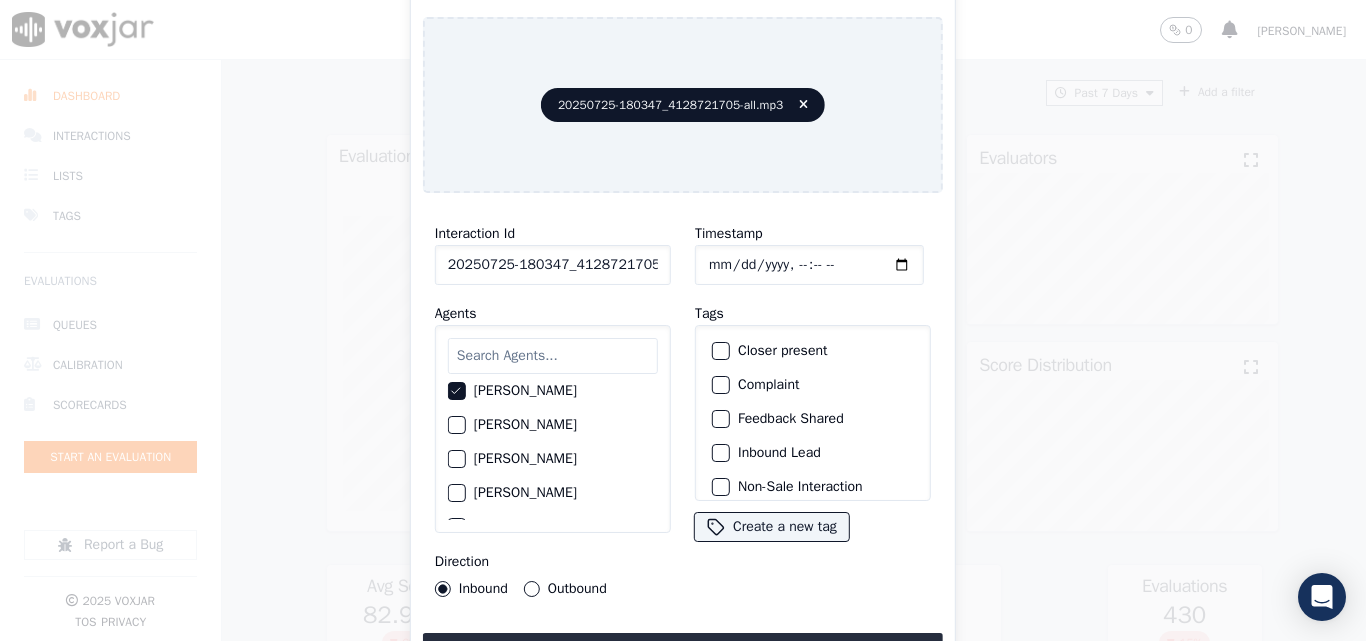 drag, startPoint x: 540, startPoint y: 581, endPoint x: 559, endPoint y: 586, distance: 19.646883 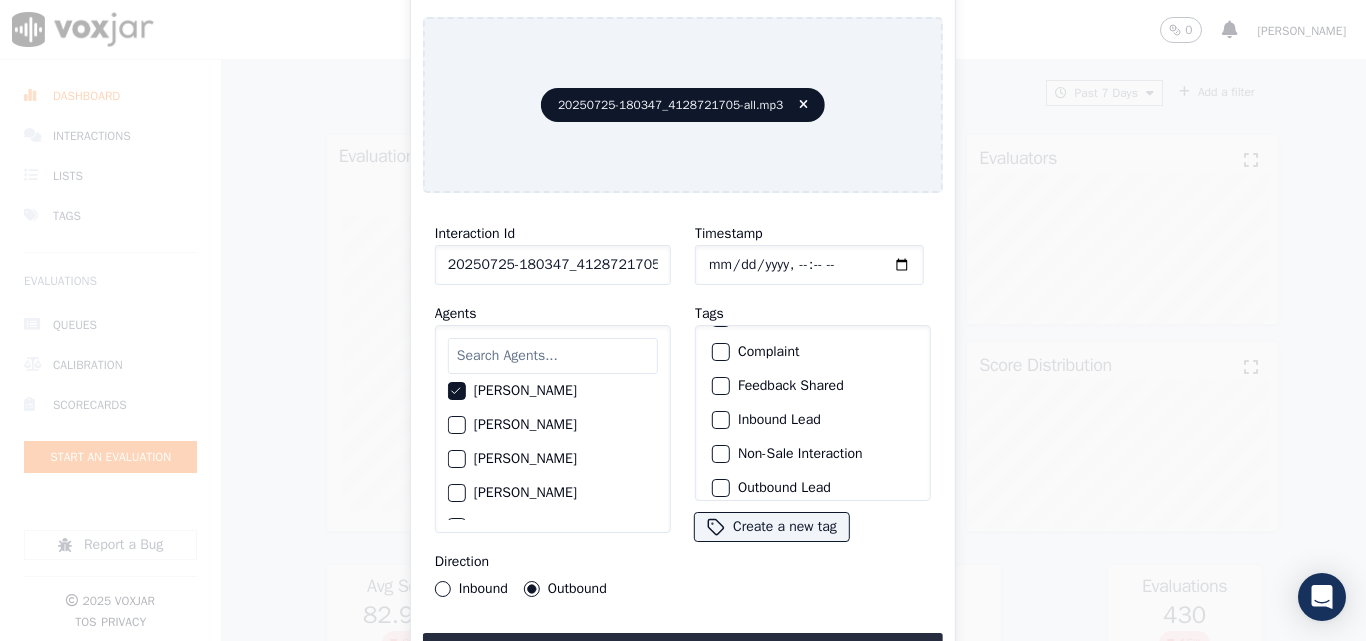 scroll, scrollTop: 0, scrollLeft: 0, axis: both 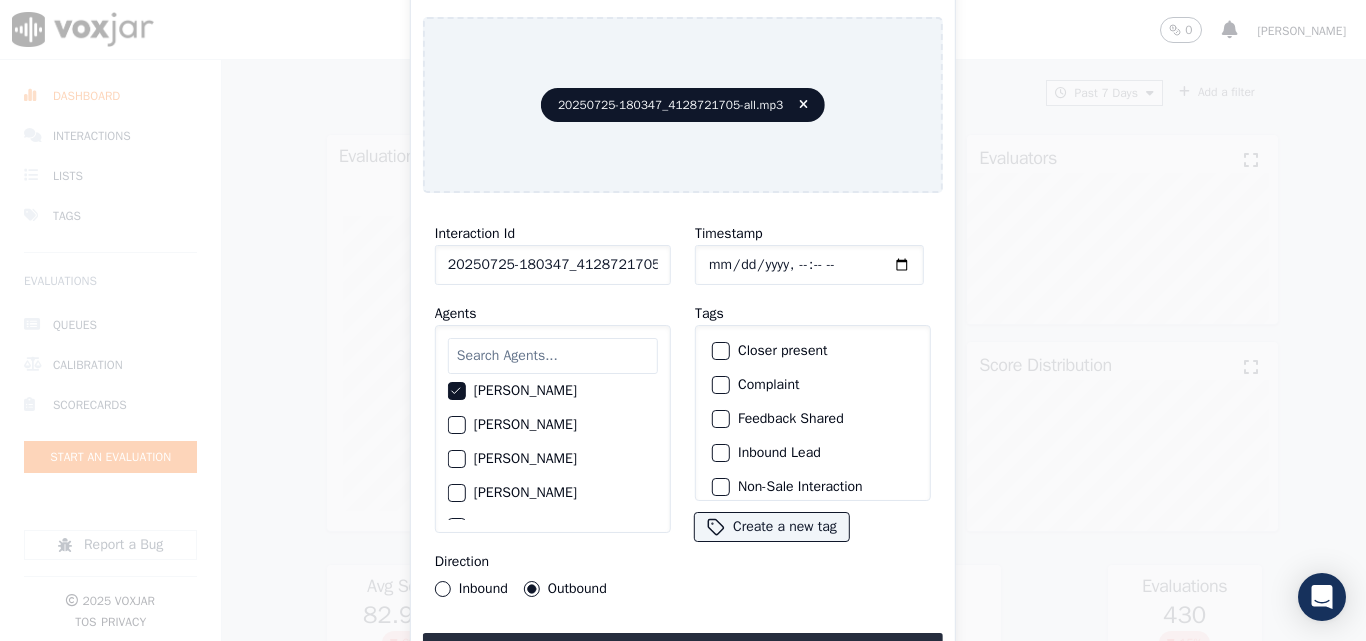 click on "Closer present" 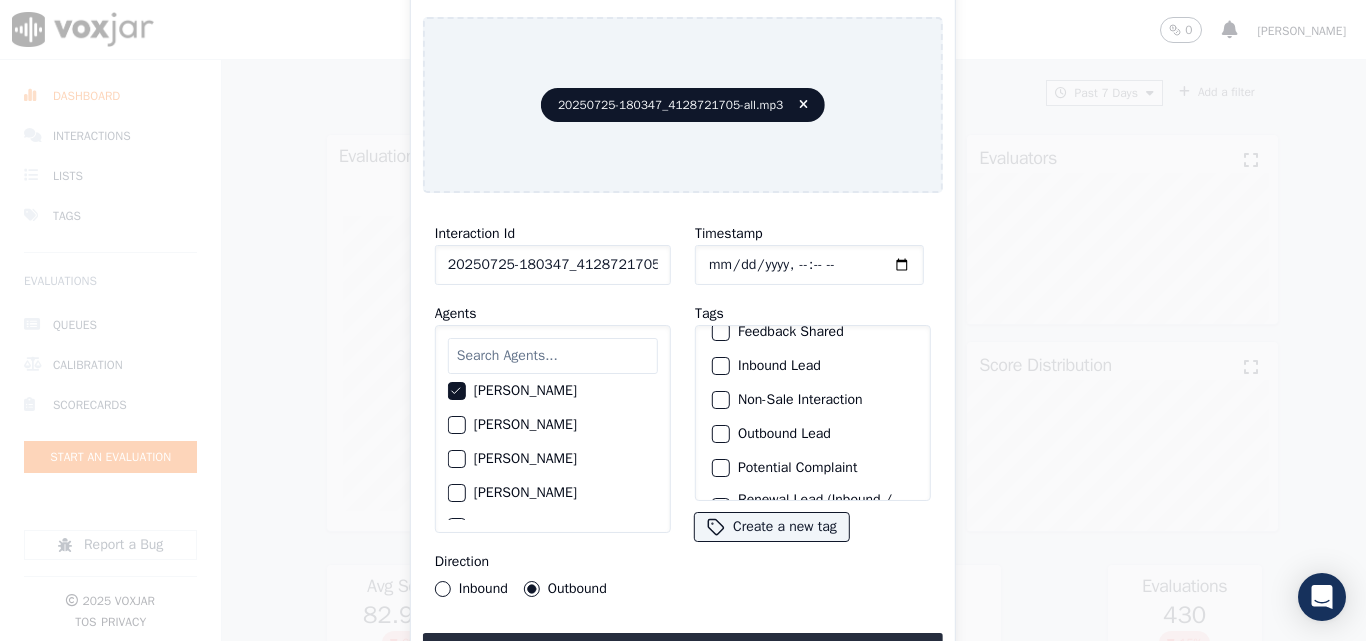 scroll, scrollTop: 173, scrollLeft: 0, axis: vertical 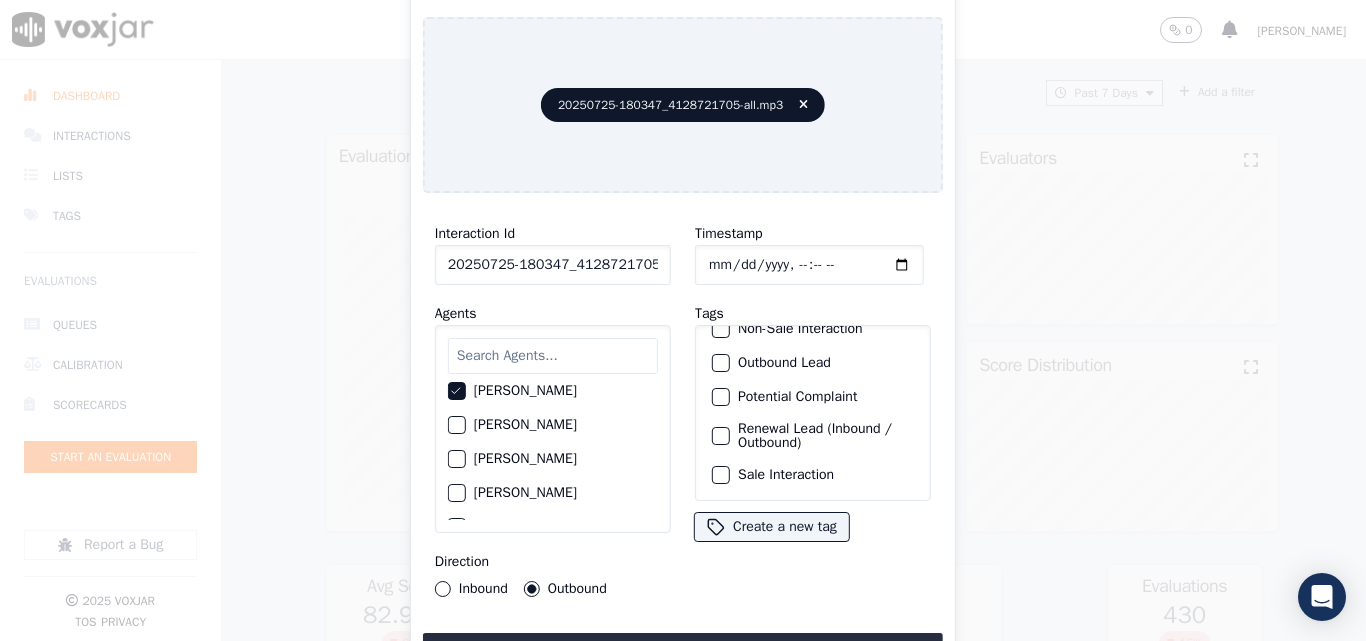 click at bounding box center (720, 436) 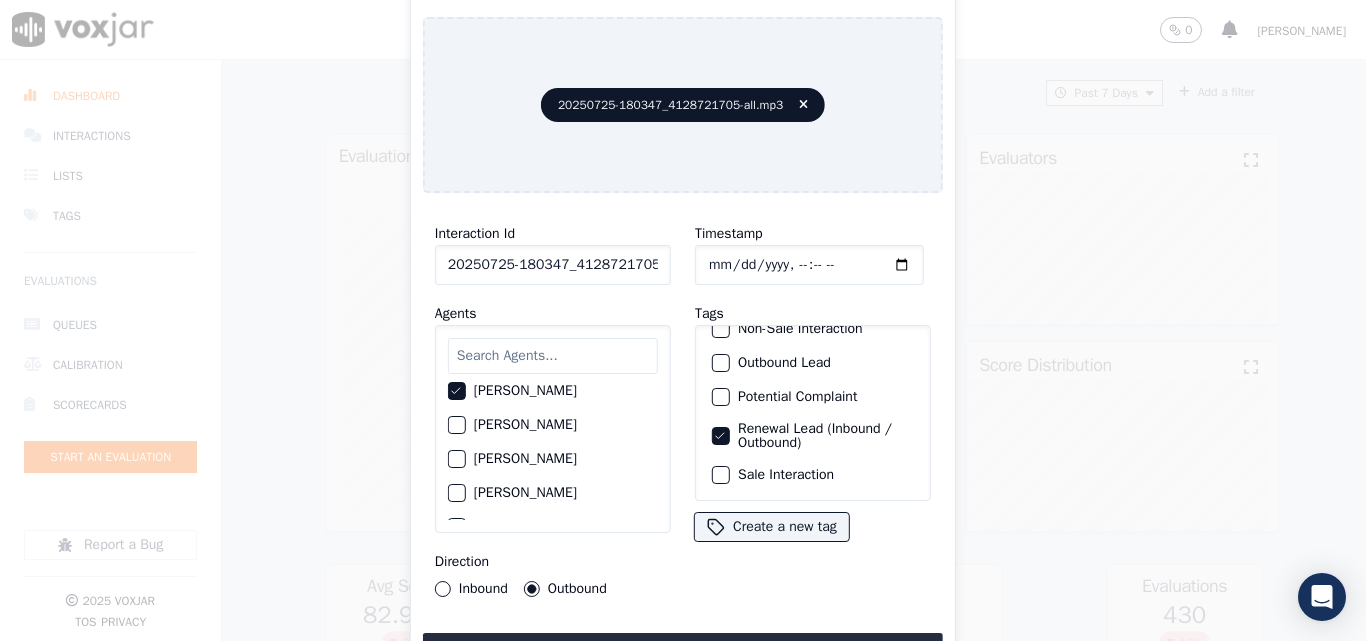 click at bounding box center (720, 475) 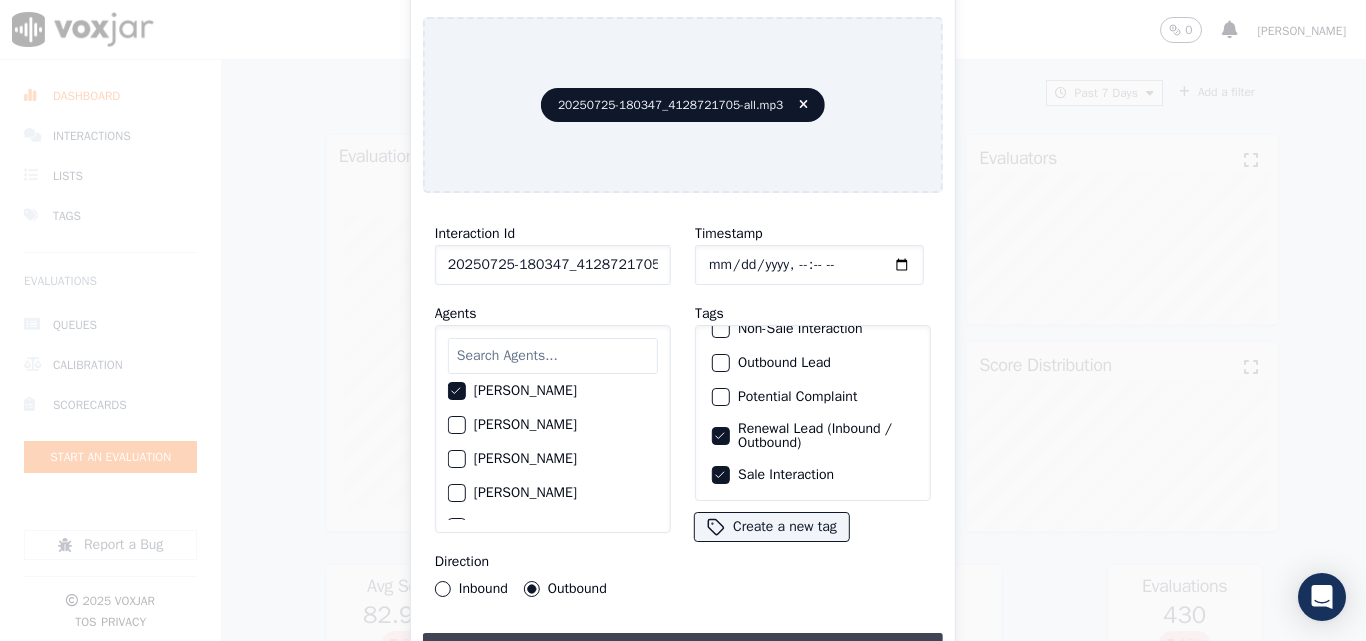 click on "Upload interaction to start evaluation" at bounding box center [683, 651] 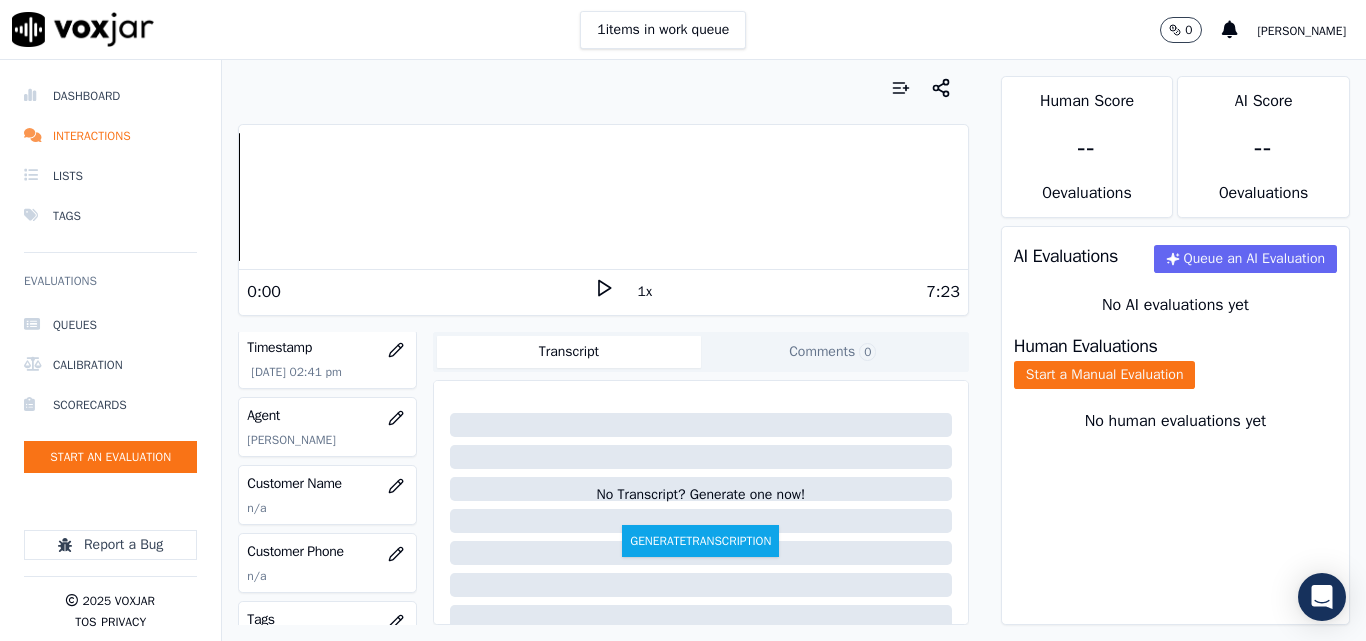 scroll, scrollTop: 200, scrollLeft: 0, axis: vertical 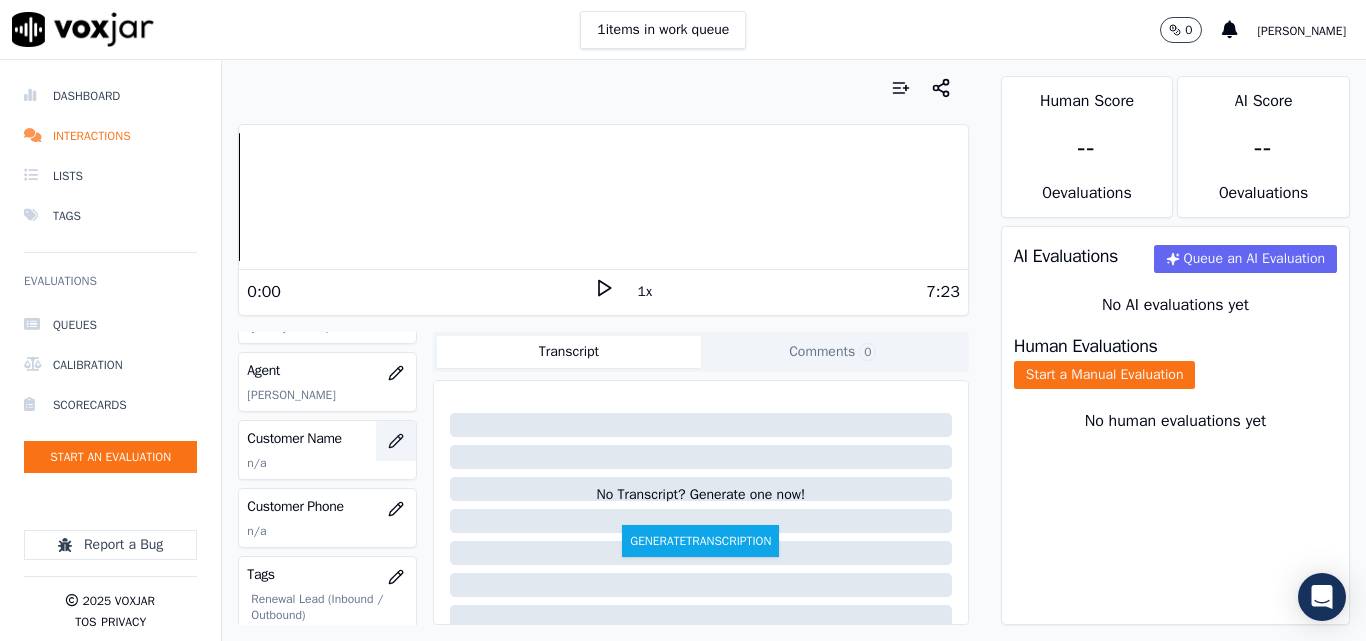 click 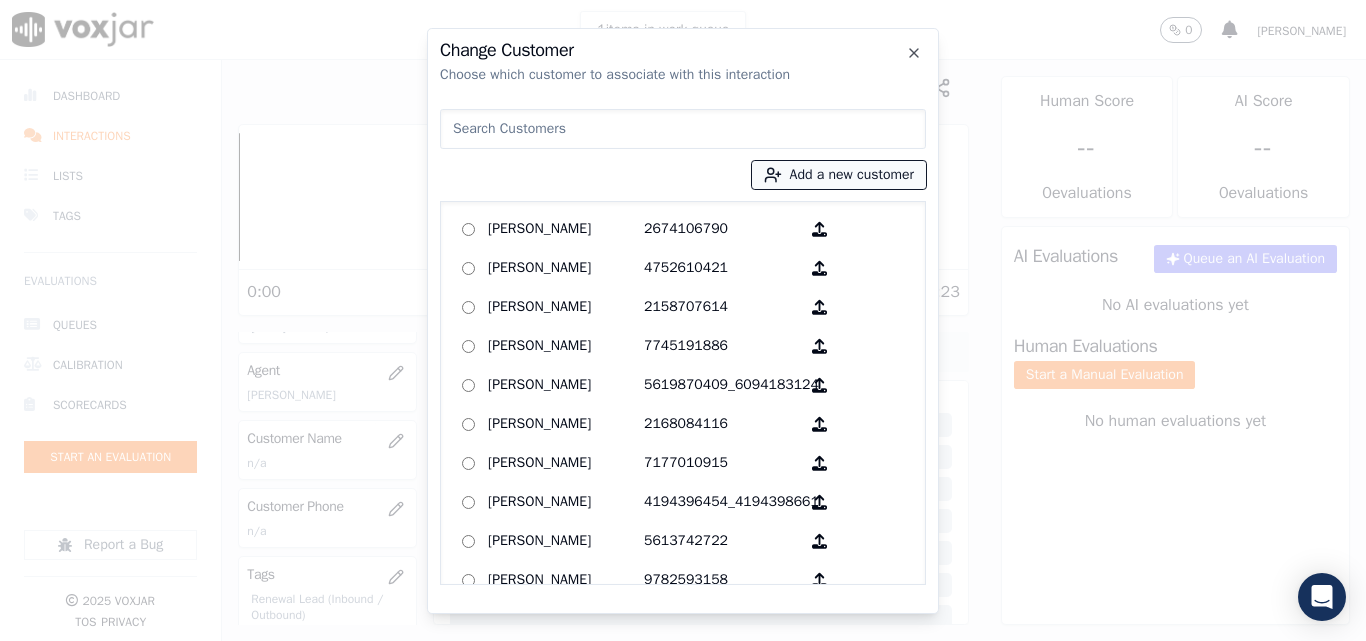 click on "Add a new customer" at bounding box center [839, 175] 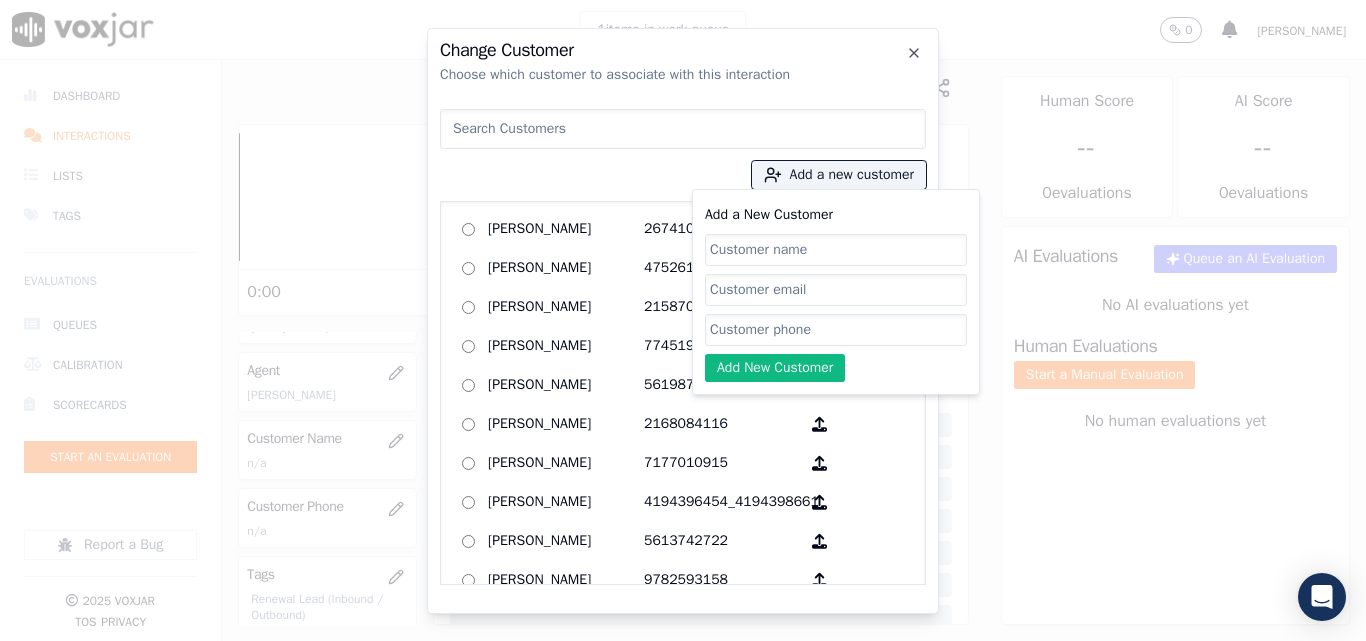 click on "Add a New Customer" 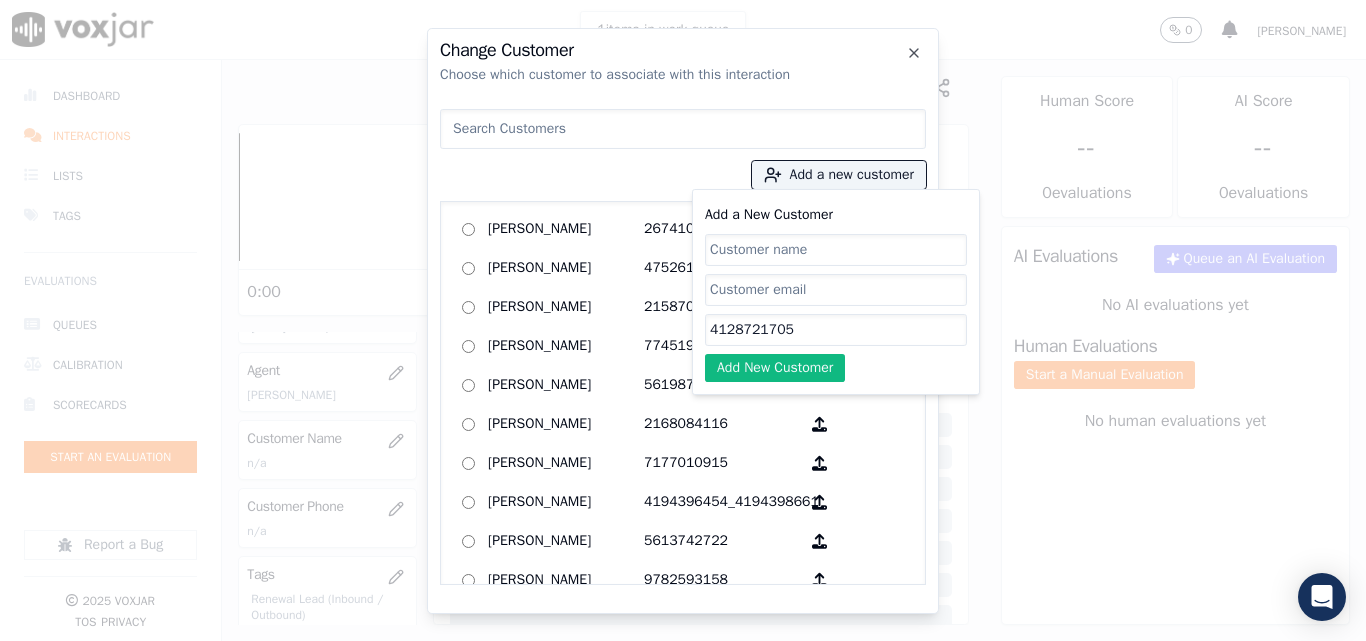 type on "4128721705" 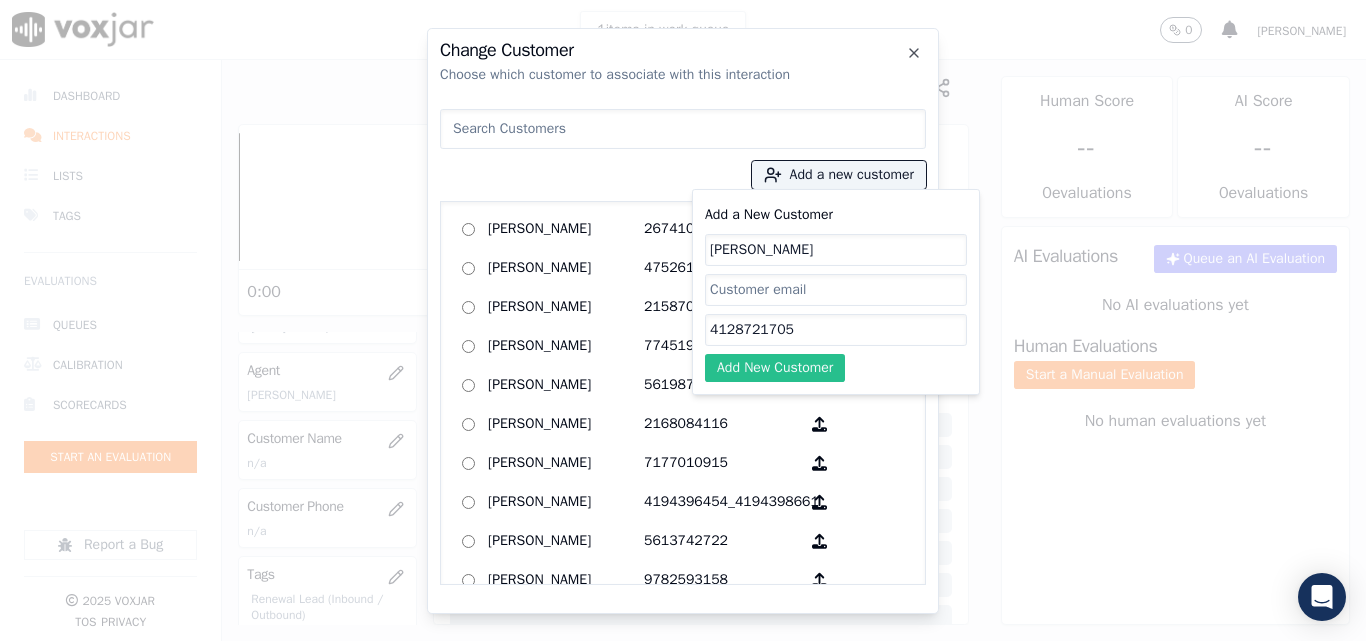 type on "Anthony Rose" 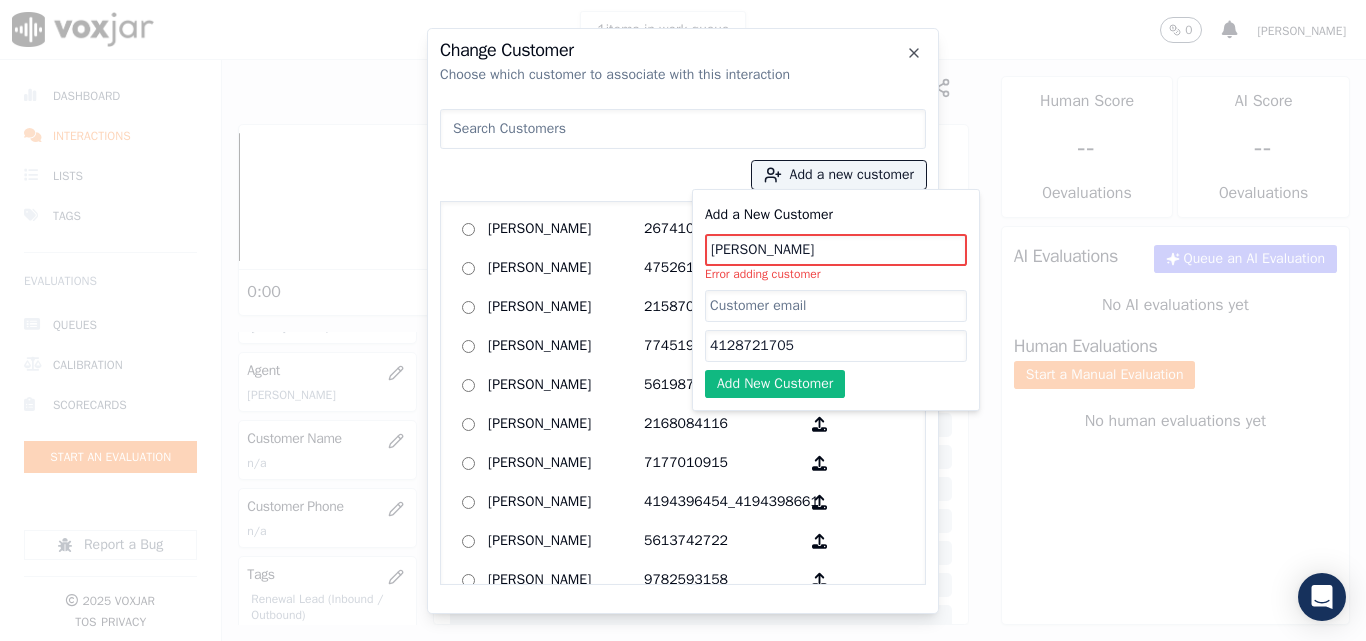 click at bounding box center [683, 129] 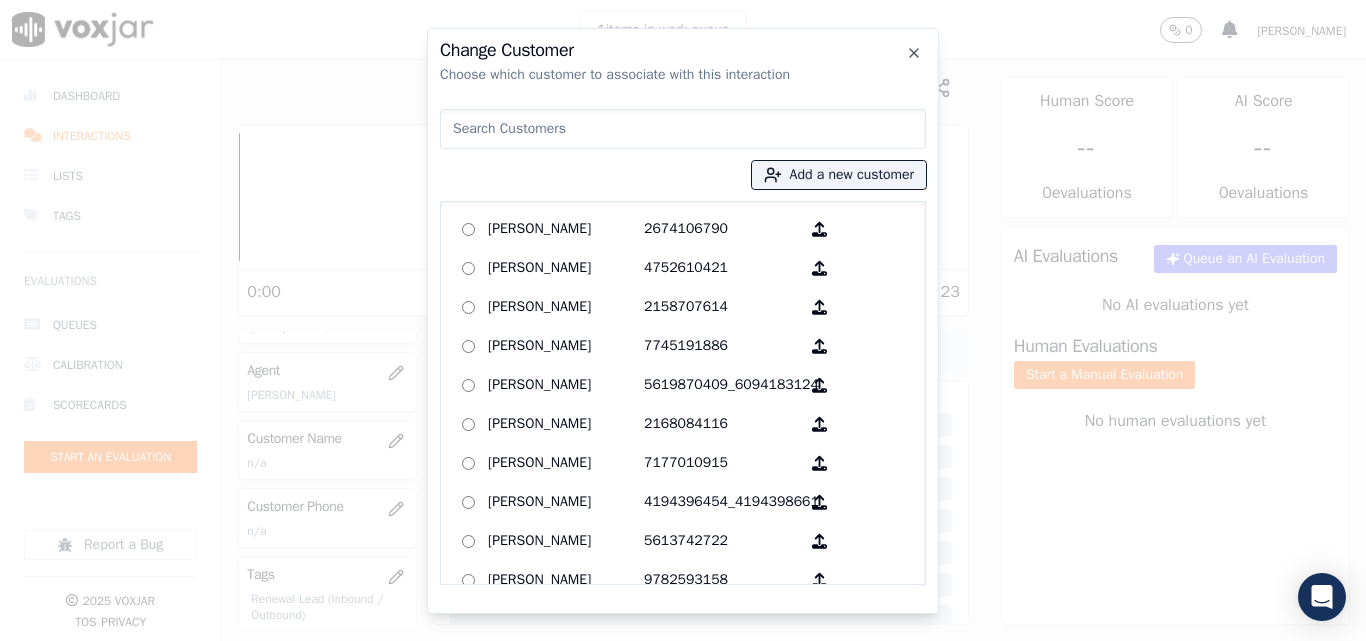 click at bounding box center [683, 129] 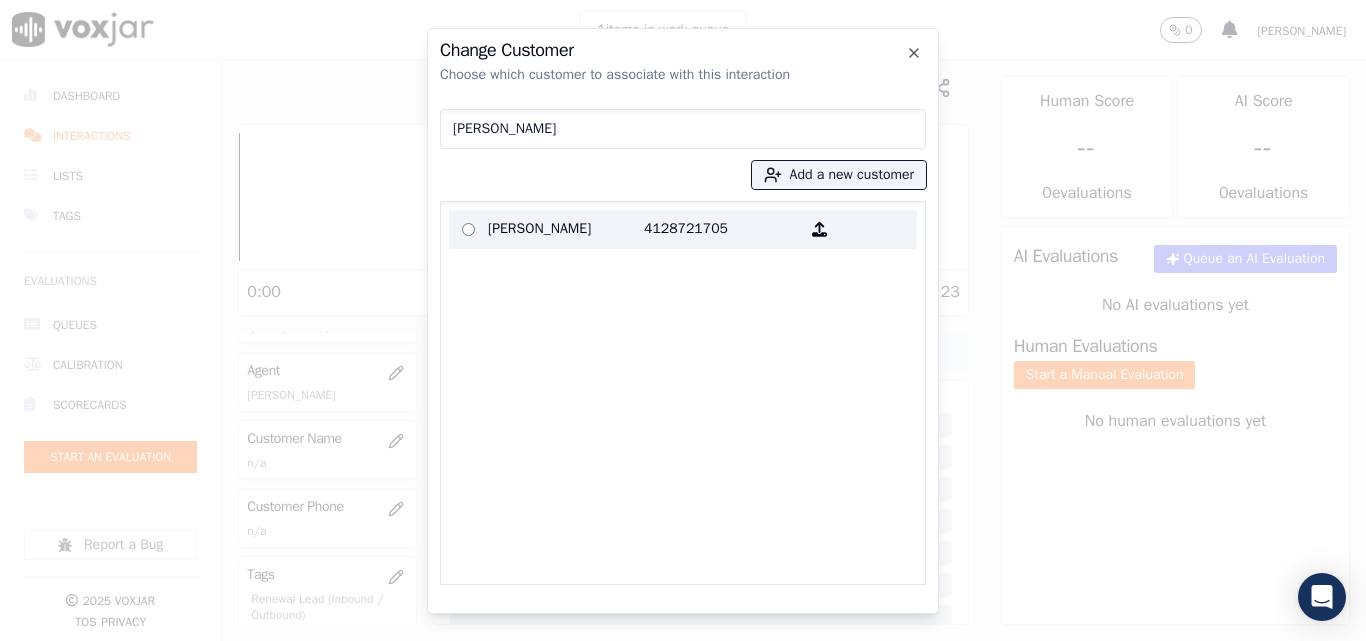 type on "Anthony Rose" 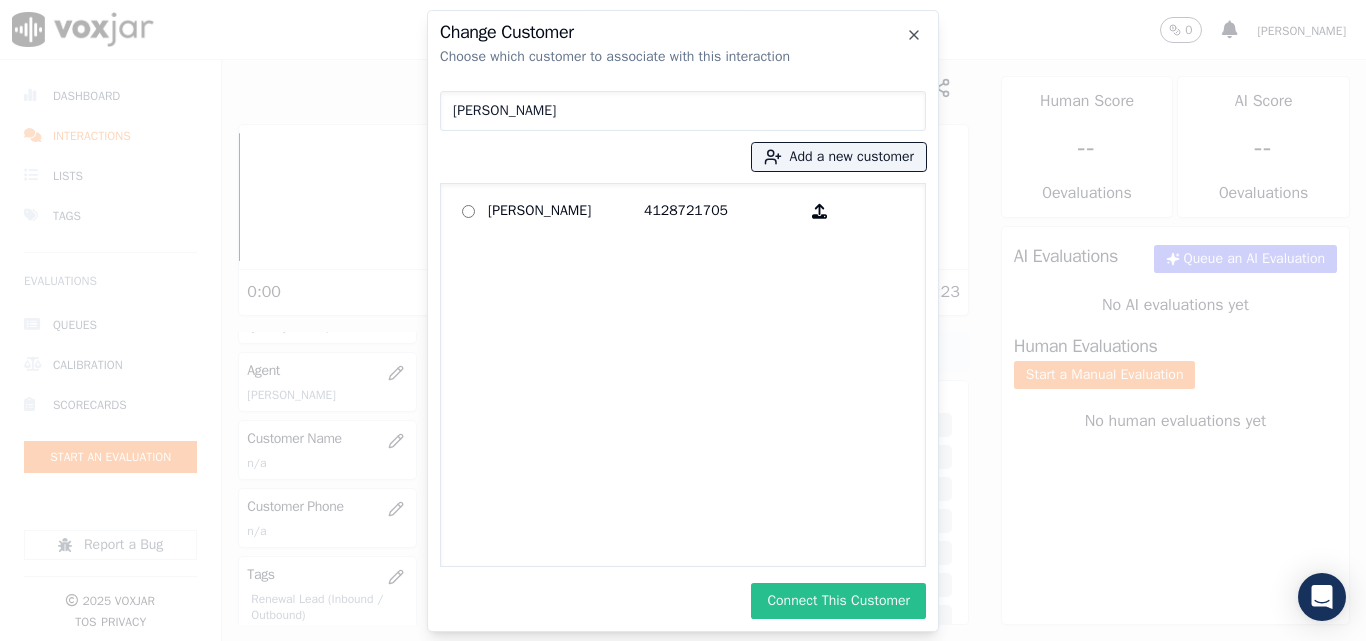 click on "Connect This Customer" at bounding box center [838, 601] 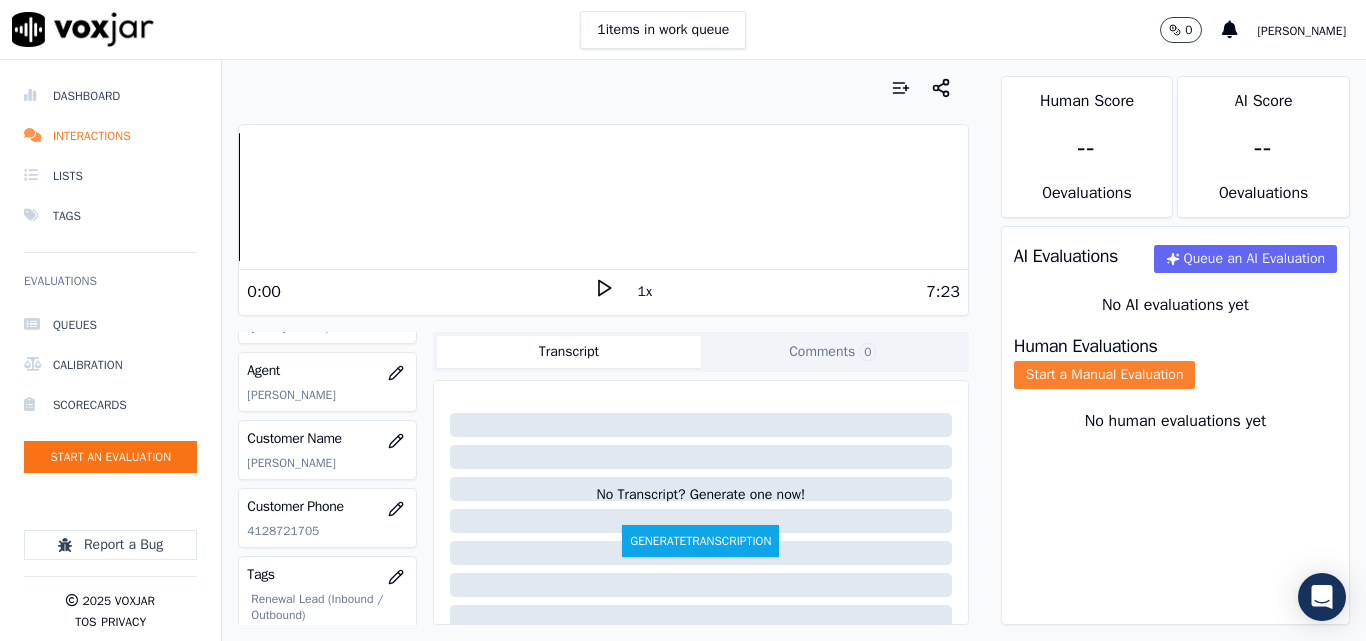 click on "Start a Manual Evaluation" 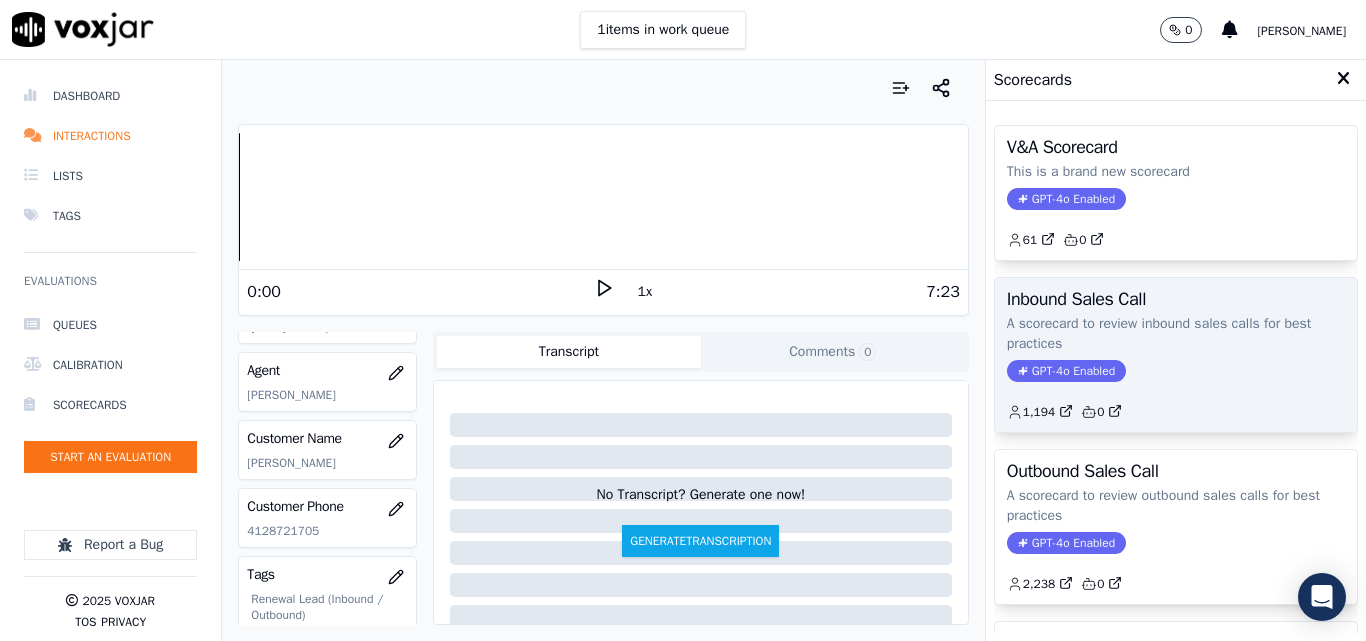 click on "GPT-4o Enabled" 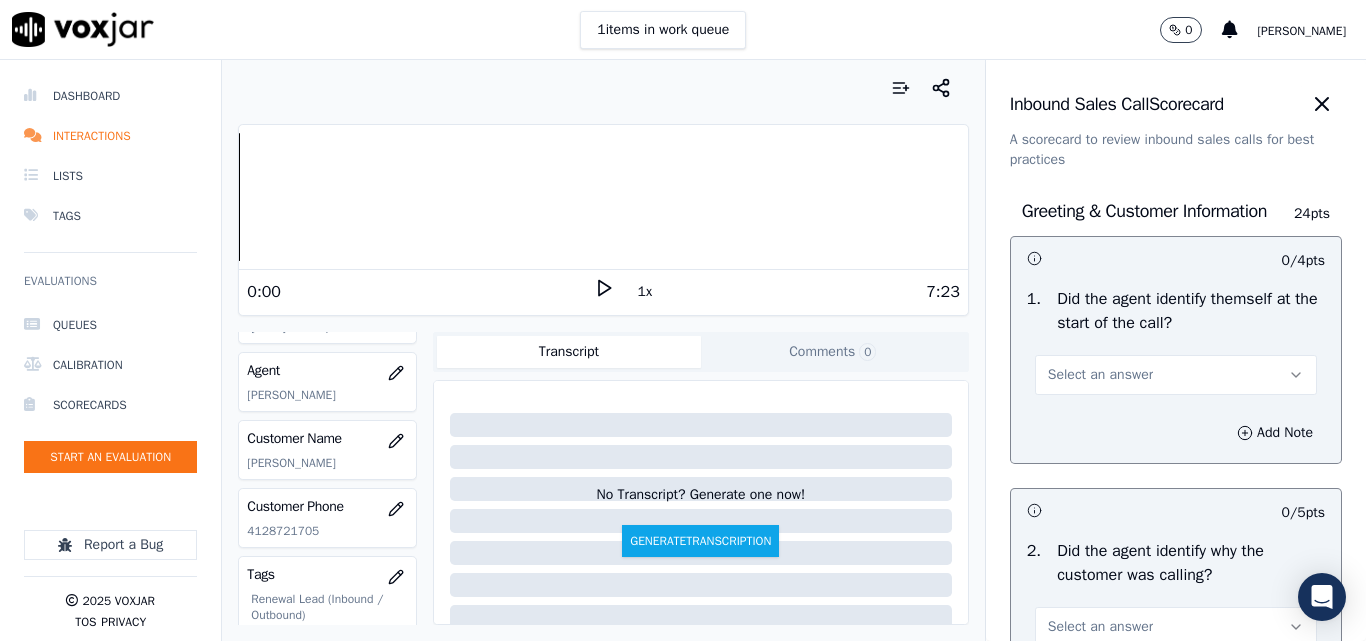 drag, startPoint x: 1279, startPoint y: 102, endPoint x: 1228, endPoint y: 135, distance: 60.74537 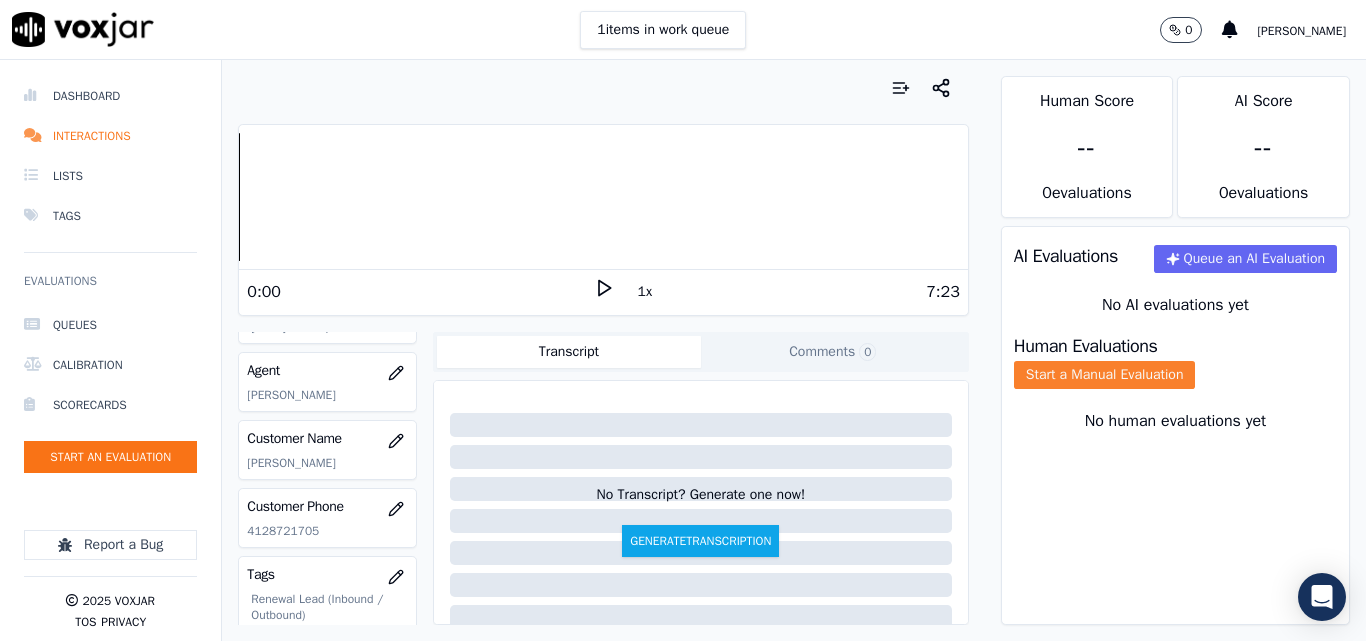click on "Start a Manual Evaluation" 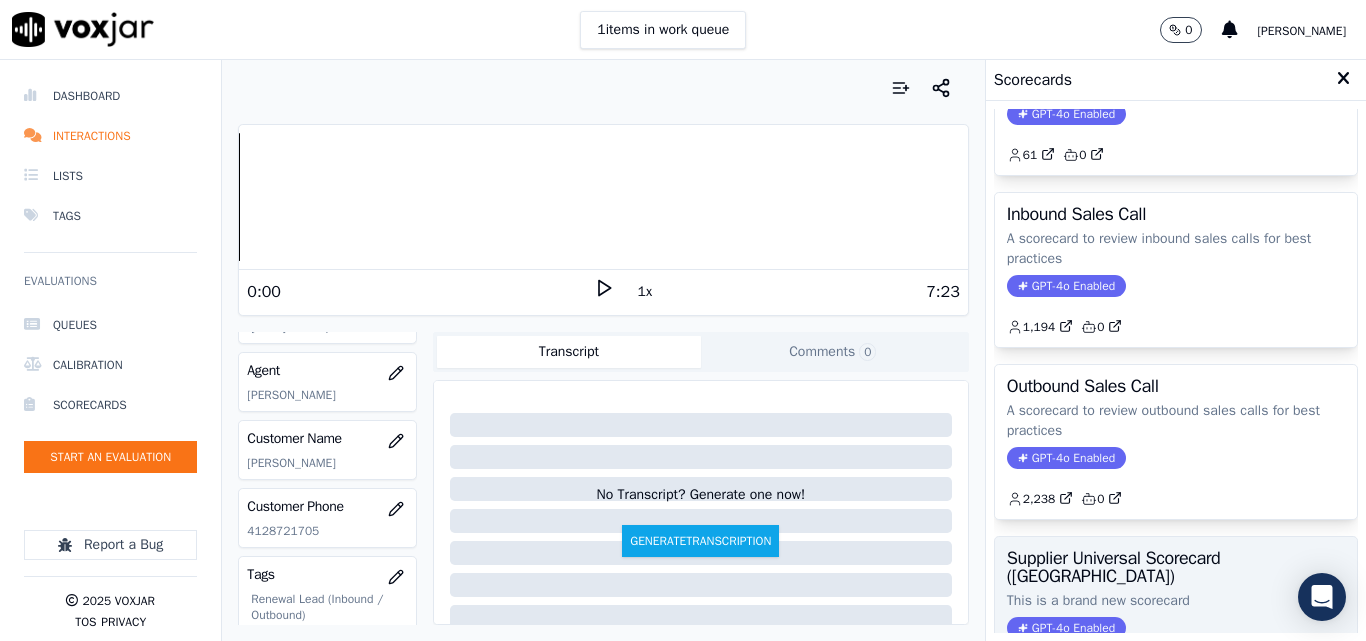 scroll, scrollTop: 200, scrollLeft: 0, axis: vertical 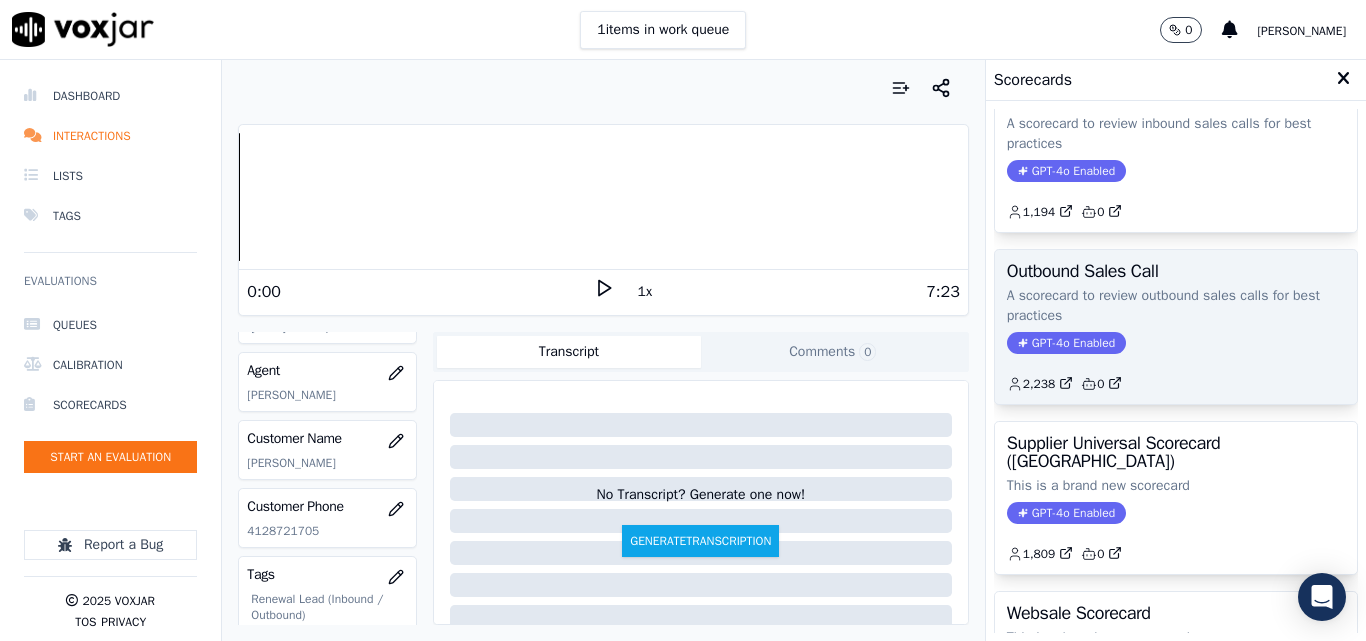 click on "Outbound Sales Call   A scorecard to review outbound sales calls for best practices     GPT-4o Enabled       2,238         0" at bounding box center [1176, 327] 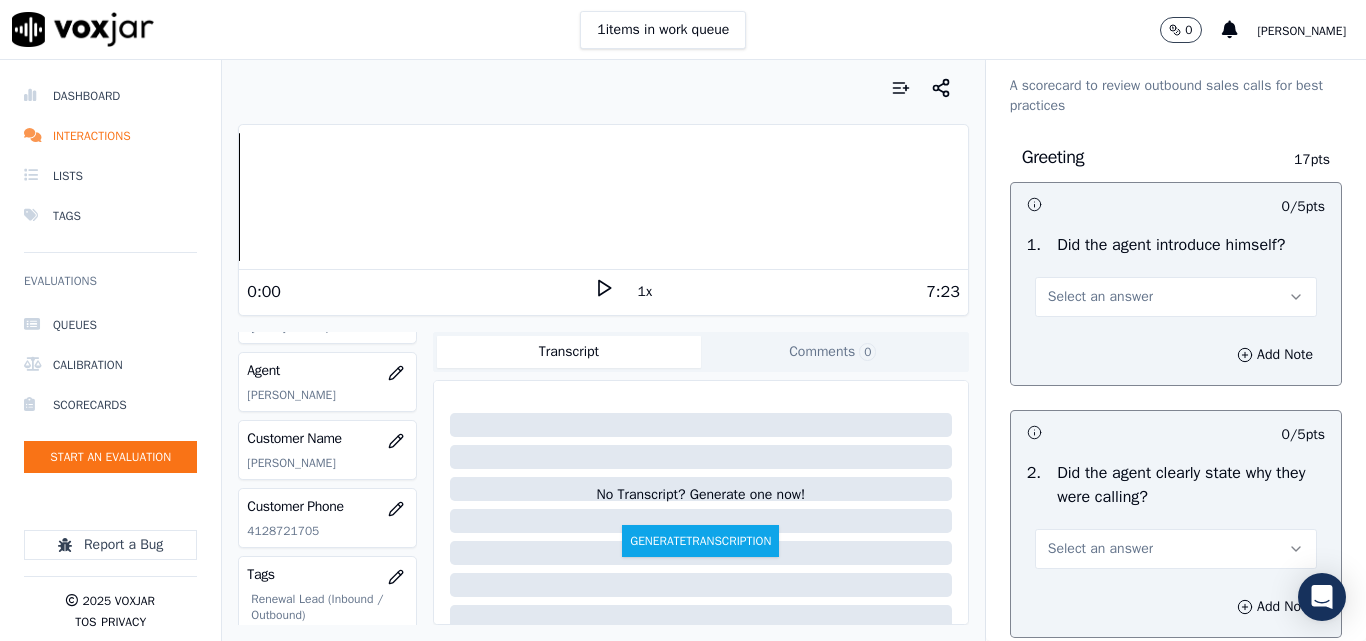 scroll, scrollTop: 100, scrollLeft: 0, axis: vertical 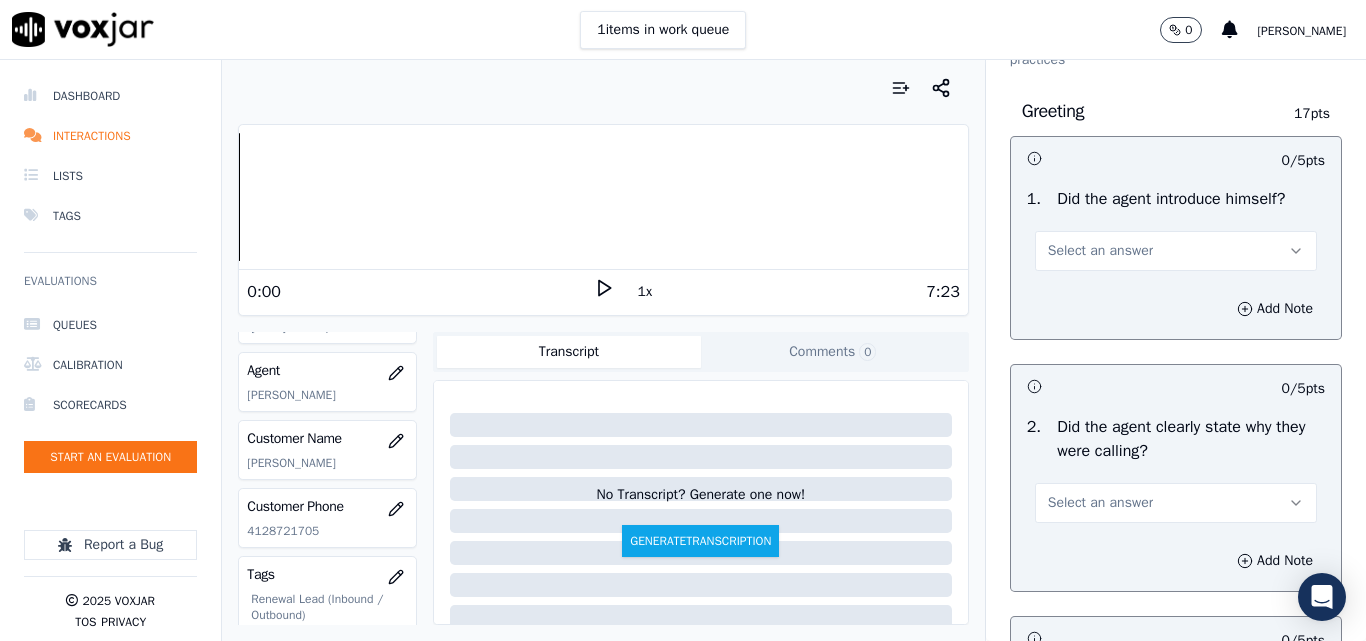 click on "Select an answer" at bounding box center (1100, 251) 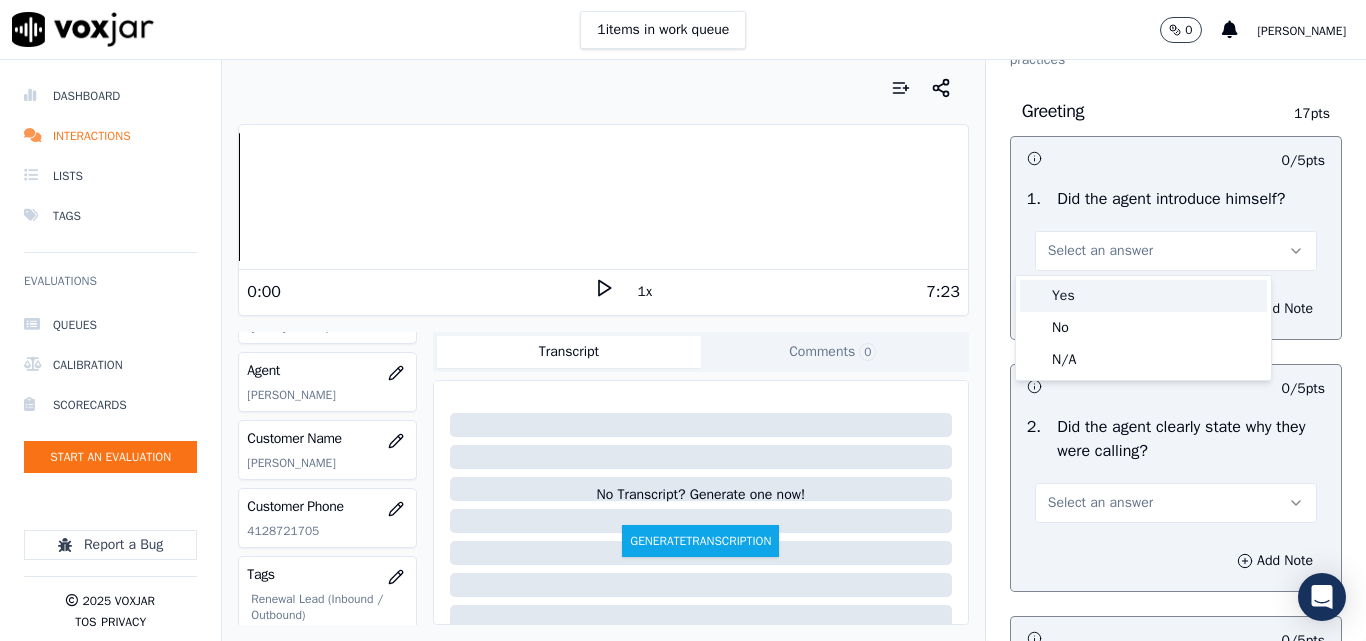 click on "Yes" at bounding box center [1143, 296] 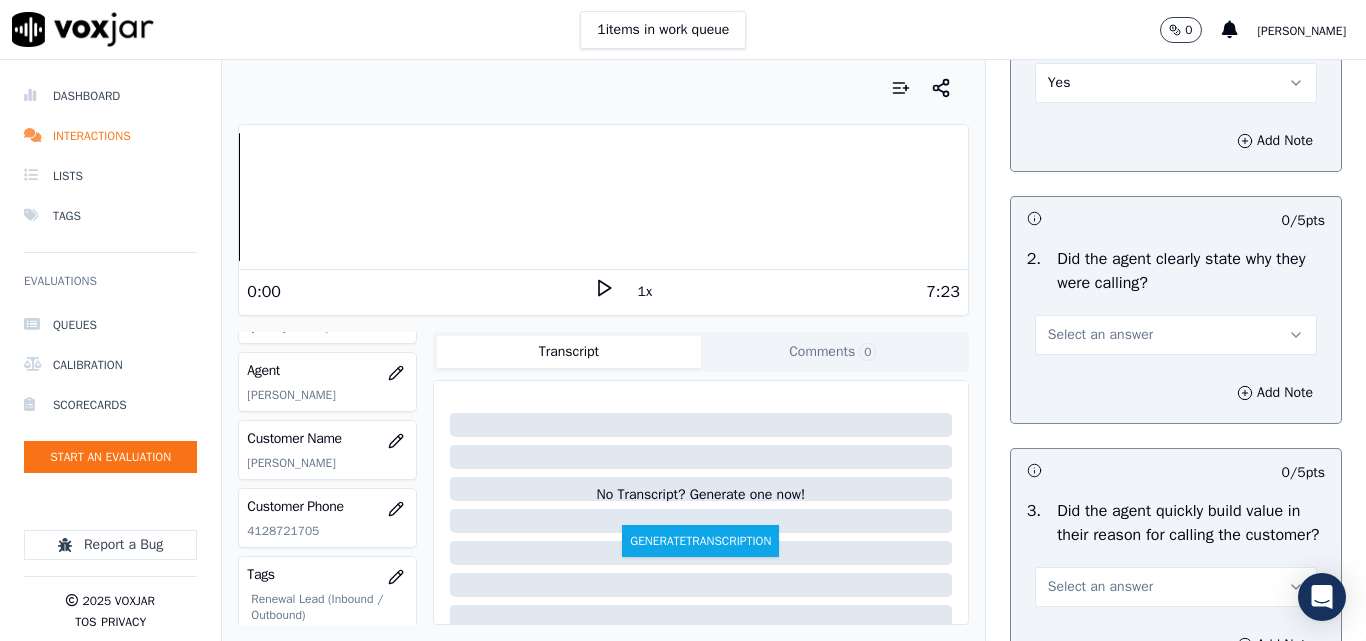 scroll, scrollTop: 300, scrollLeft: 0, axis: vertical 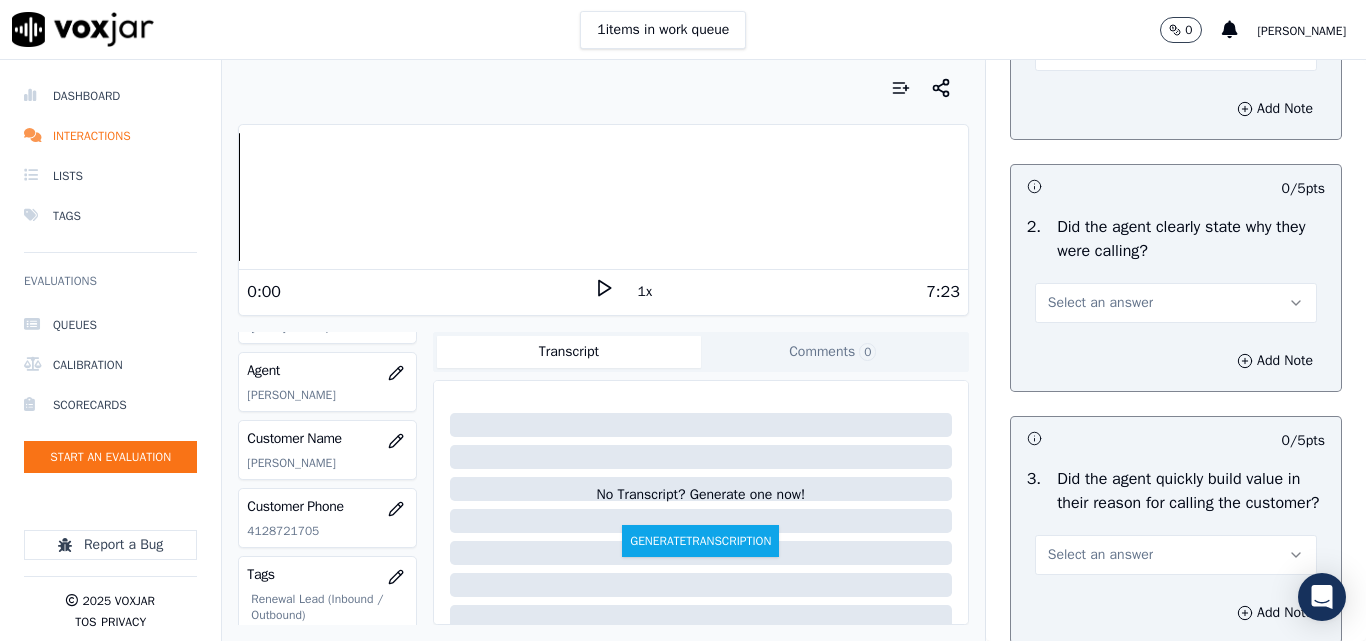 click on "Select an answer" at bounding box center (1100, 303) 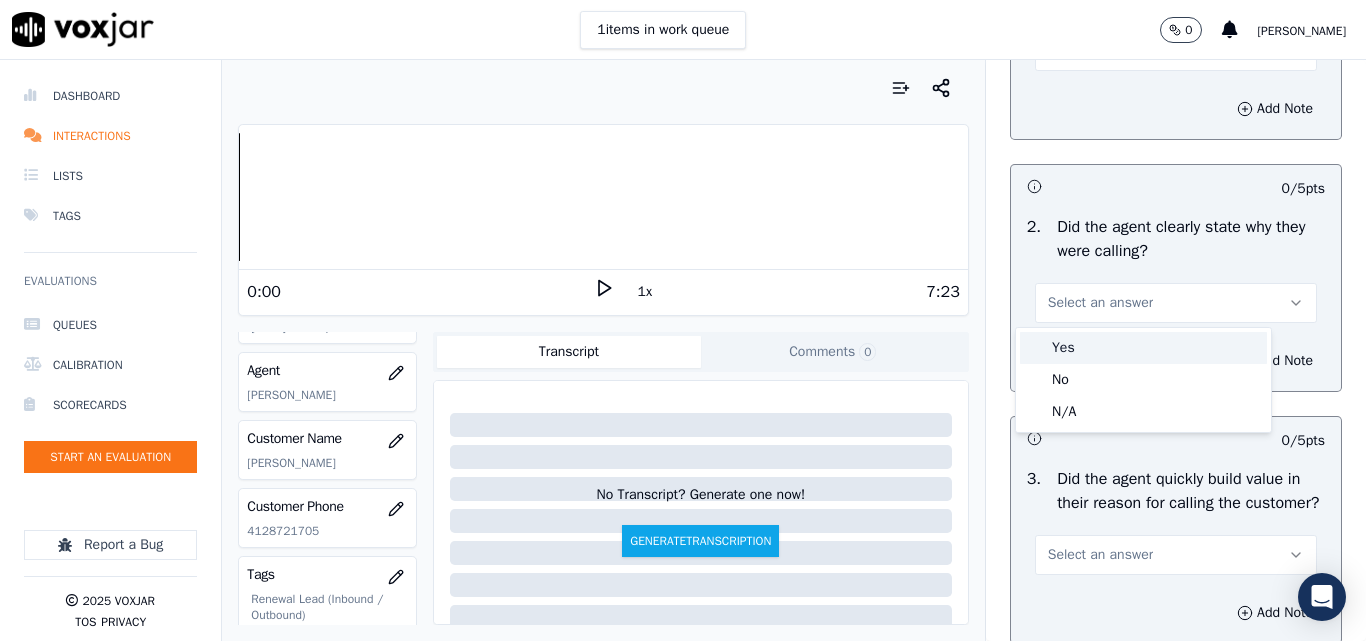 click on "Yes" at bounding box center (1143, 348) 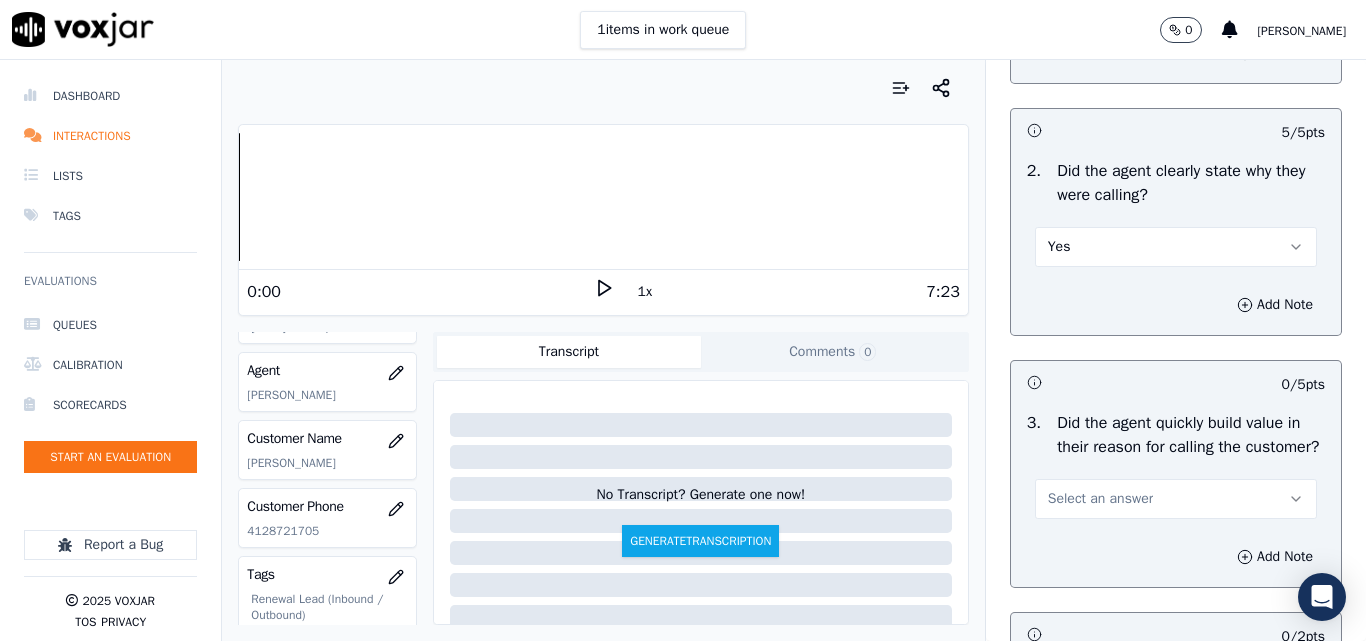 scroll, scrollTop: 500, scrollLeft: 0, axis: vertical 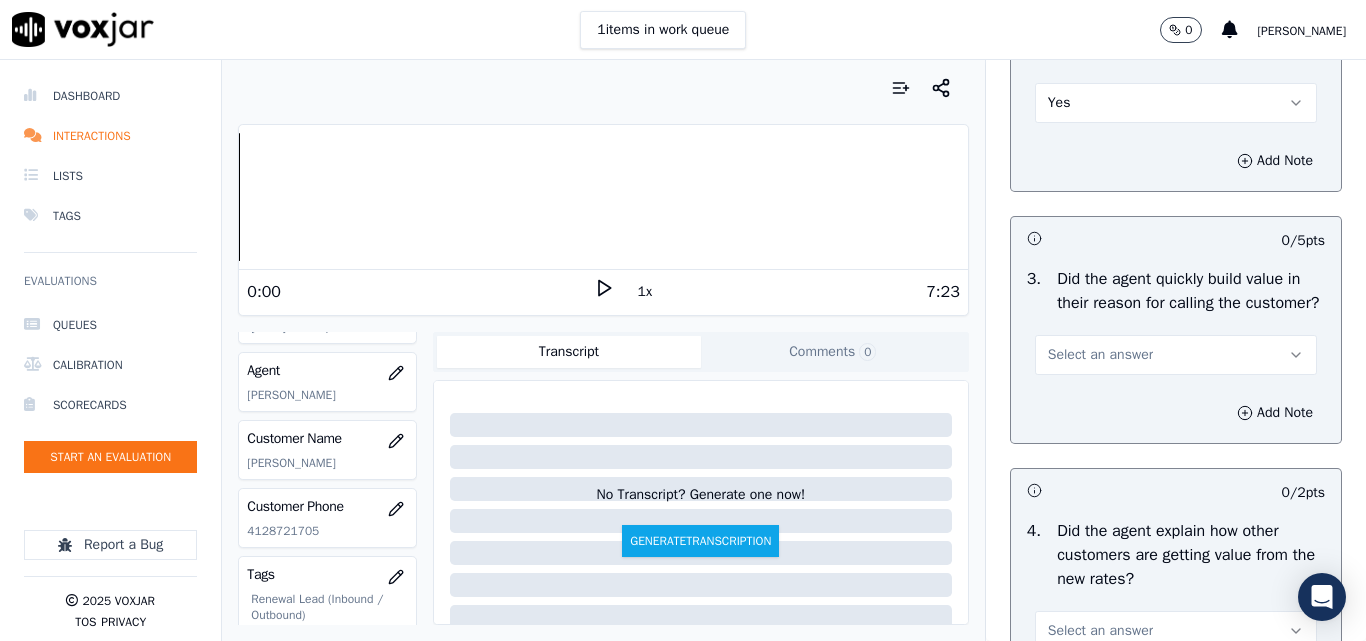 click on "Select an answer" at bounding box center (1100, 355) 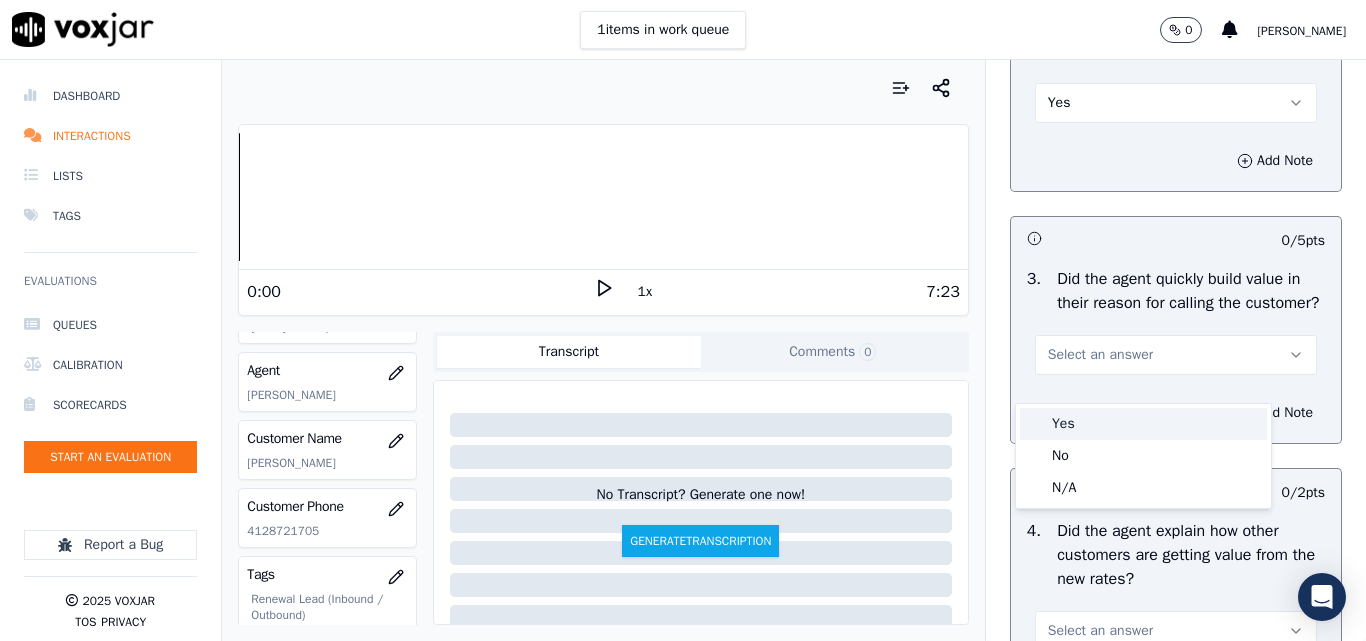 click on "Yes" at bounding box center [1143, 424] 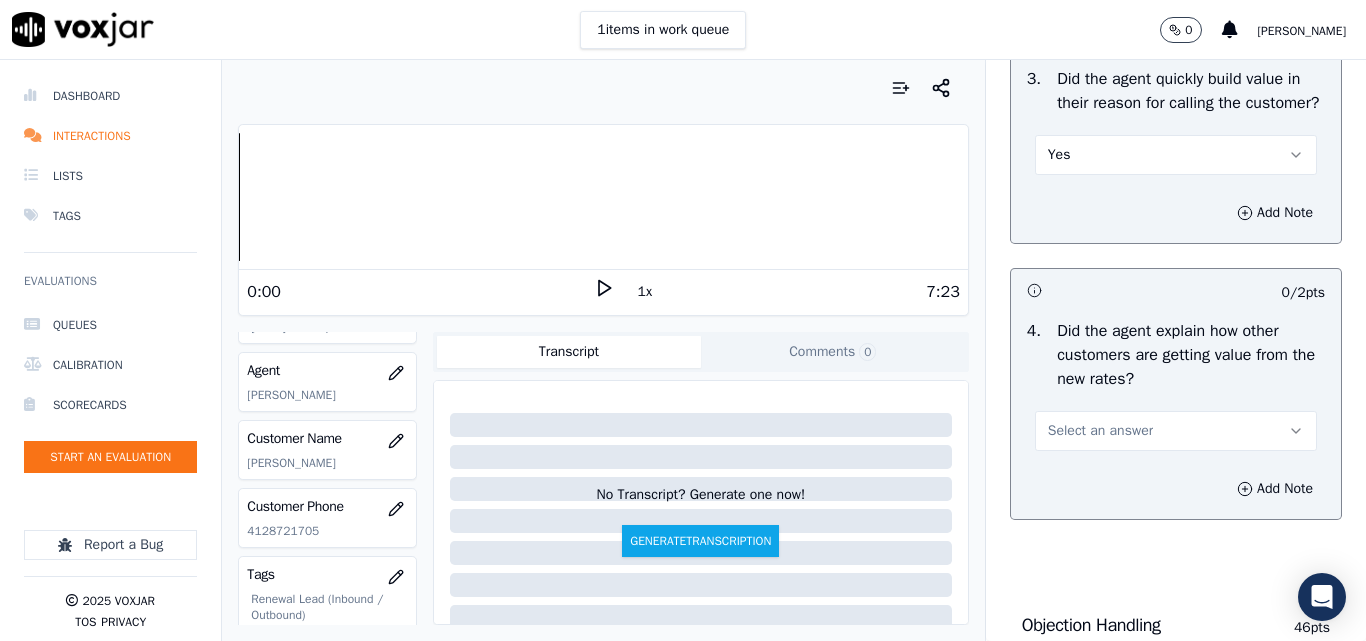 scroll, scrollTop: 900, scrollLeft: 0, axis: vertical 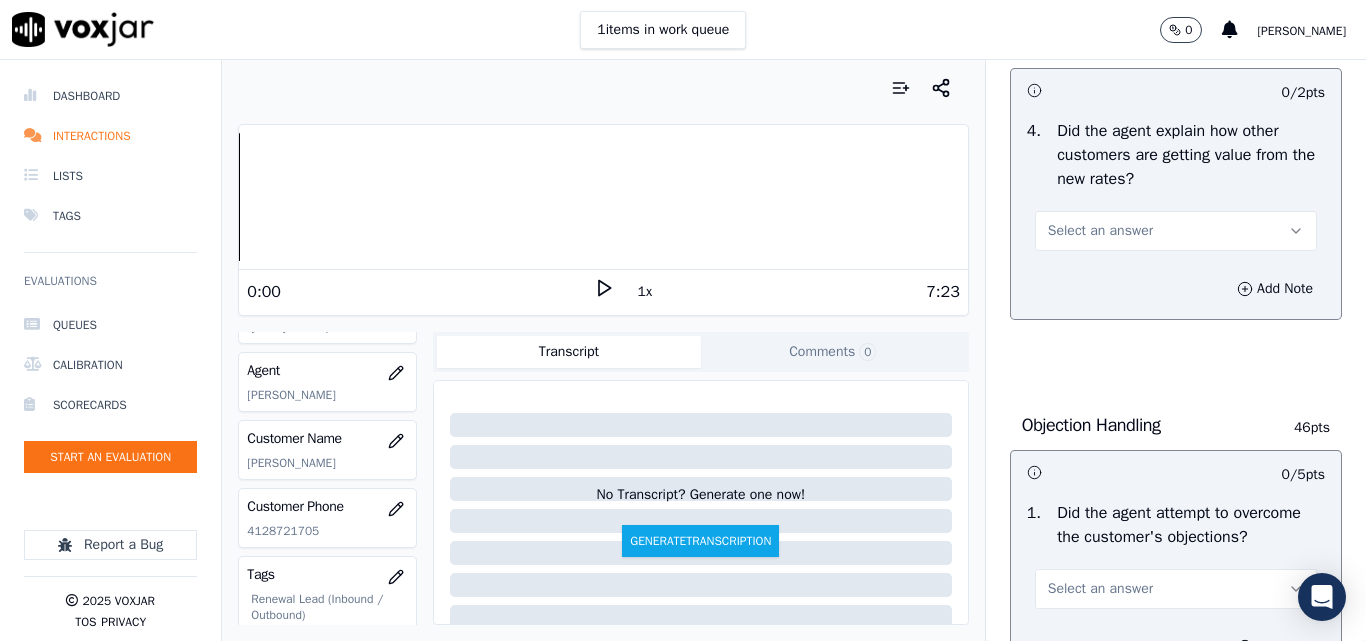click on "Select an answer" at bounding box center (1100, 231) 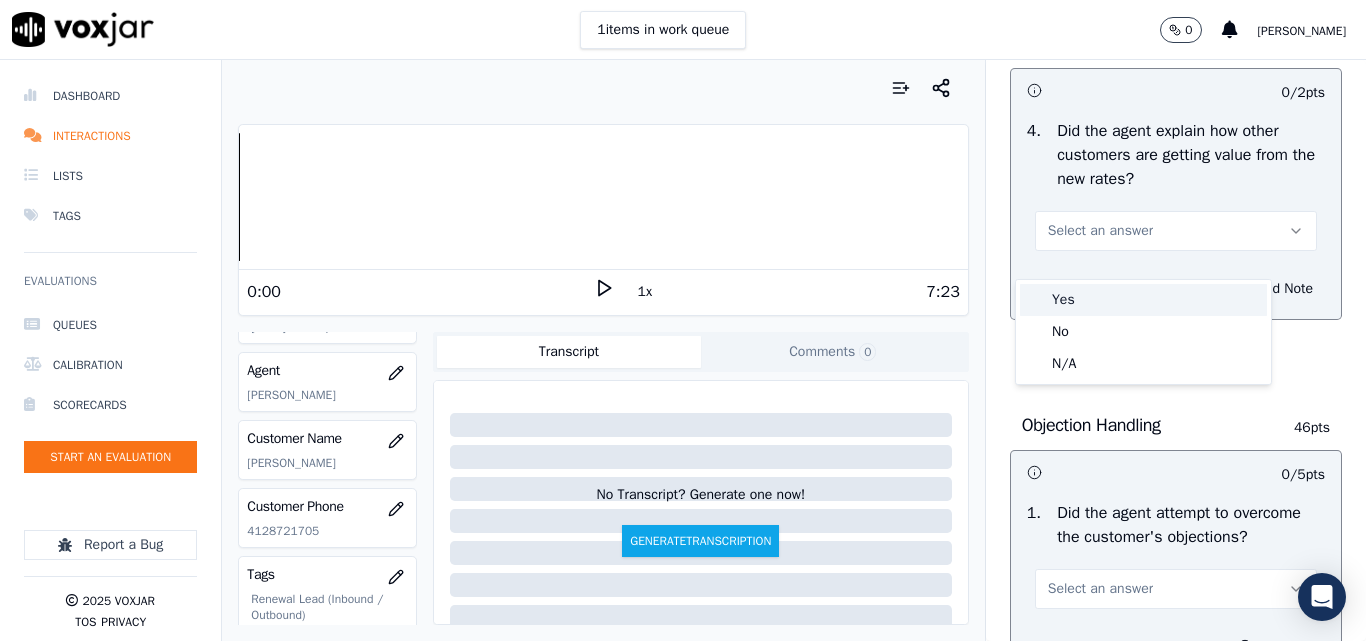 click on "Yes" at bounding box center (1143, 300) 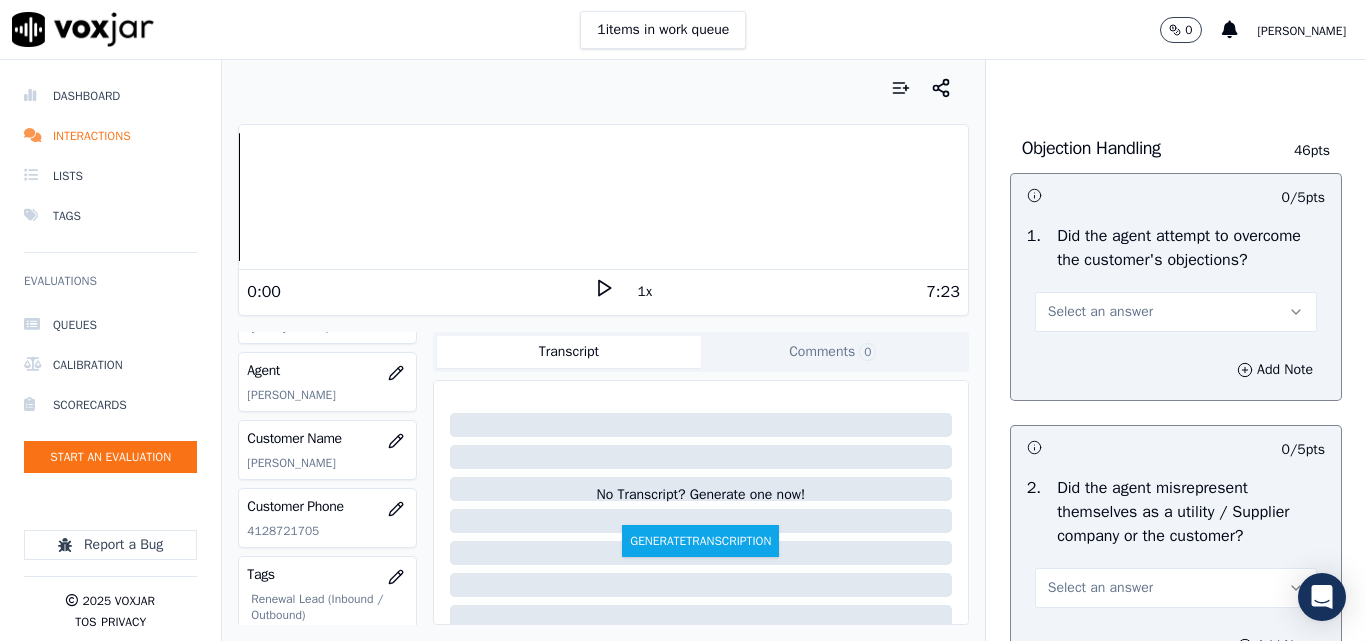 scroll, scrollTop: 1200, scrollLeft: 0, axis: vertical 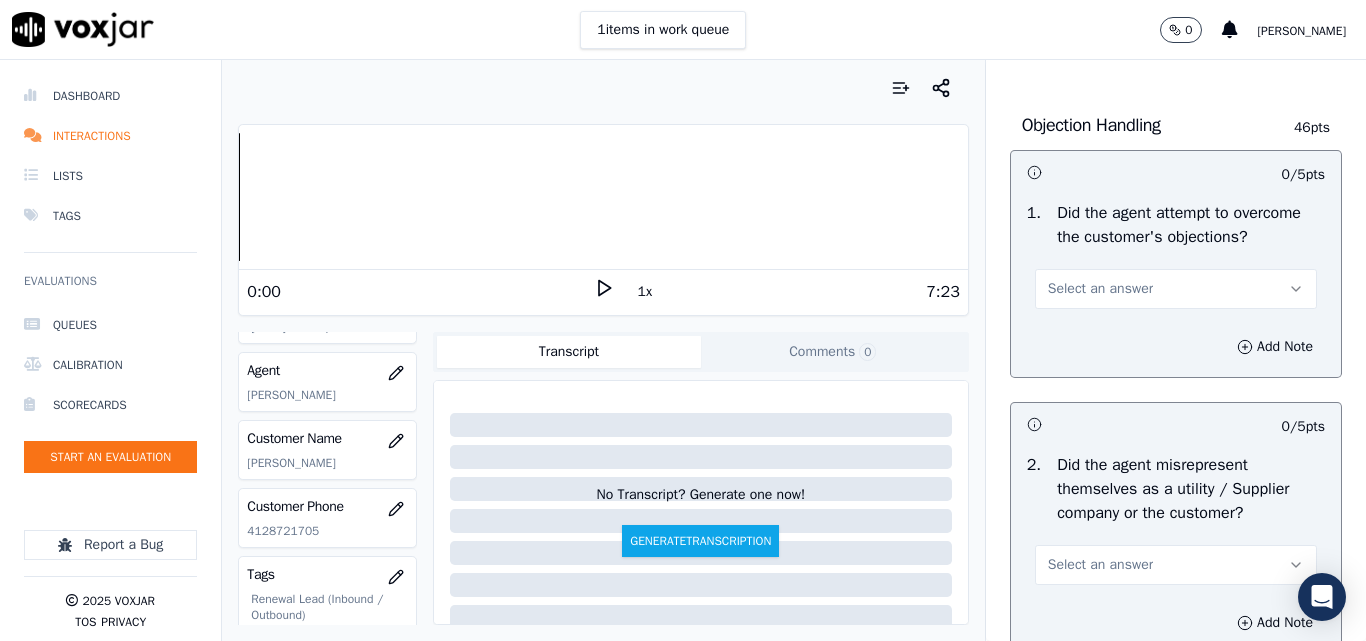 click on "Select an answer" at bounding box center (1100, 289) 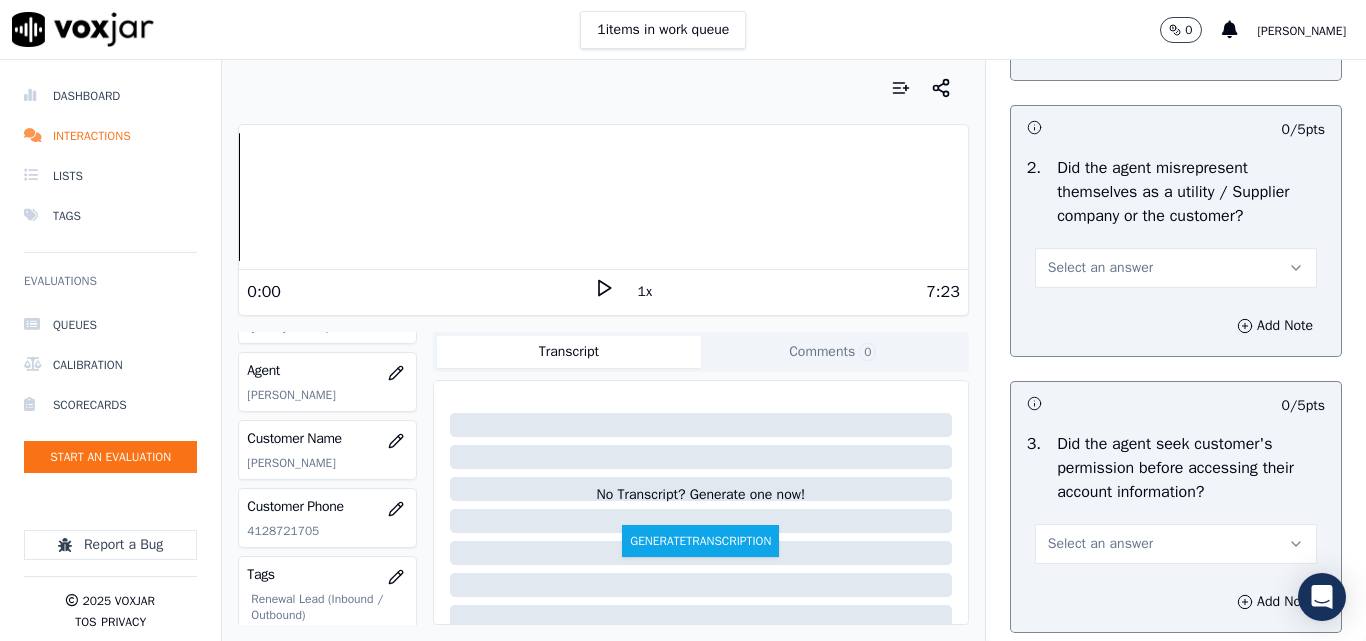 scroll, scrollTop: 1600, scrollLeft: 0, axis: vertical 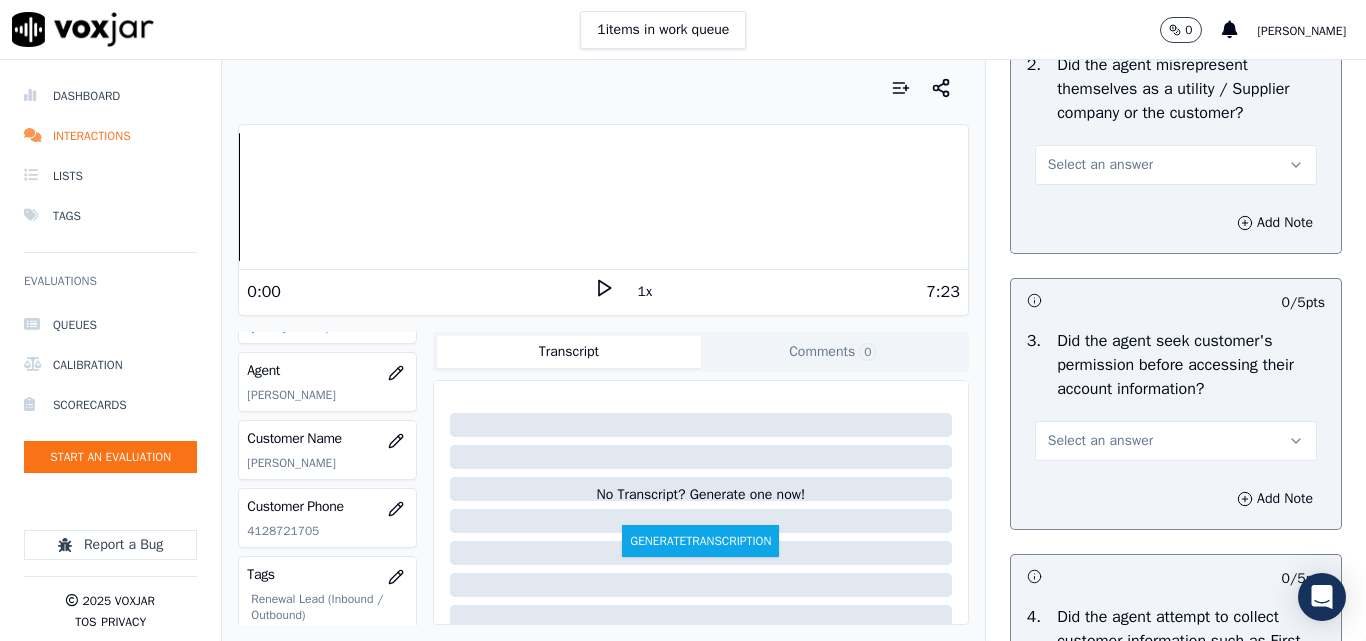 click on "Select an answer" at bounding box center (1100, 165) 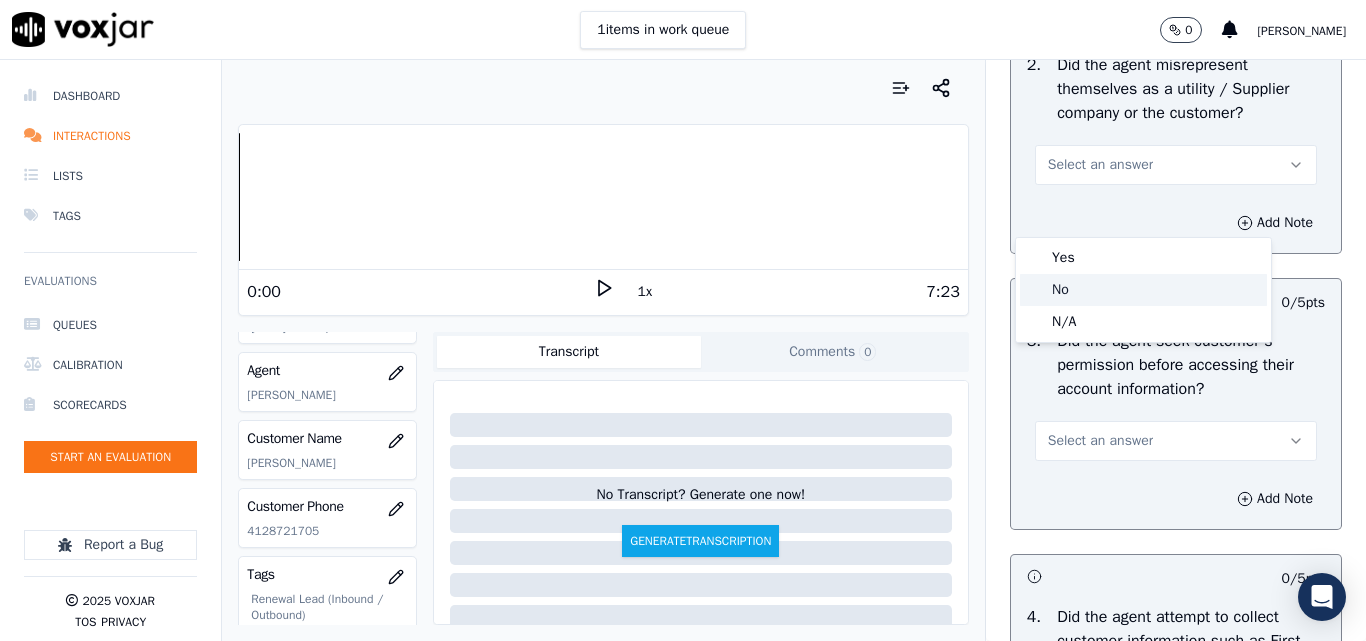click on "No" 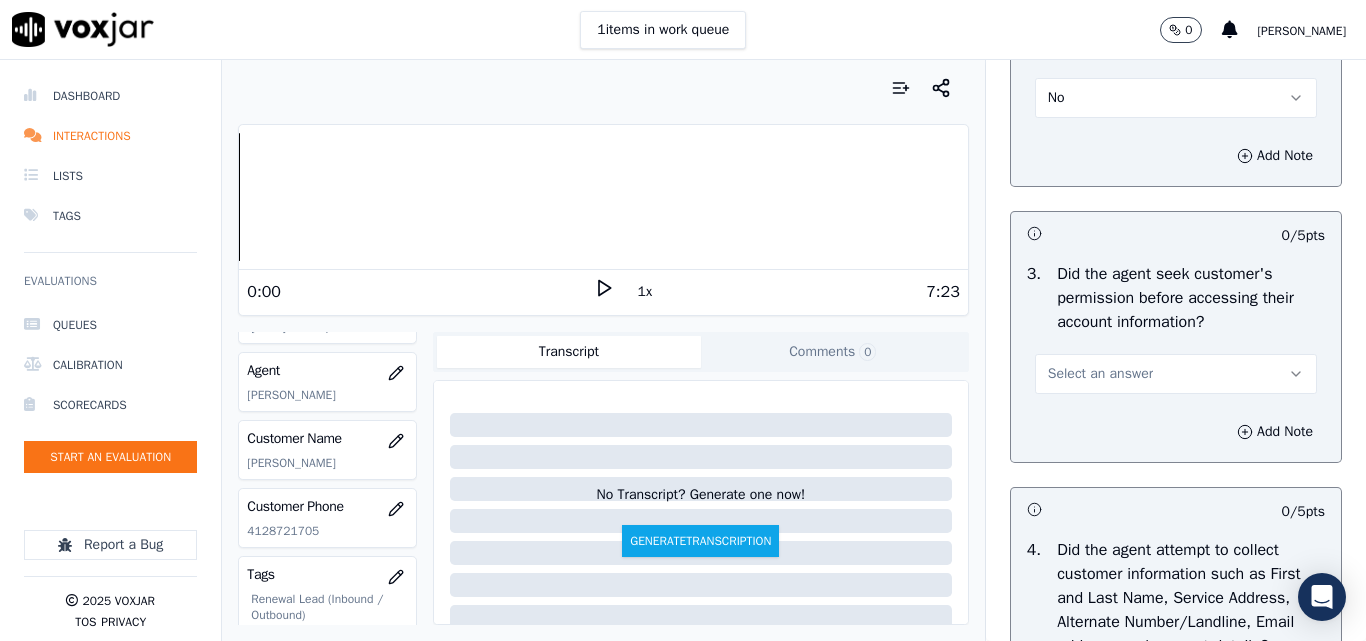 scroll, scrollTop: 1800, scrollLeft: 0, axis: vertical 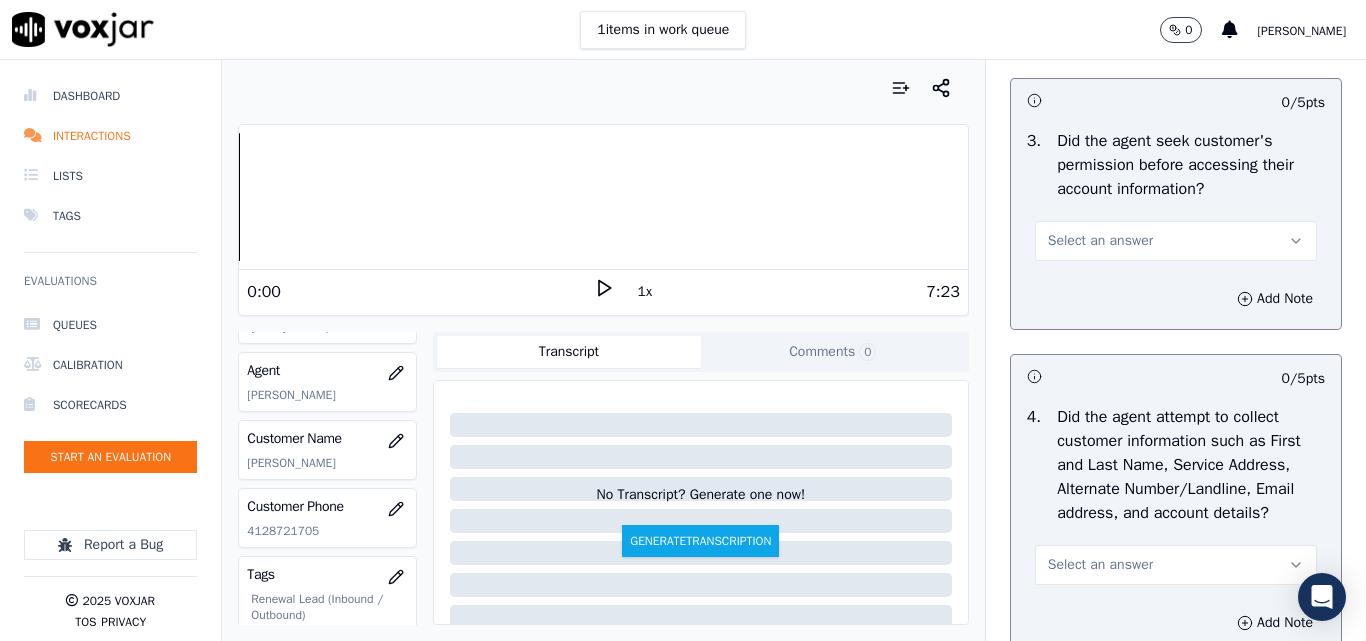 click on "Select an answer" at bounding box center [1100, 241] 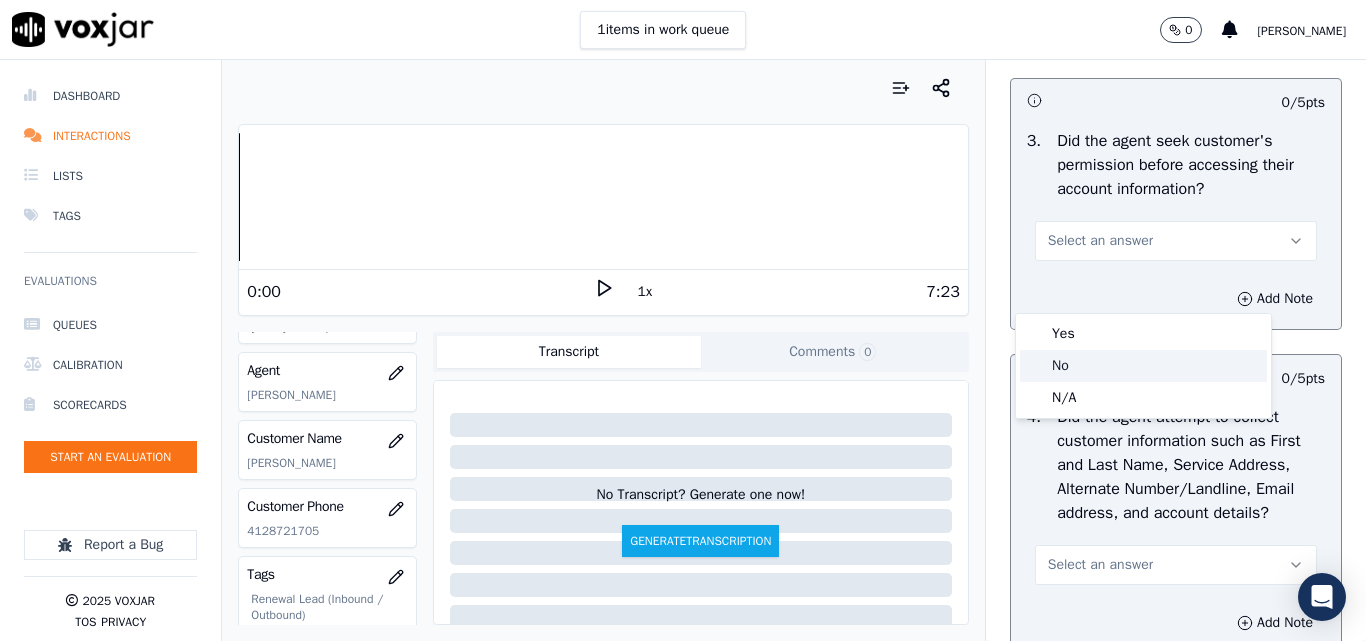 click on "No" 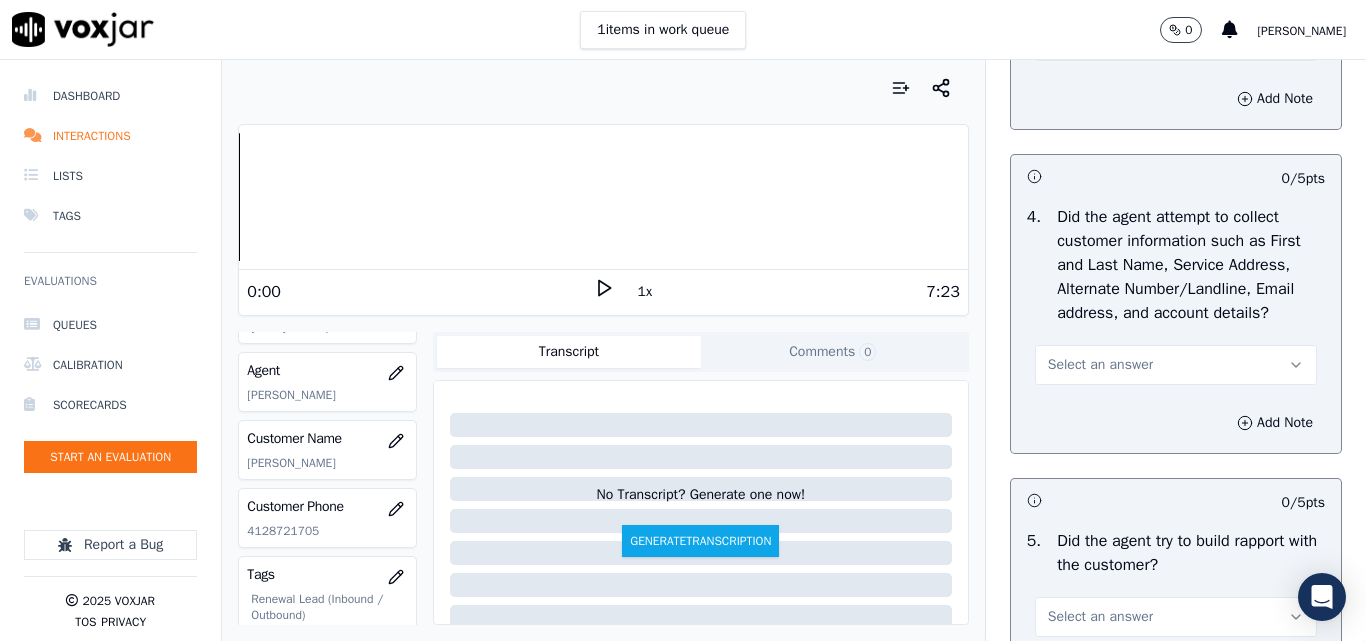 scroll, scrollTop: 2100, scrollLeft: 0, axis: vertical 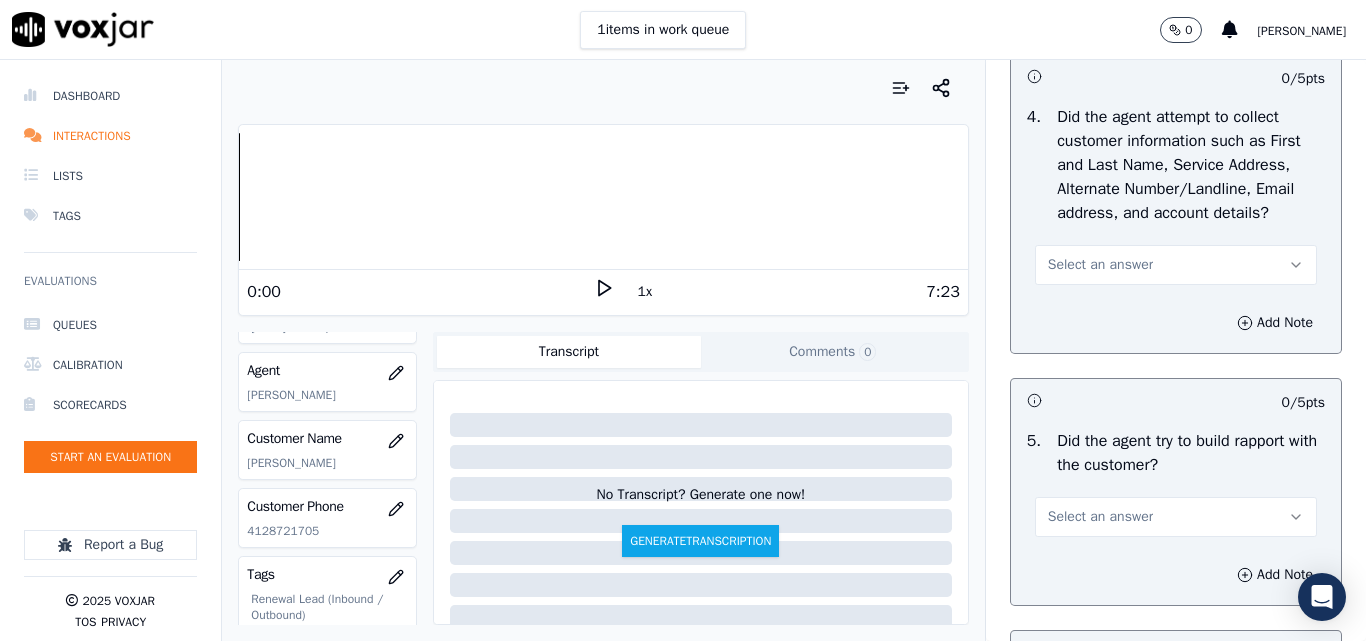 click on "Select an answer" at bounding box center (1100, 265) 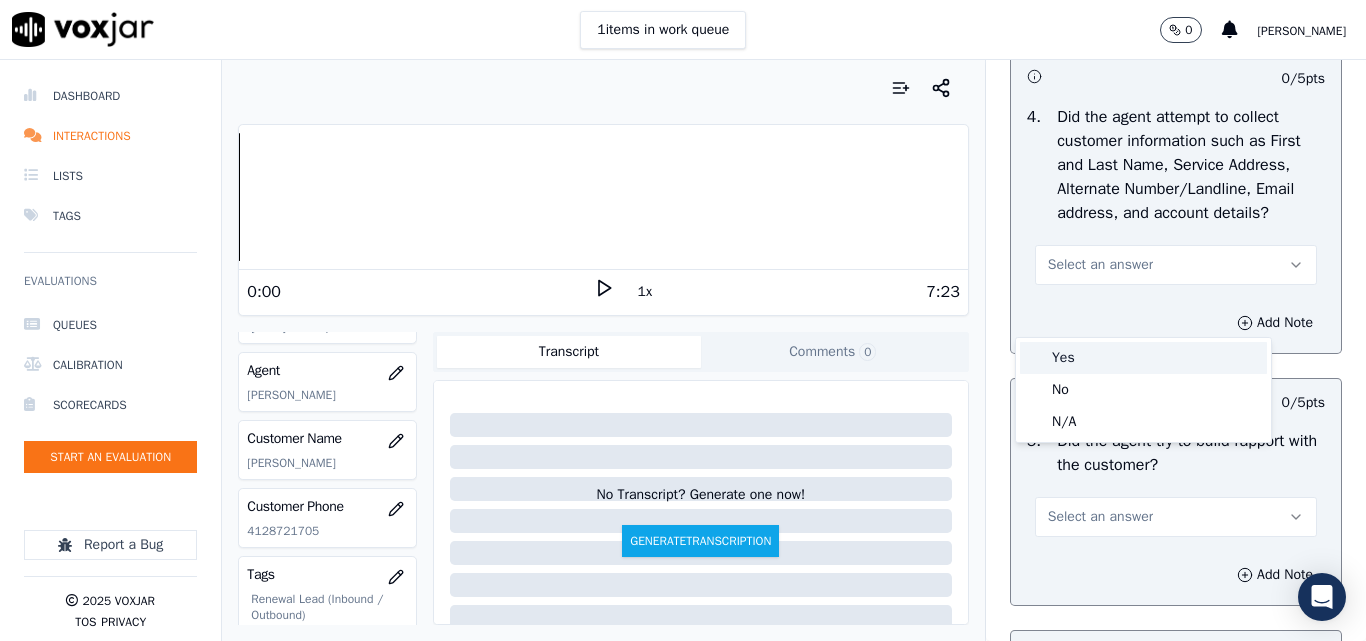 click on "Yes" at bounding box center (1143, 358) 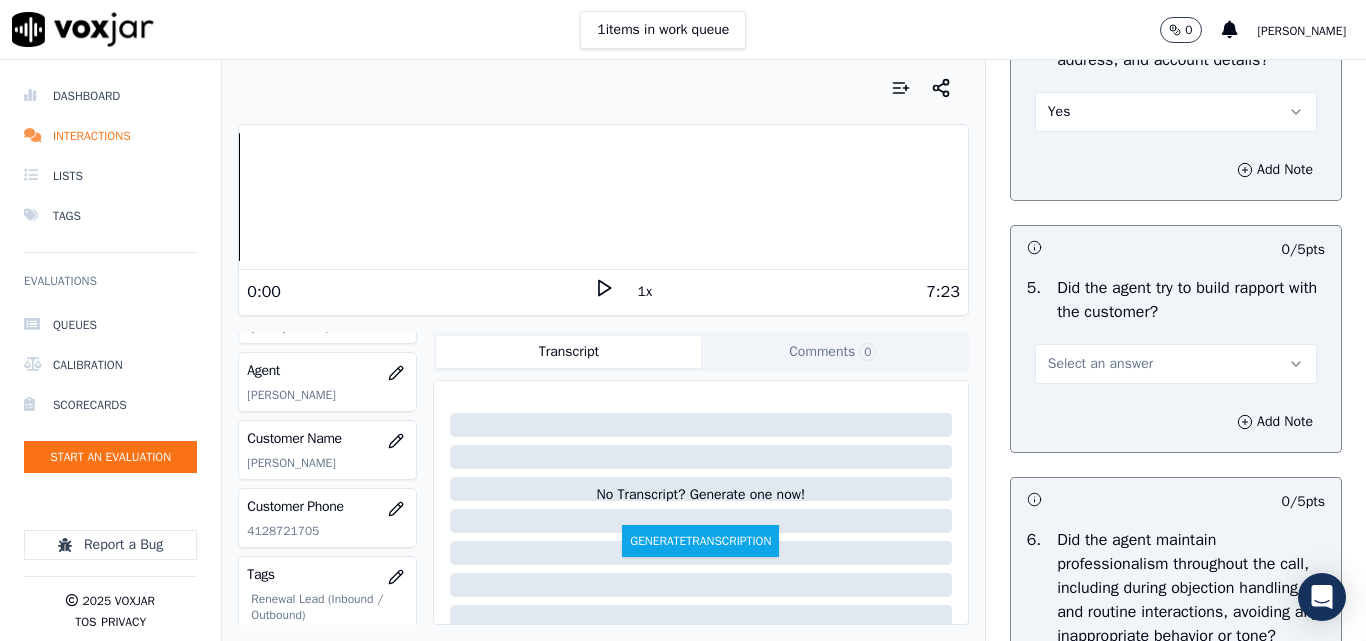 scroll, scrollTop: 2300, scrollLeft: 0, axis: vertical 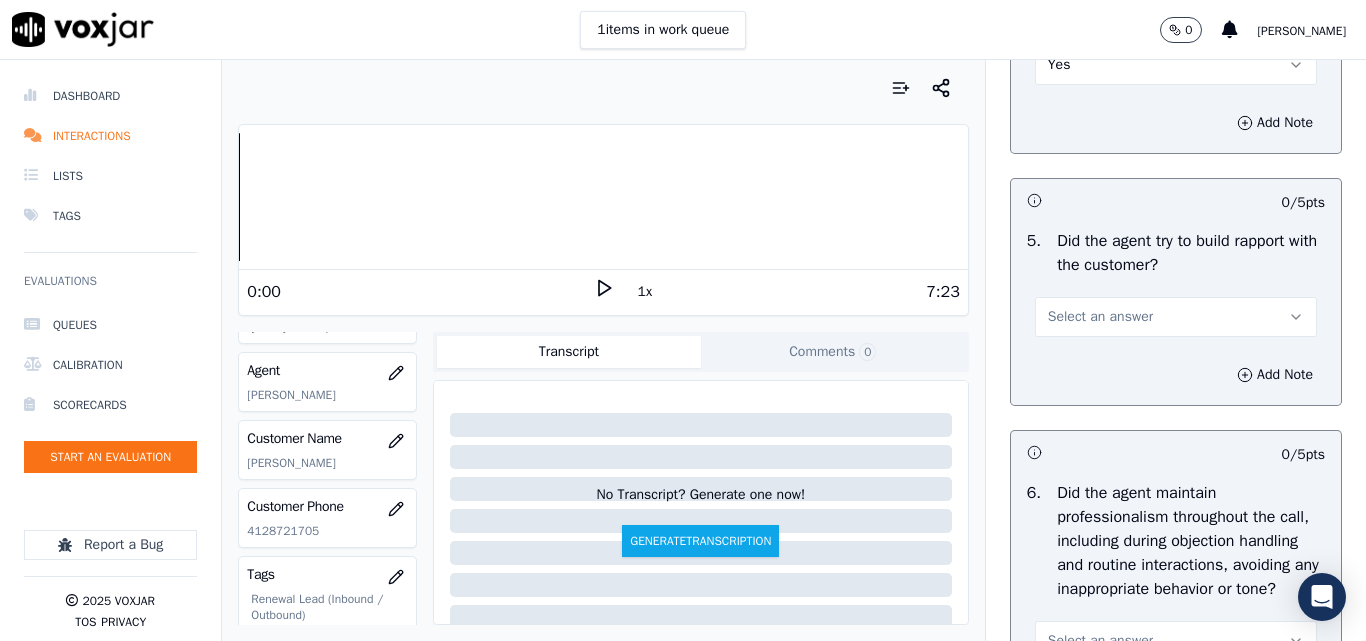 click on "Select an answer" at bounding box center (1176, 317) 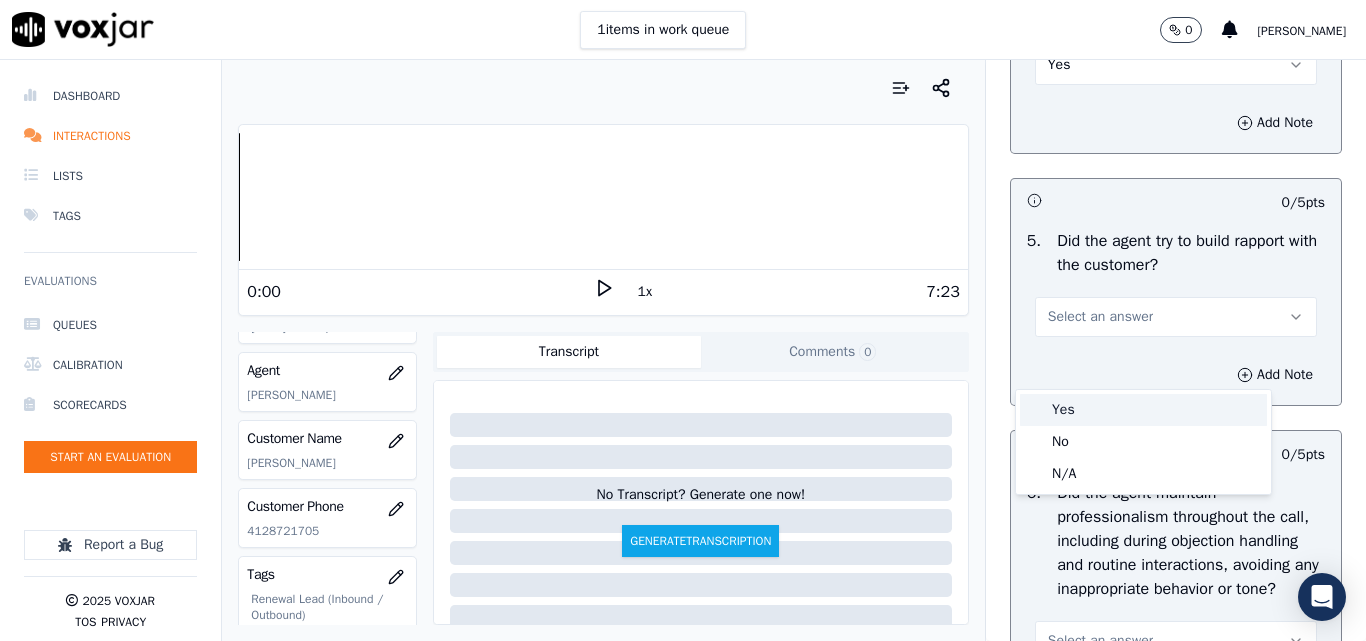click on "Yes" at bounding box center (1143, 410) 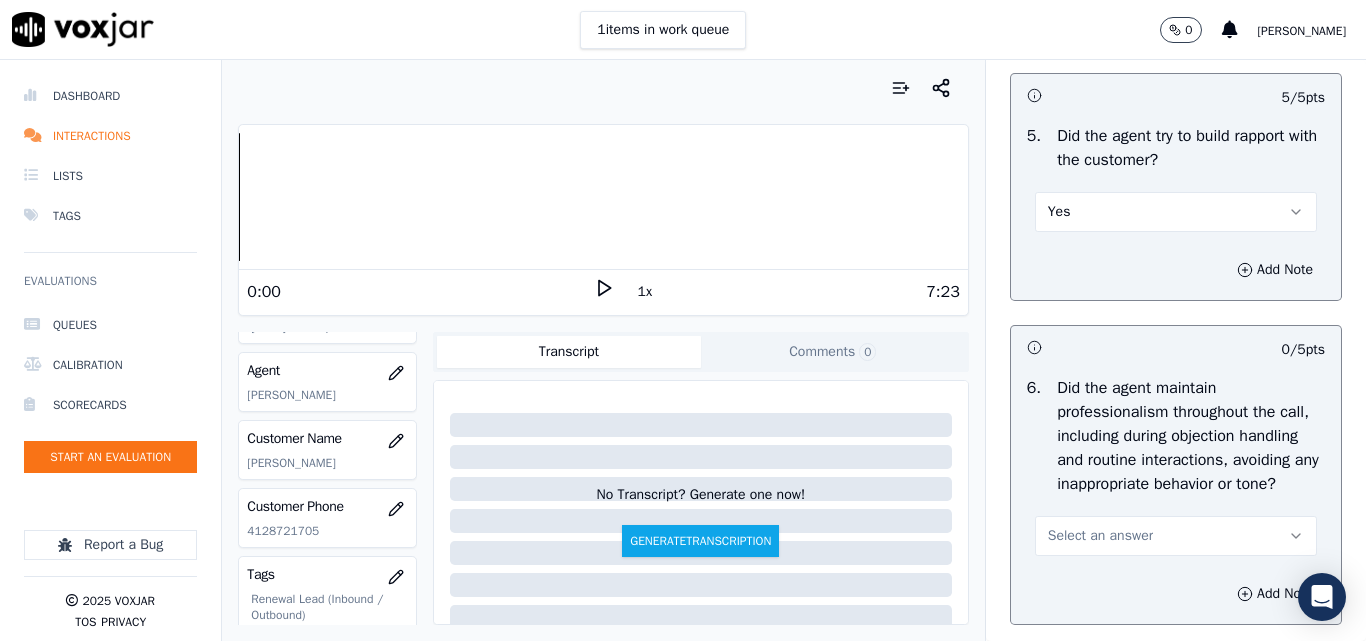 scroll, scrollTop: 2500, scrollLeft: 0, axis: vertical 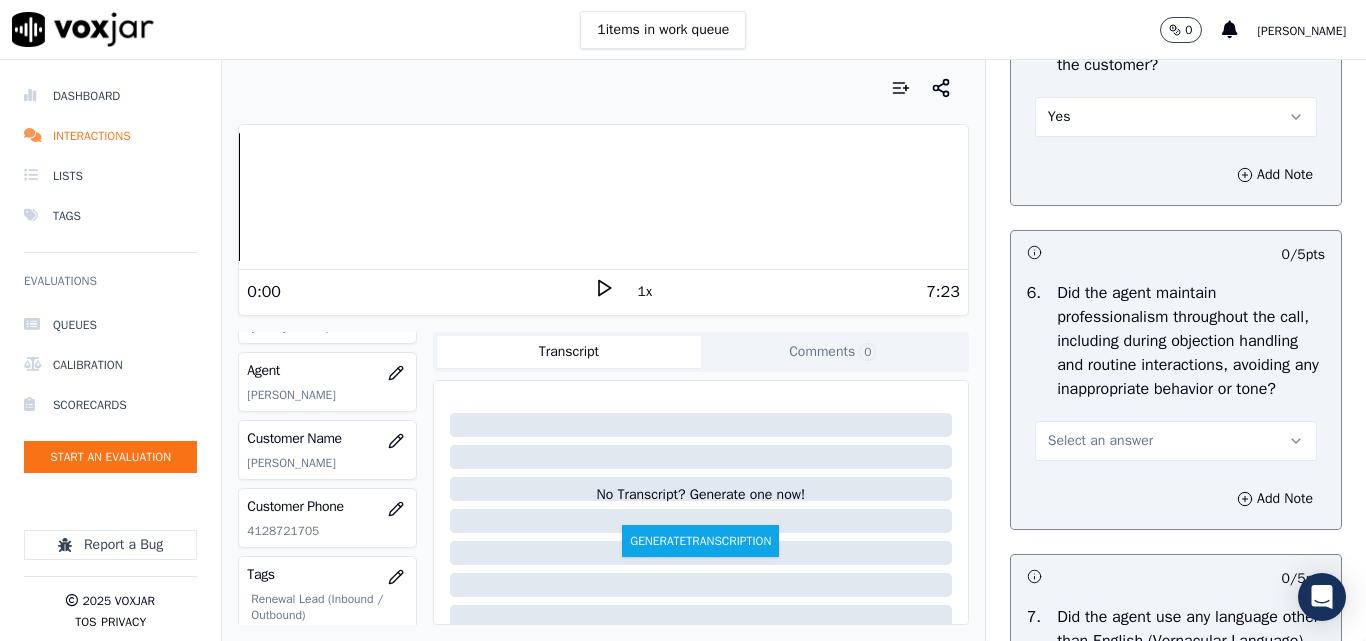 click on "Select an answer" at bounding box center [1100, 441] 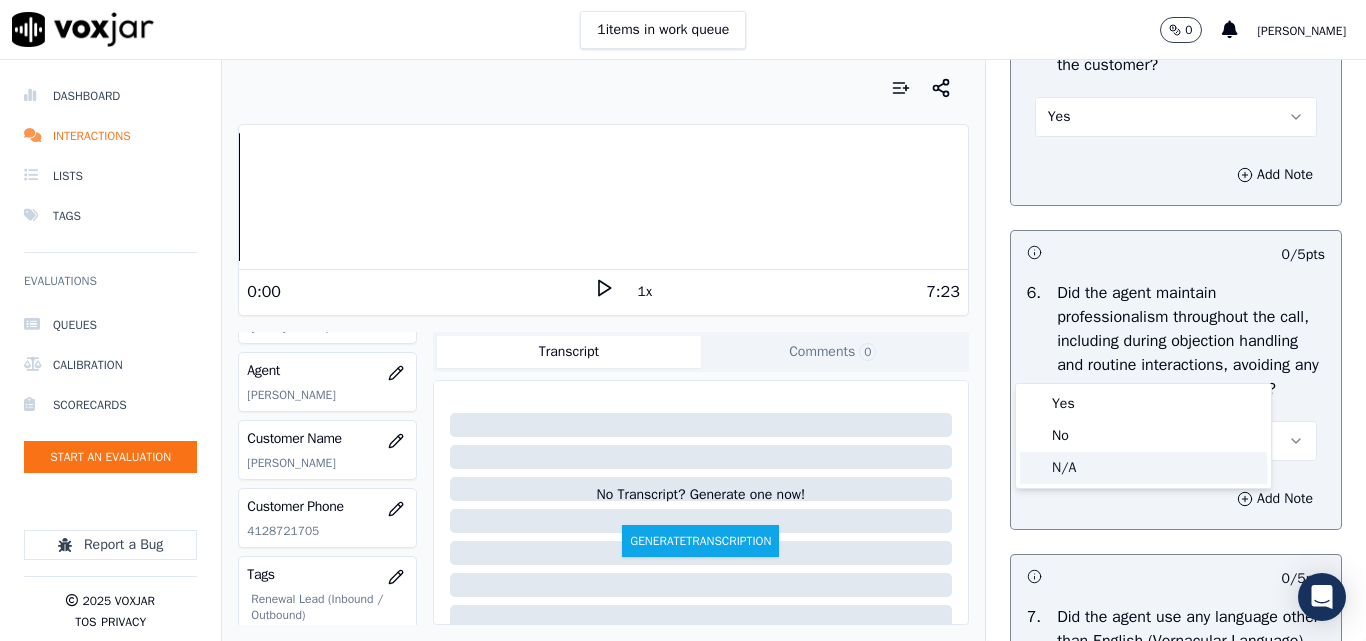 click on "N/A" 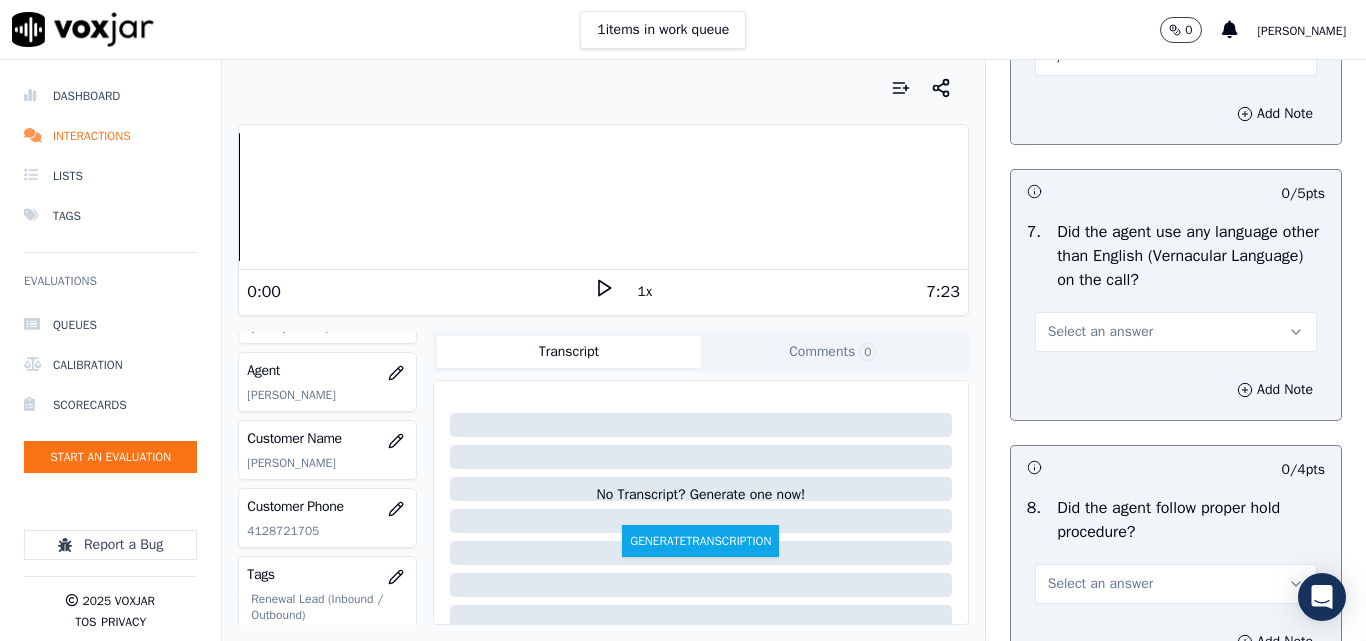 scroll, scrollTop: 3000, scrollLeft: 0, axis: vertical 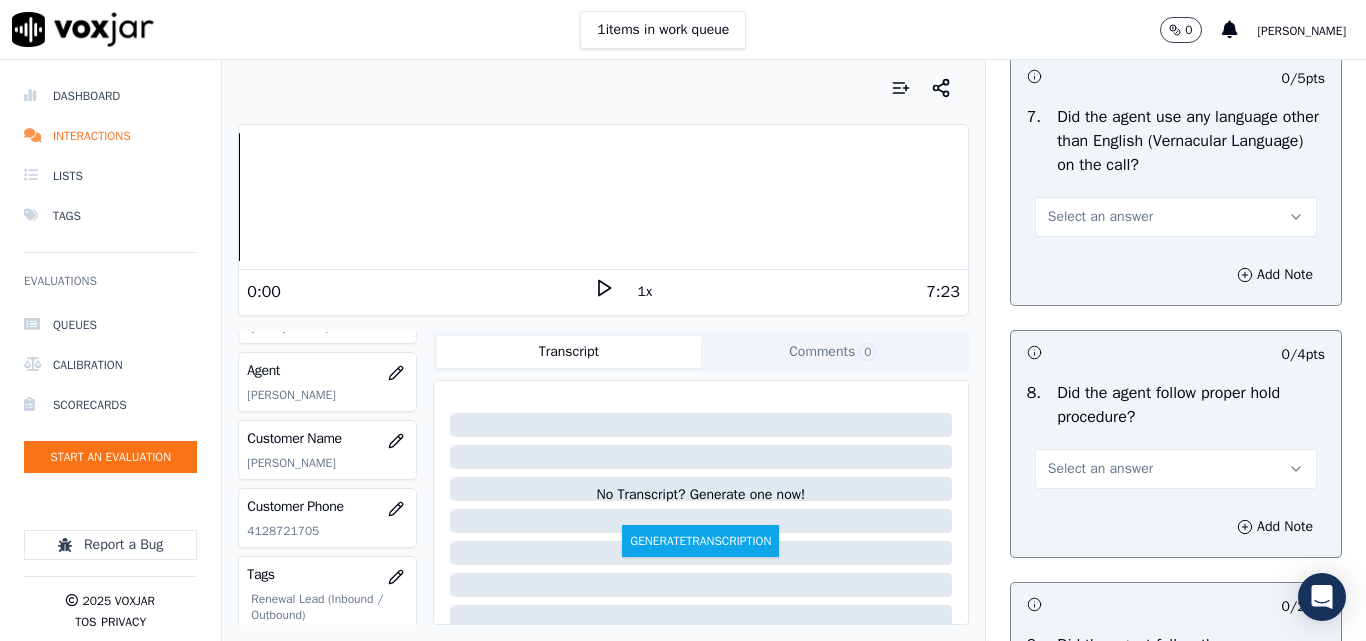 click on "Select an answer" at bounding box center [1100, 217] 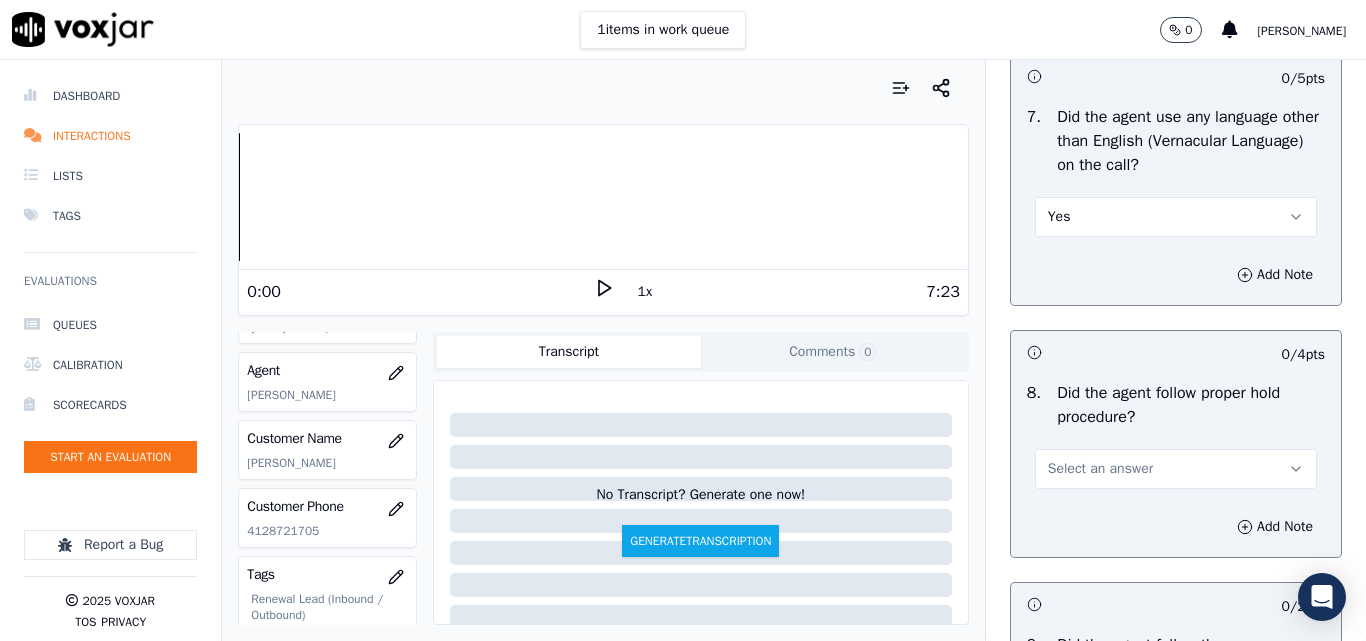 click on "Yes" at bounding box center [1176, 217] 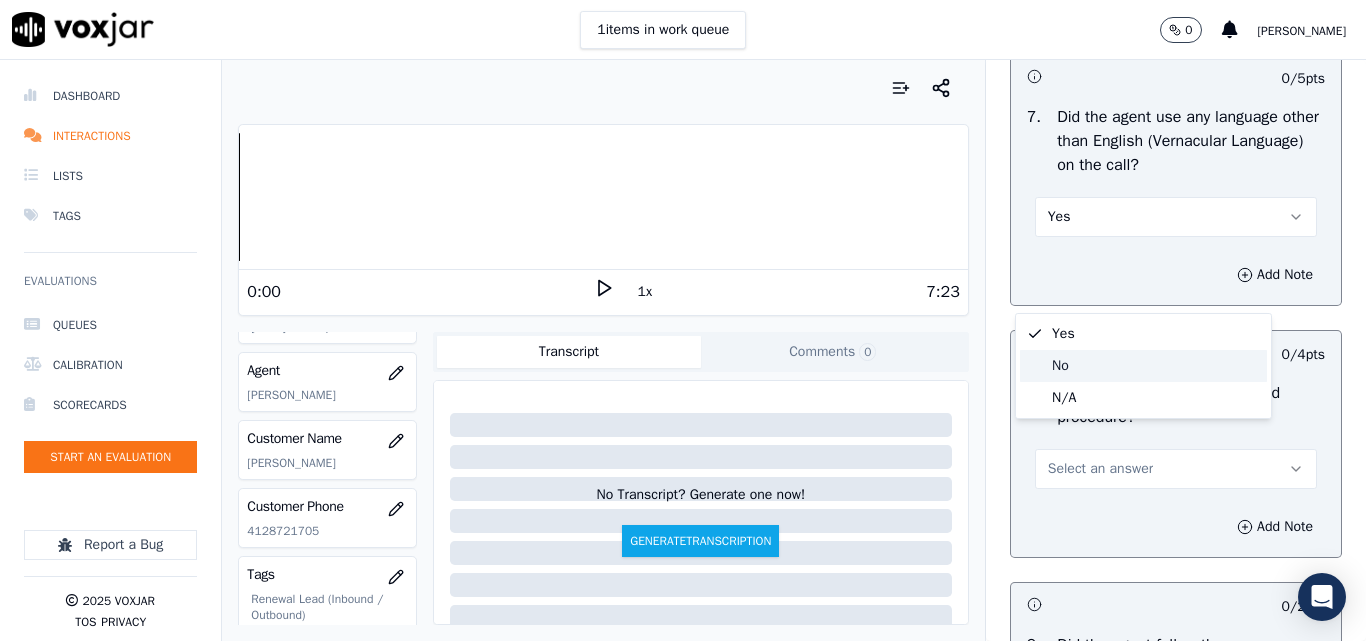 click on "No" 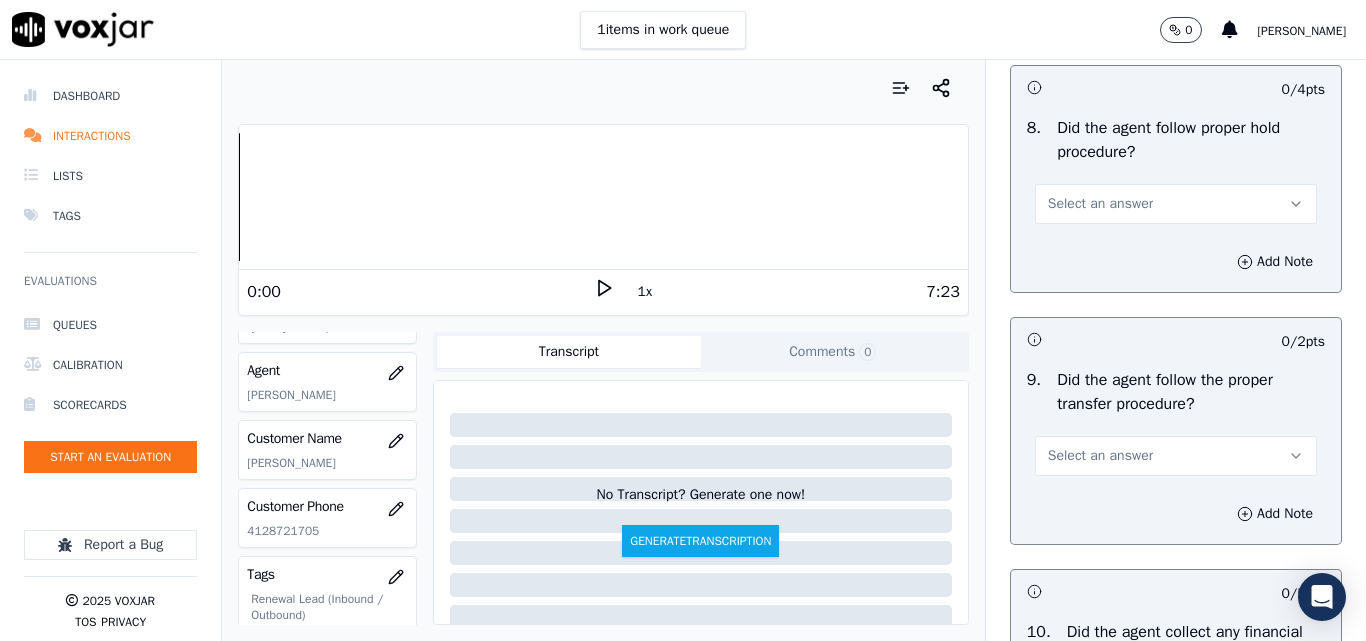 scroll, scrollTop: 3300, scrollLeft: 0, axis: vertical 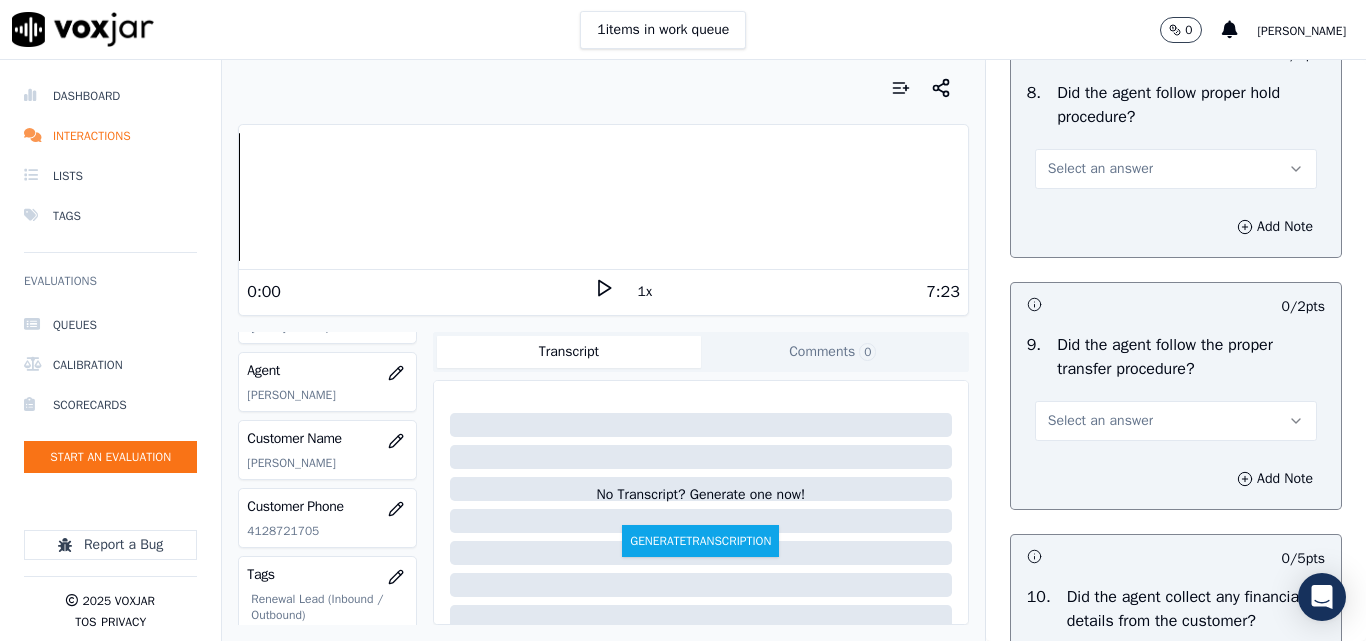 click on "Select an answer" at bounding box center [1100, 169] 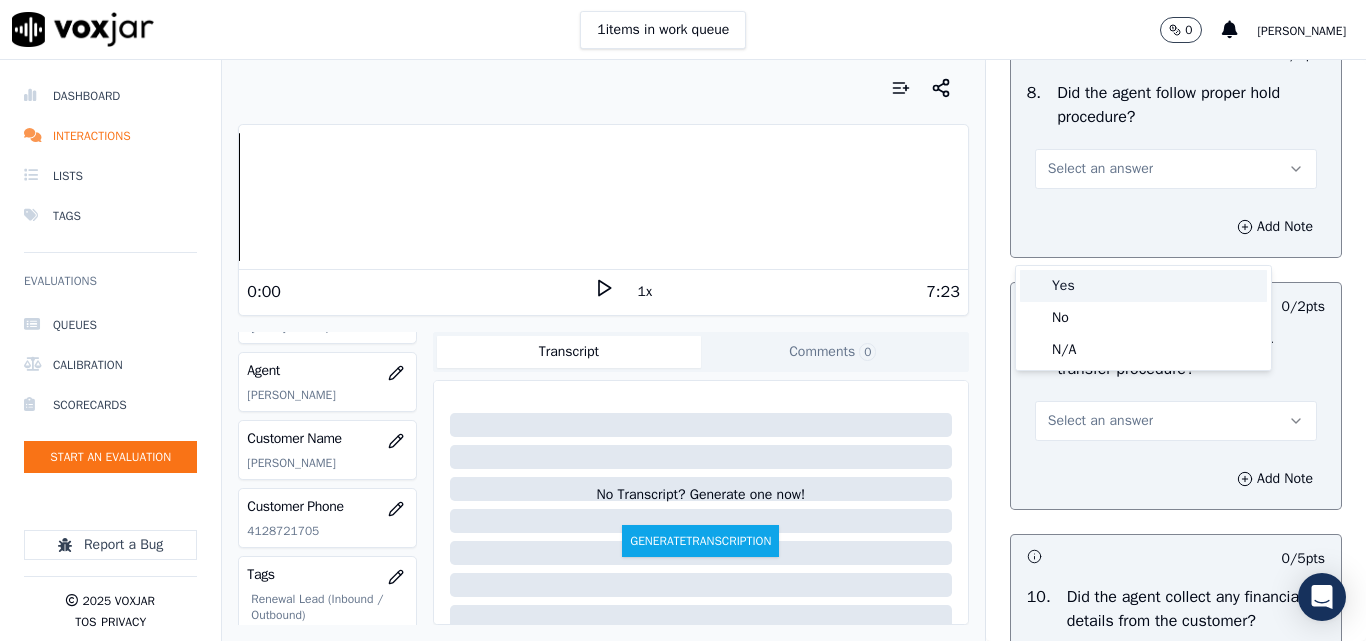 click on "Yes" at bounding box center [1143, 286] 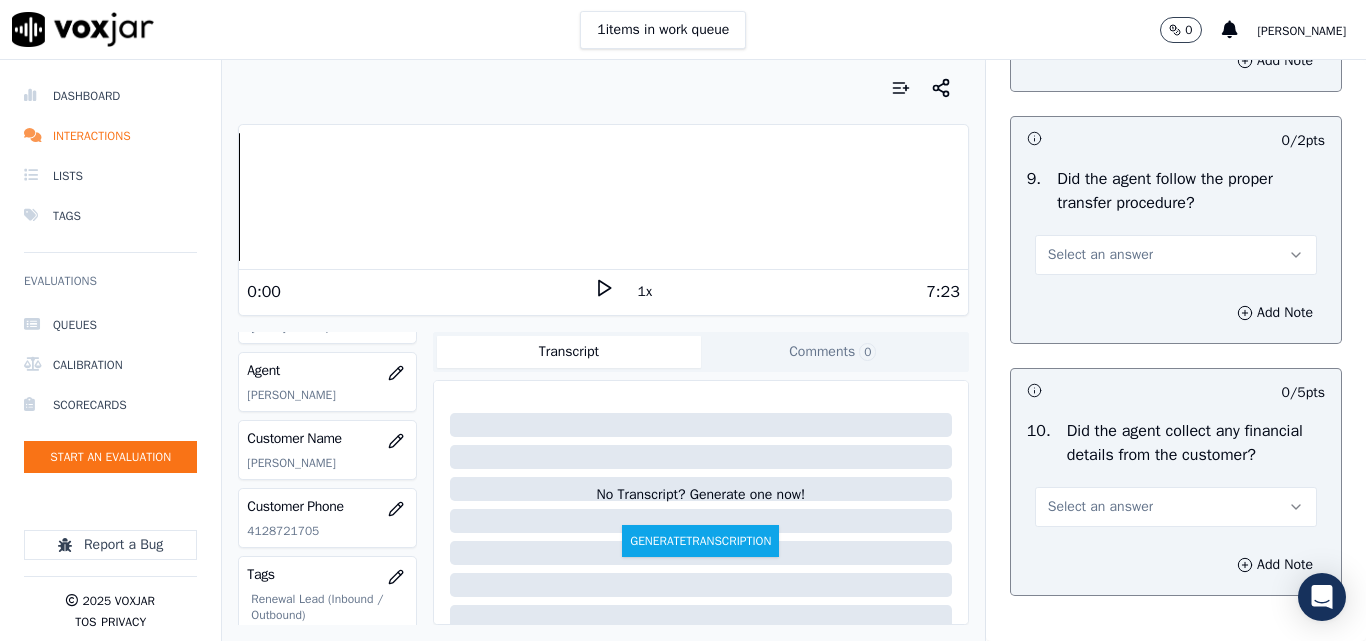 scroll, scrollTop: 3500, scrollLeft: 0, axis: vertical 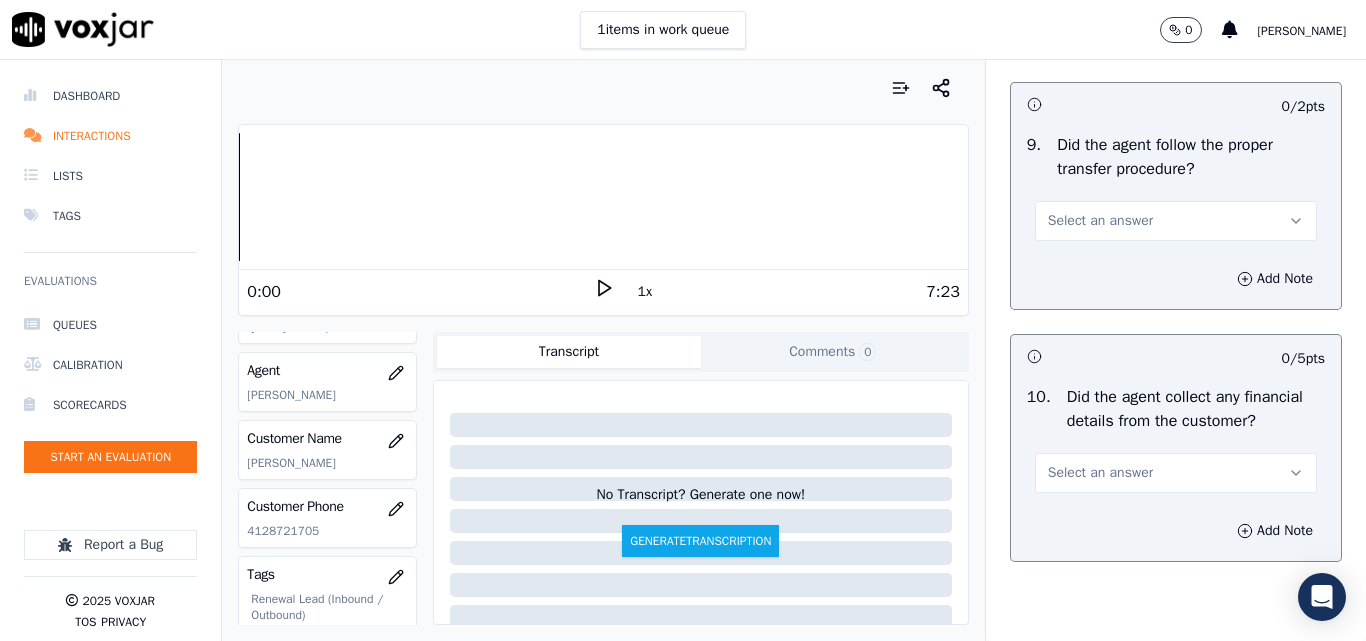 click on "Select an answer" at bounding box center [1100, 221] 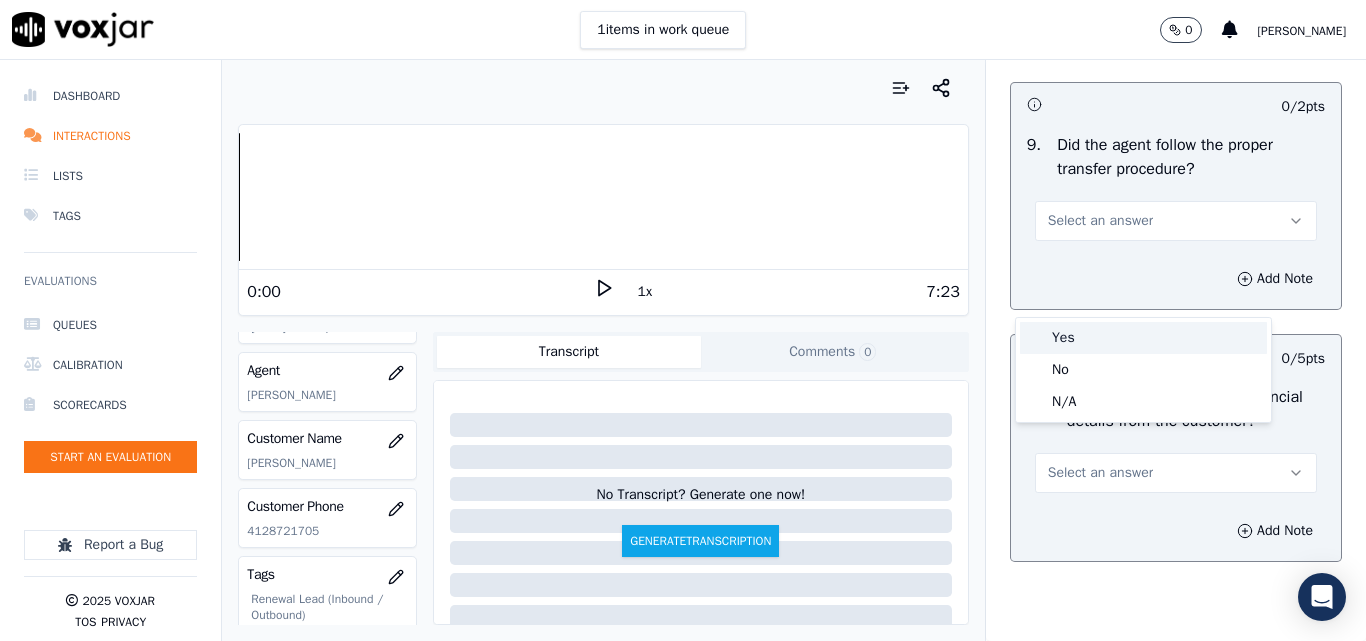 click on "Yes" at bounding box center (1143, 338) 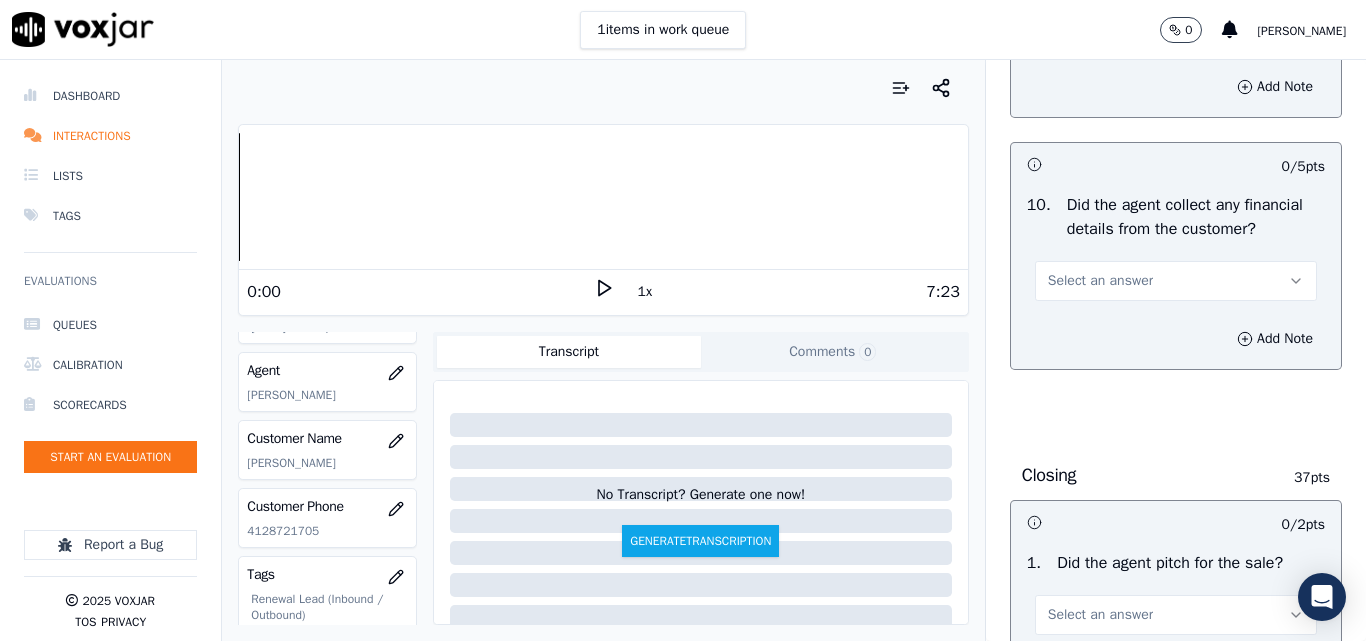 scroll, scrollTop: 3700, scrollLeft: 0, axis: vertical 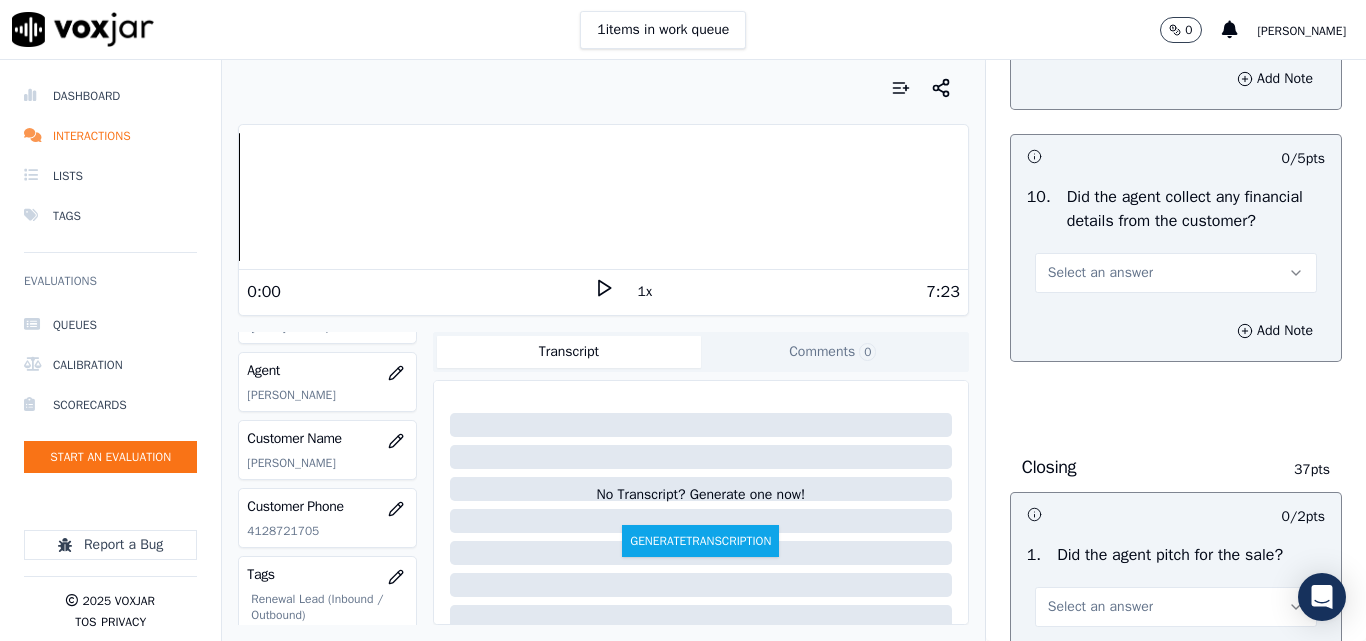 click on "Select an answer" at bounding box center (1100, 273) 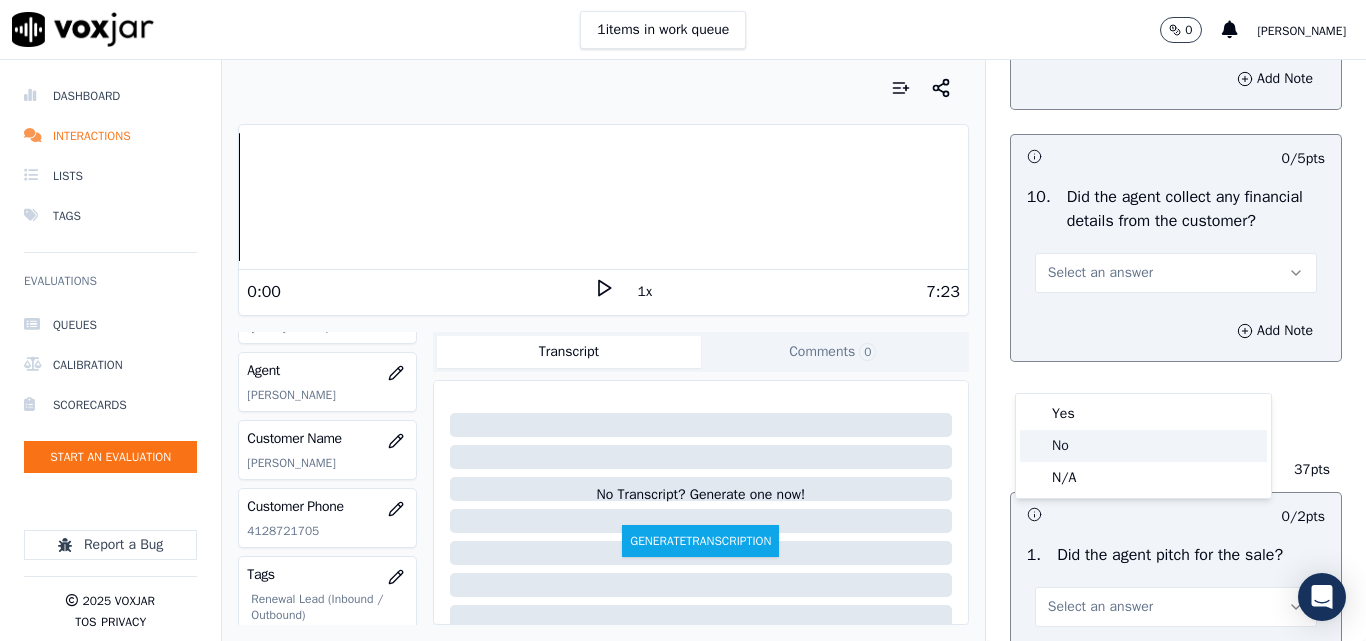 click on "No" 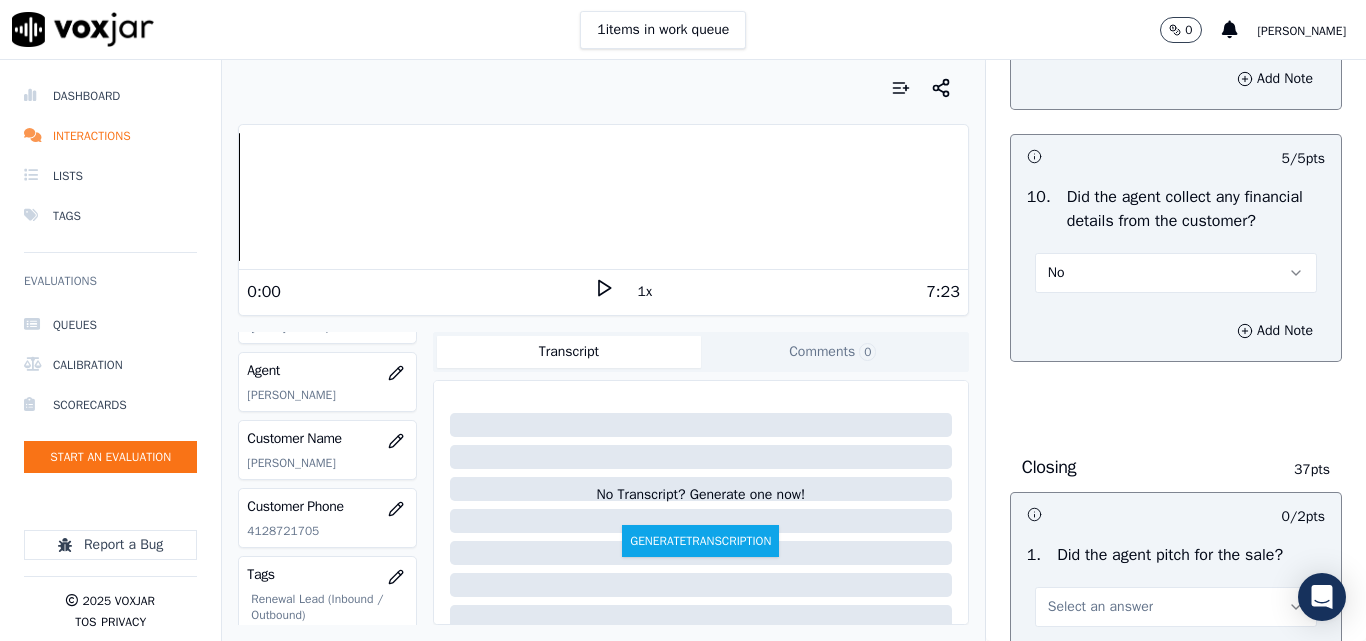 click on "Yes" at bounding box center [1176, 21] 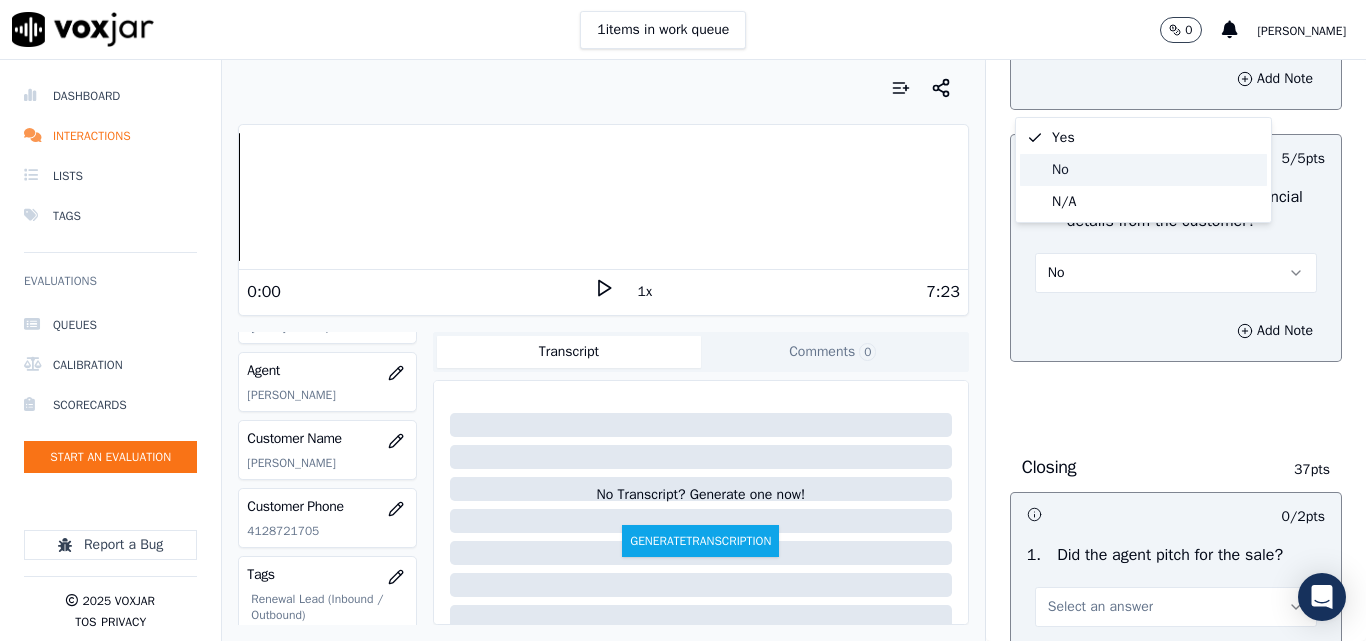 click on "No" 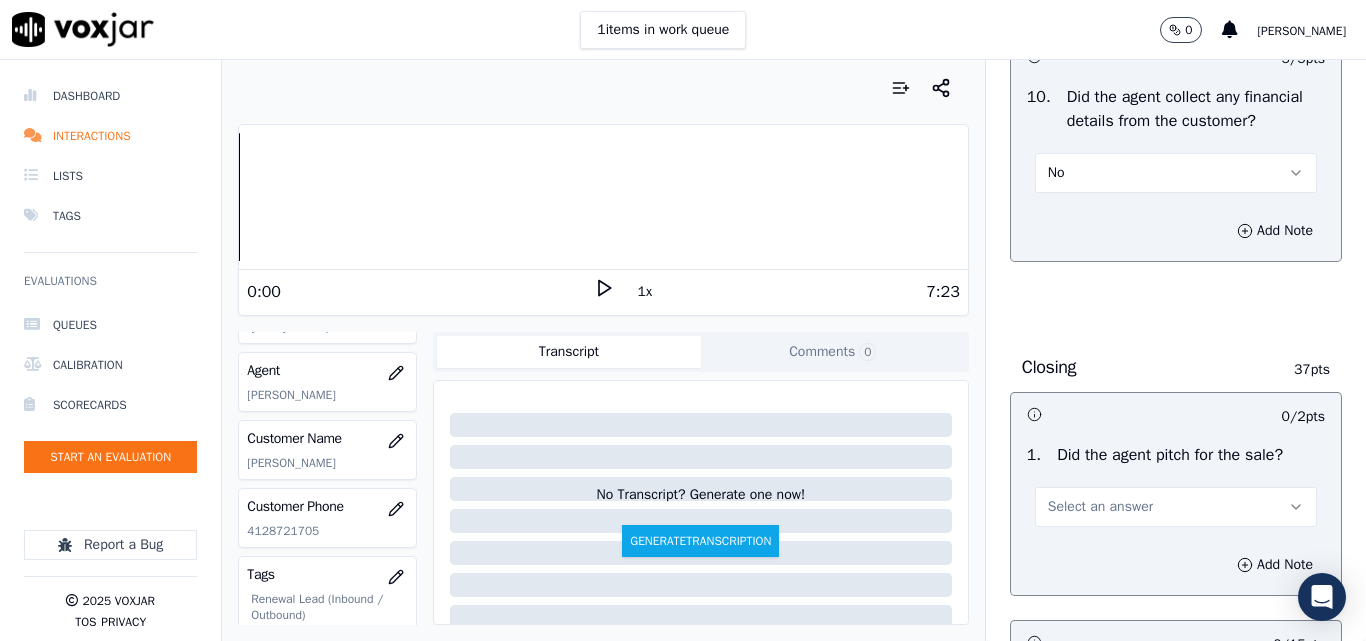 scroll, scrollTop: 3500, scrollLeft: 0, axis: vertical 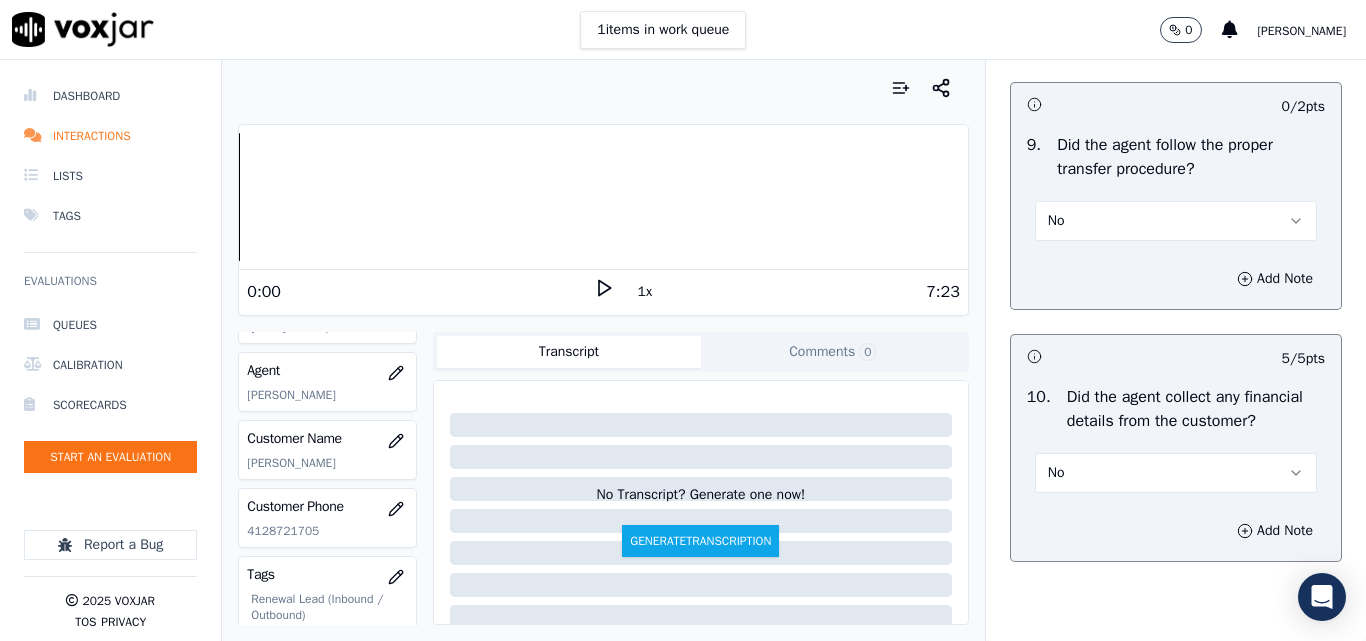 click on "No" at bounding box center (1176, 221) 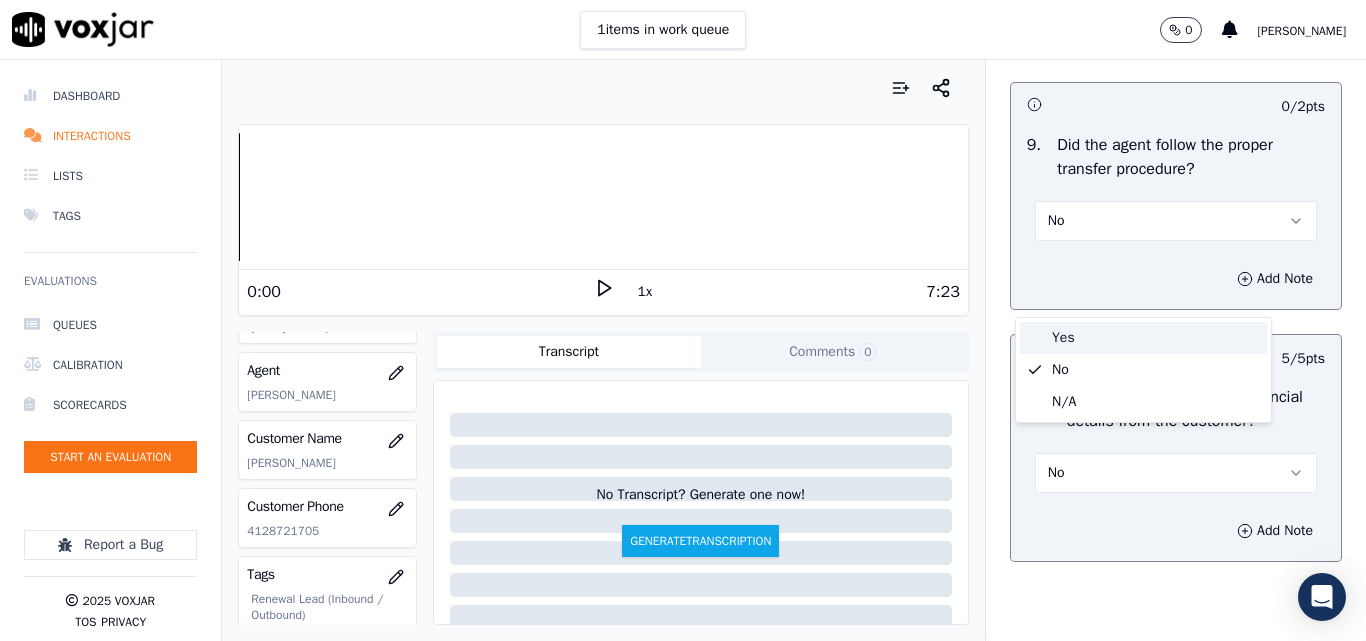 click on "Yes" at bounding box center [1143, 338] 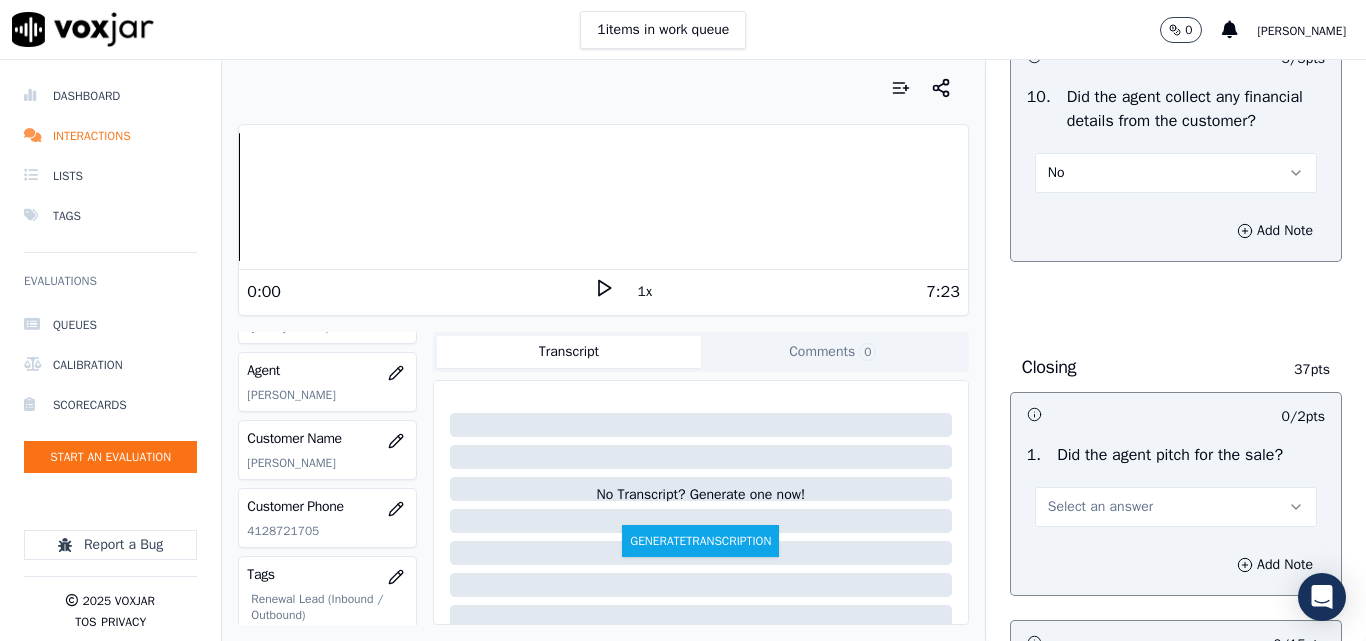 scroll, scrollTop: 4100, scrollLeft: 0, axis: vertical 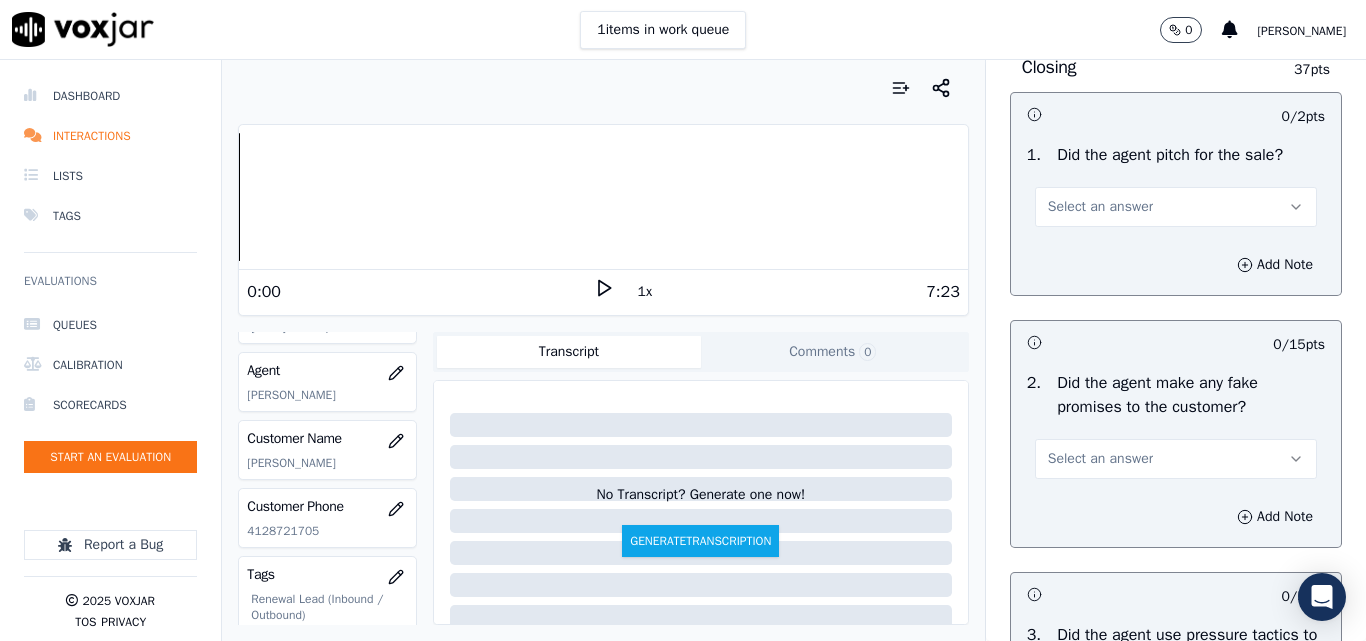 click on "Select an answer" at bounding box center (1100, 207) 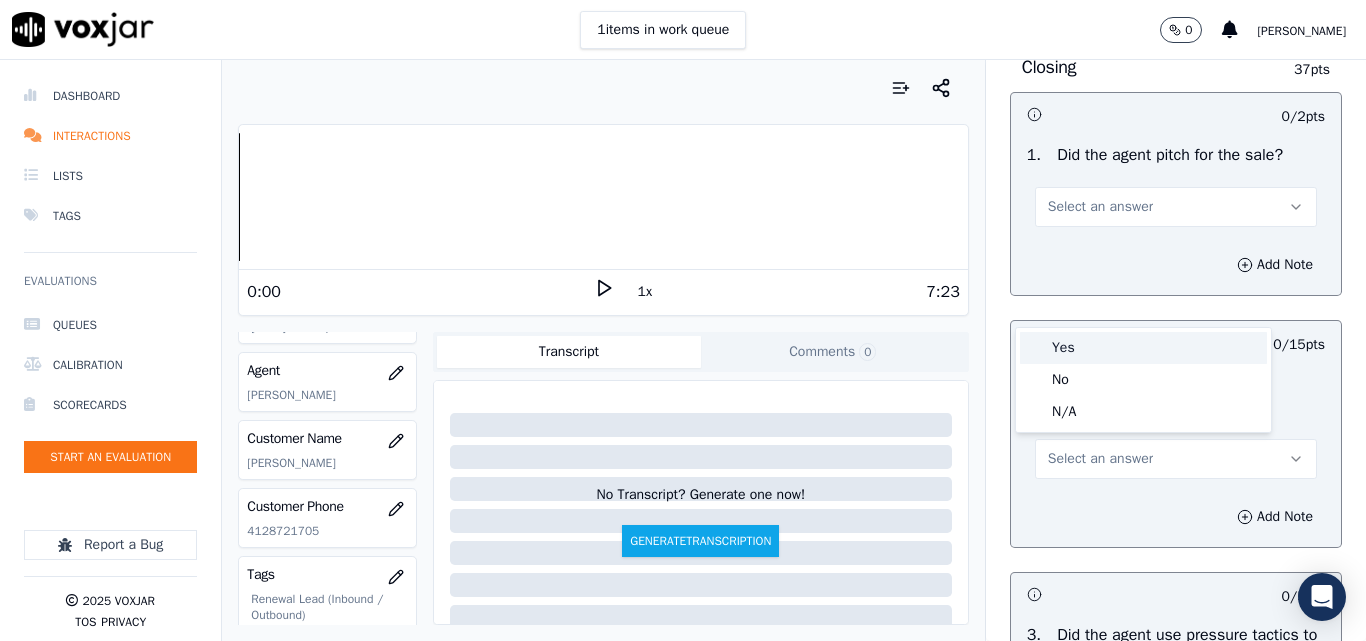 click on "Yes" at bounding box center (1143, 348) 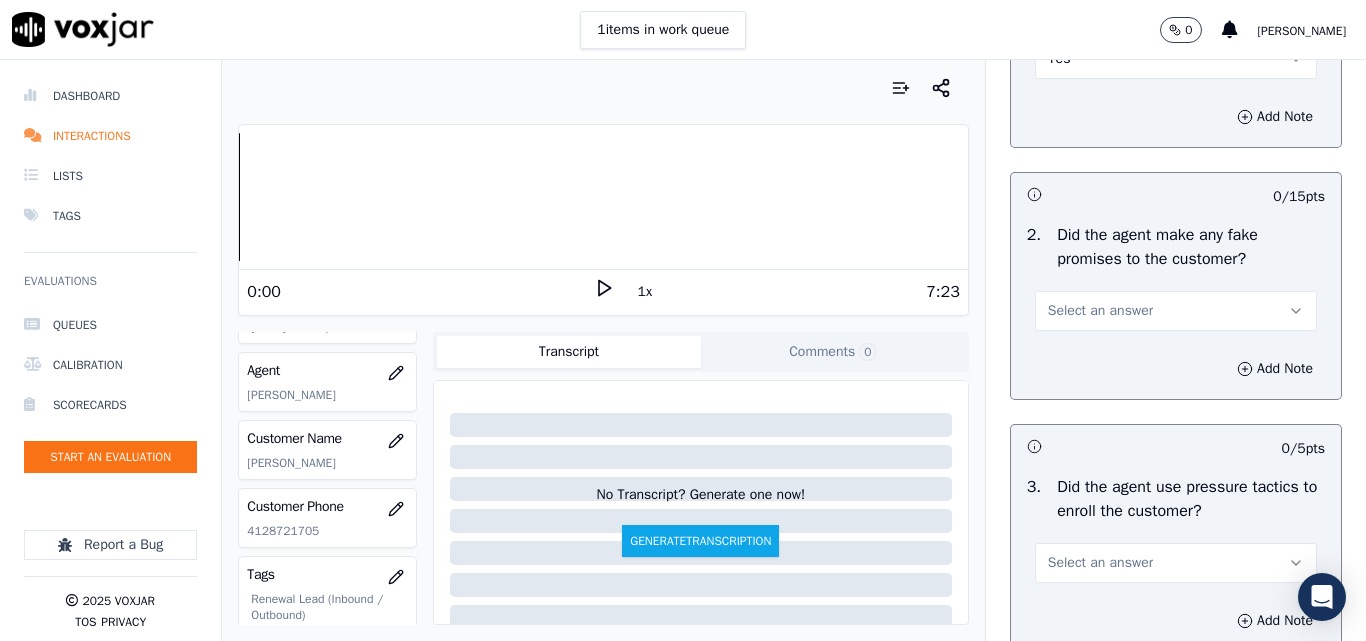 scroll, scrollTop: 4400, scrollLeft: 0, axis: vertical 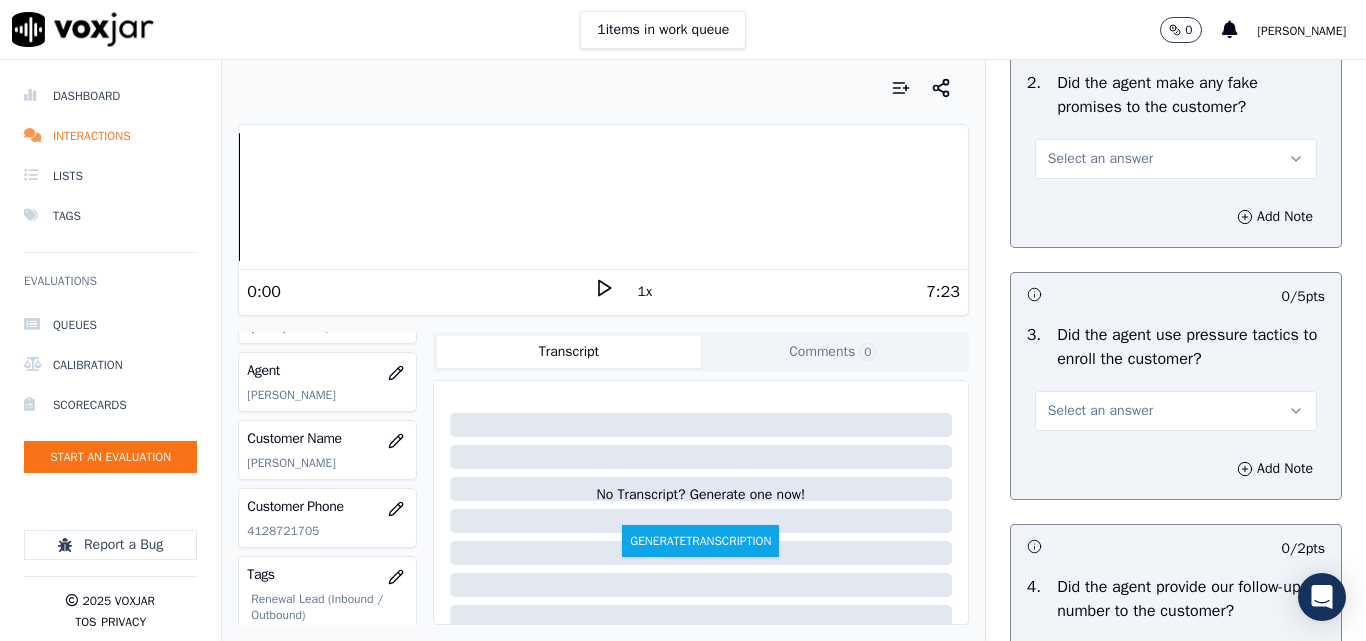 click on "Select an answer" at bounding box center [1100, 159] 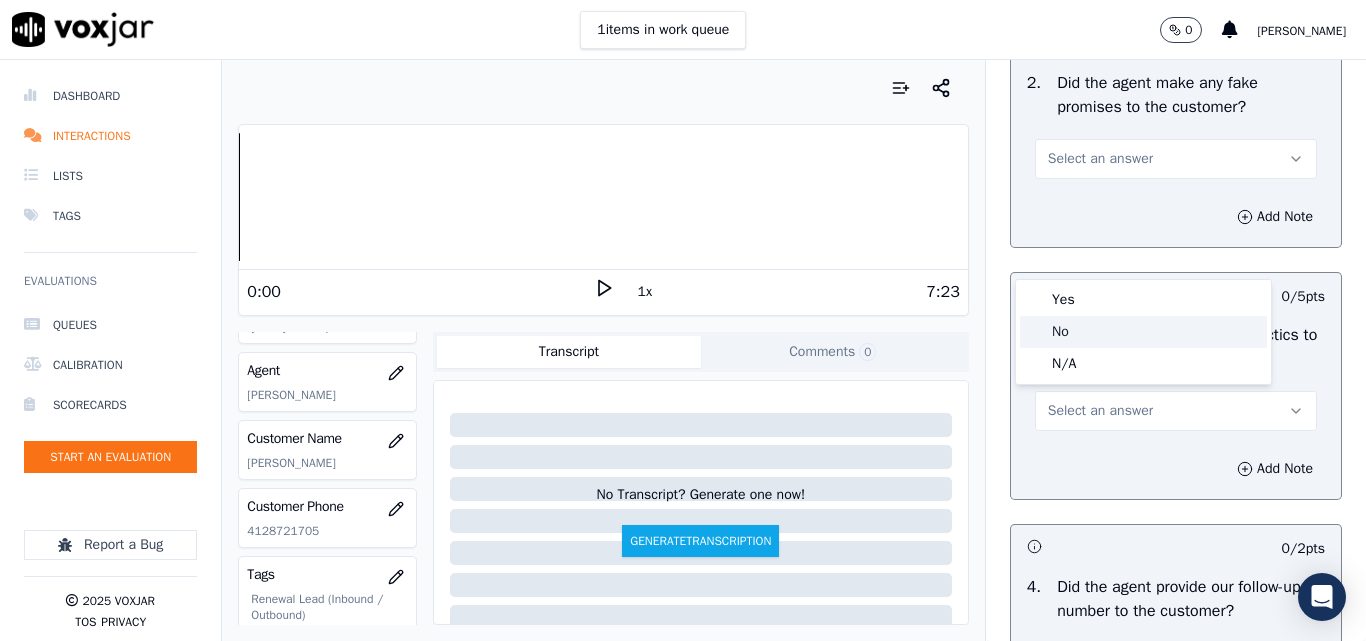 click on "No" 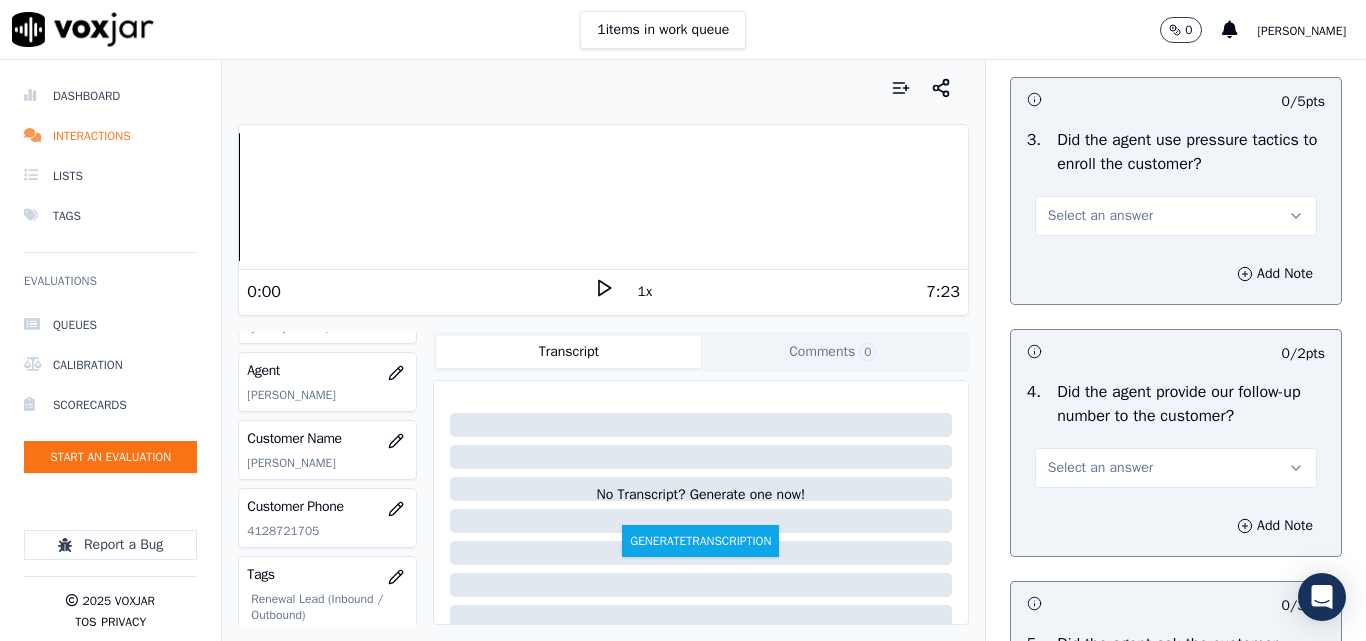 scroll, scrollTop: 4700, scrollLeft: 0, axis: vertical 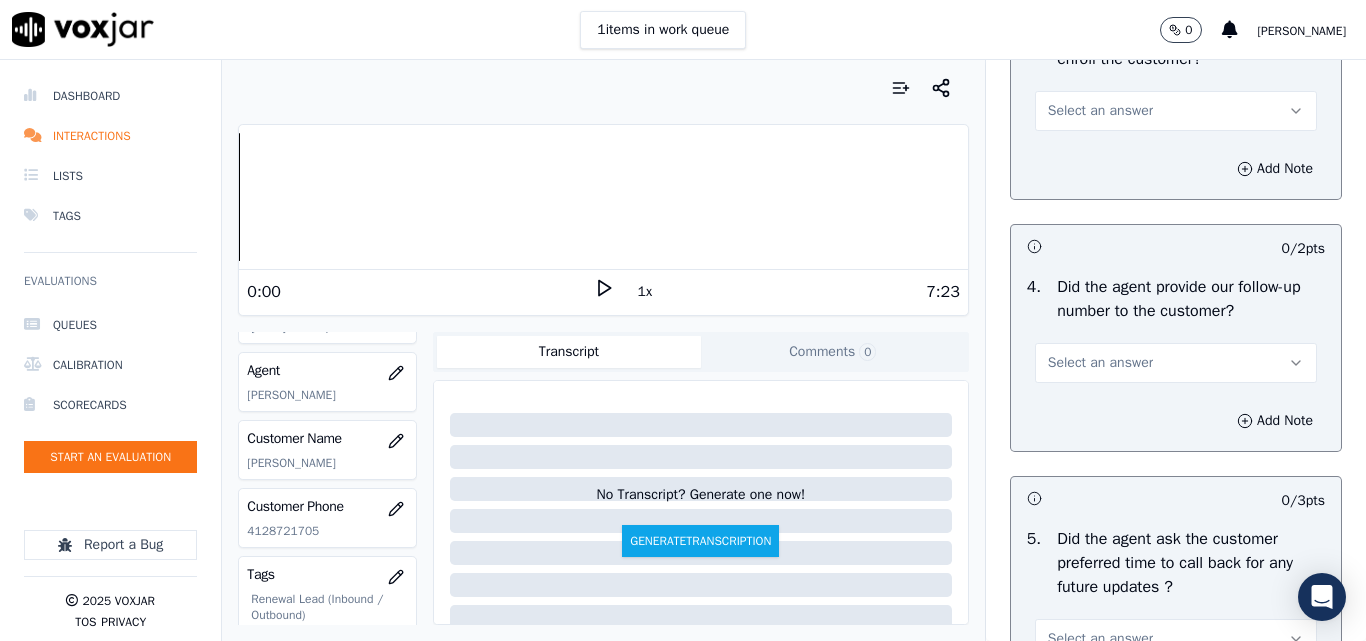 click on "Select an answer" at bounding box center [1100, 111] 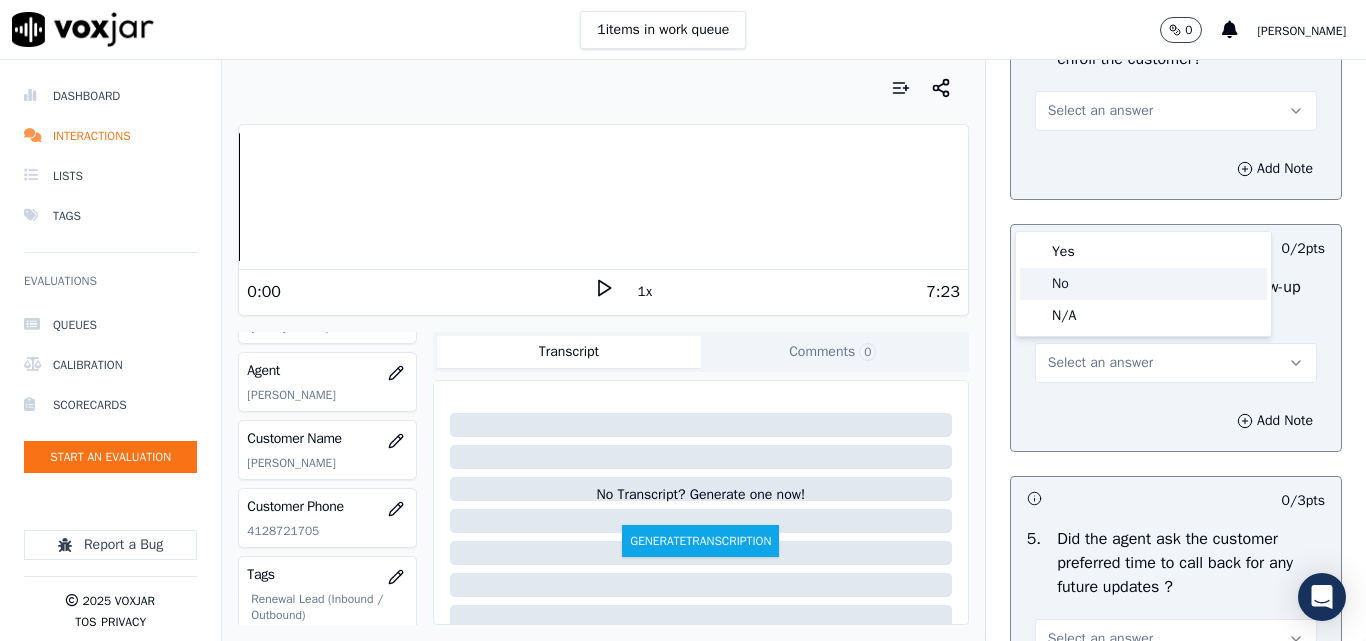 click on "No" 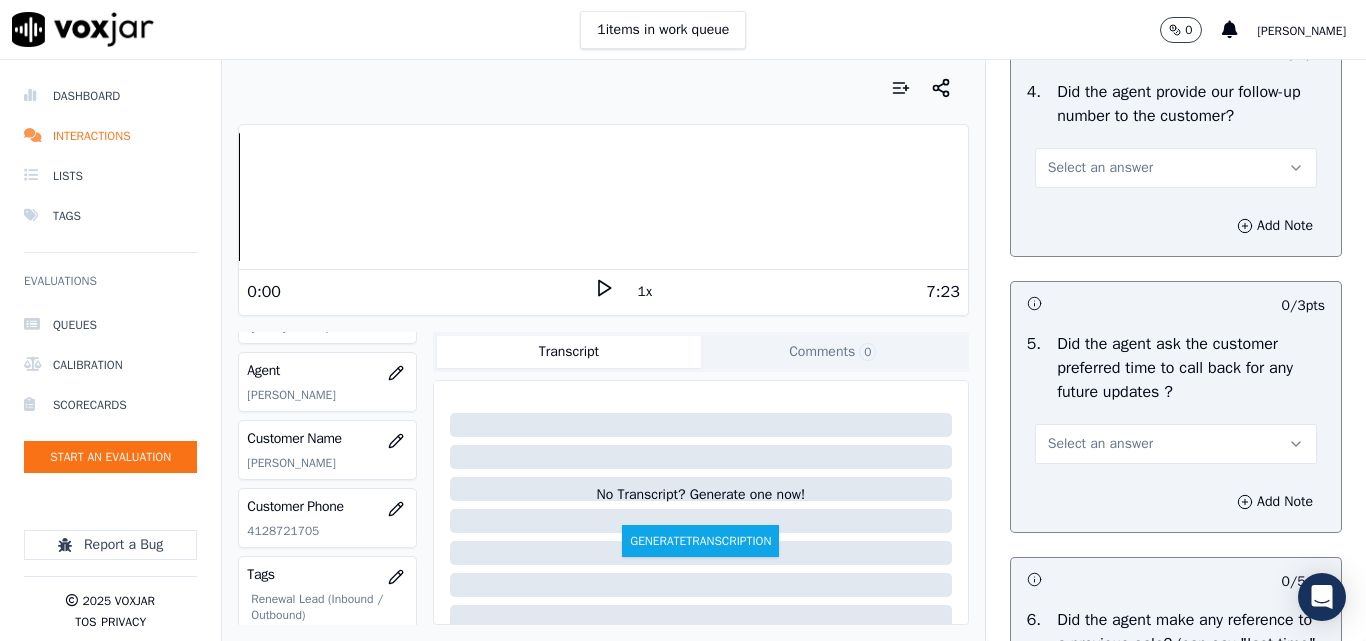 scroll, scrollTop: 5000, scrollLeft: 0, axis: vertical 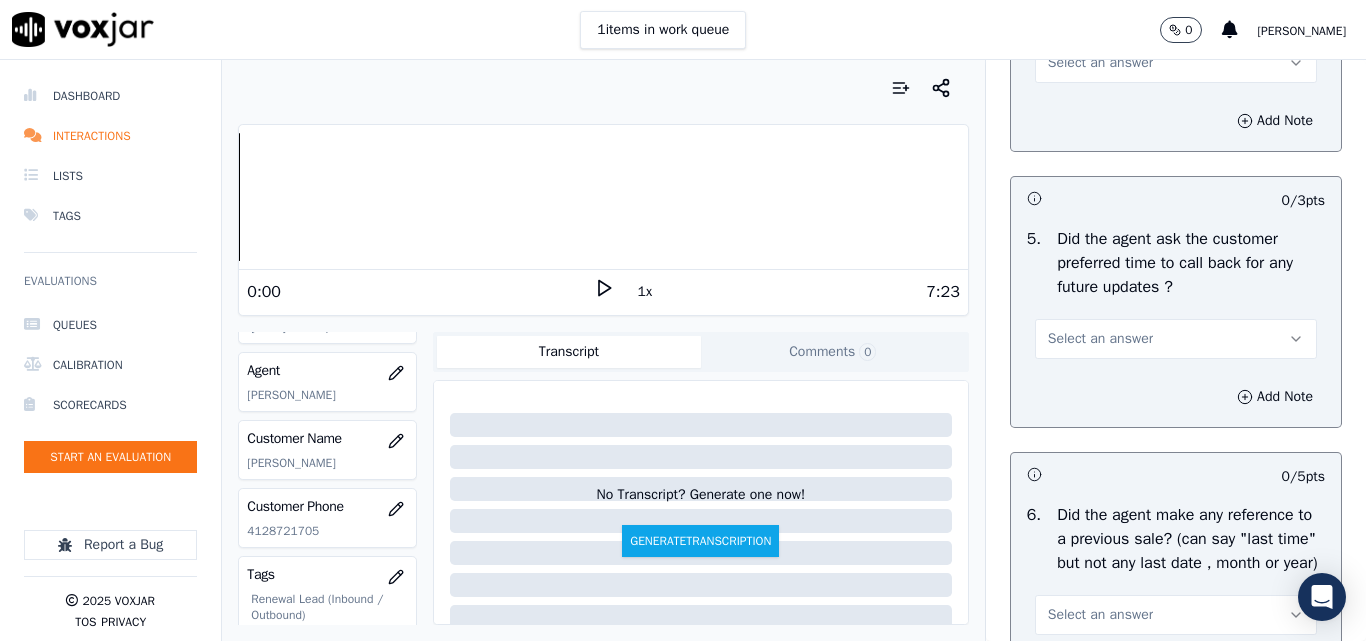 click on "Select an answer" at bounding box center [1100, 63] 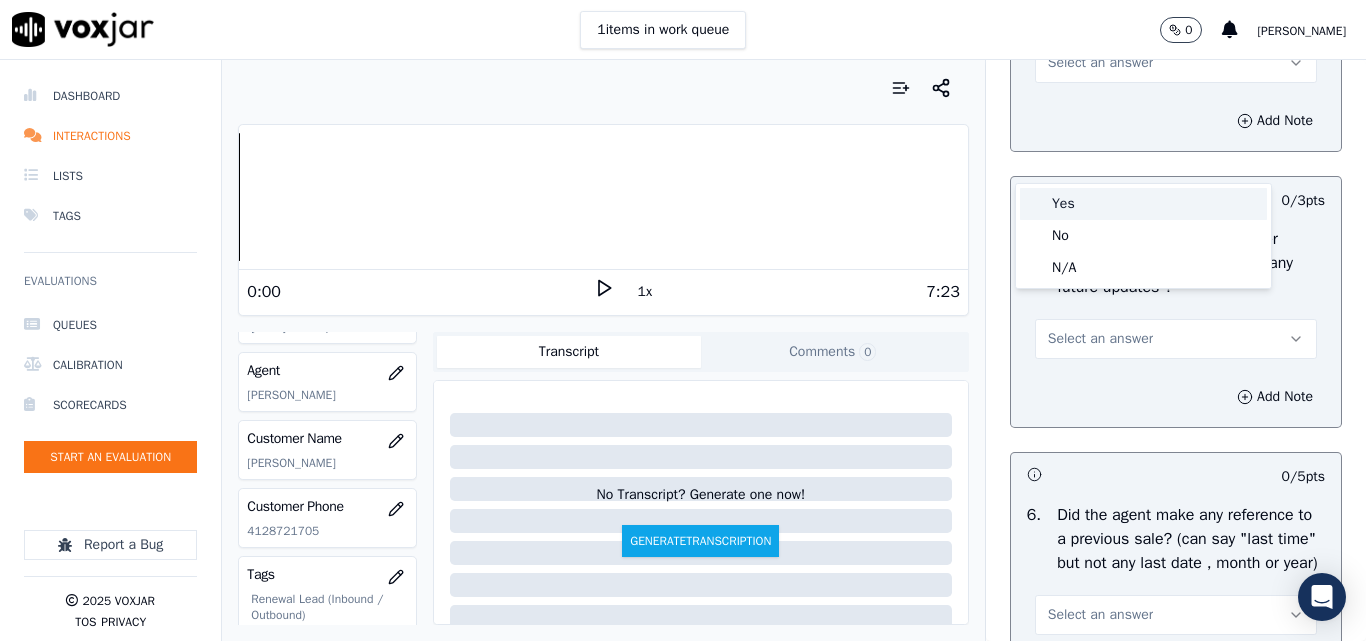 click on "Yes" at bounding box center (1143, 204) 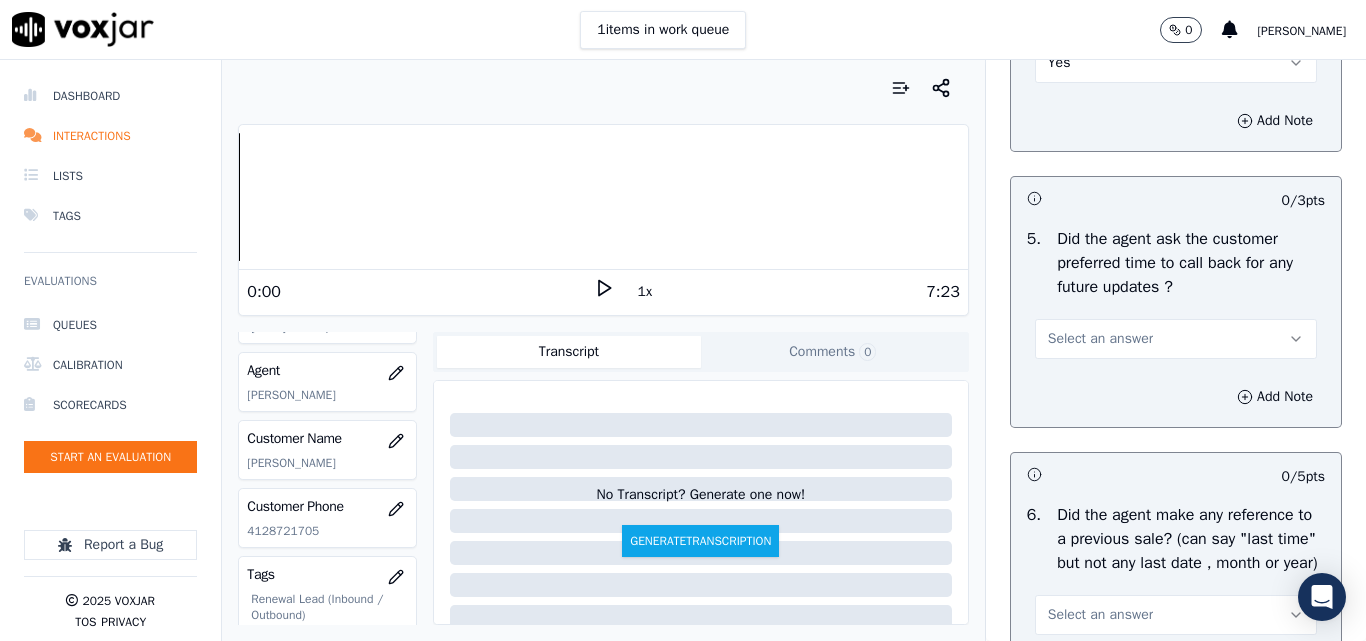 scroll, scrollTop: 5100, scrollLeft: 0, axis: vertical 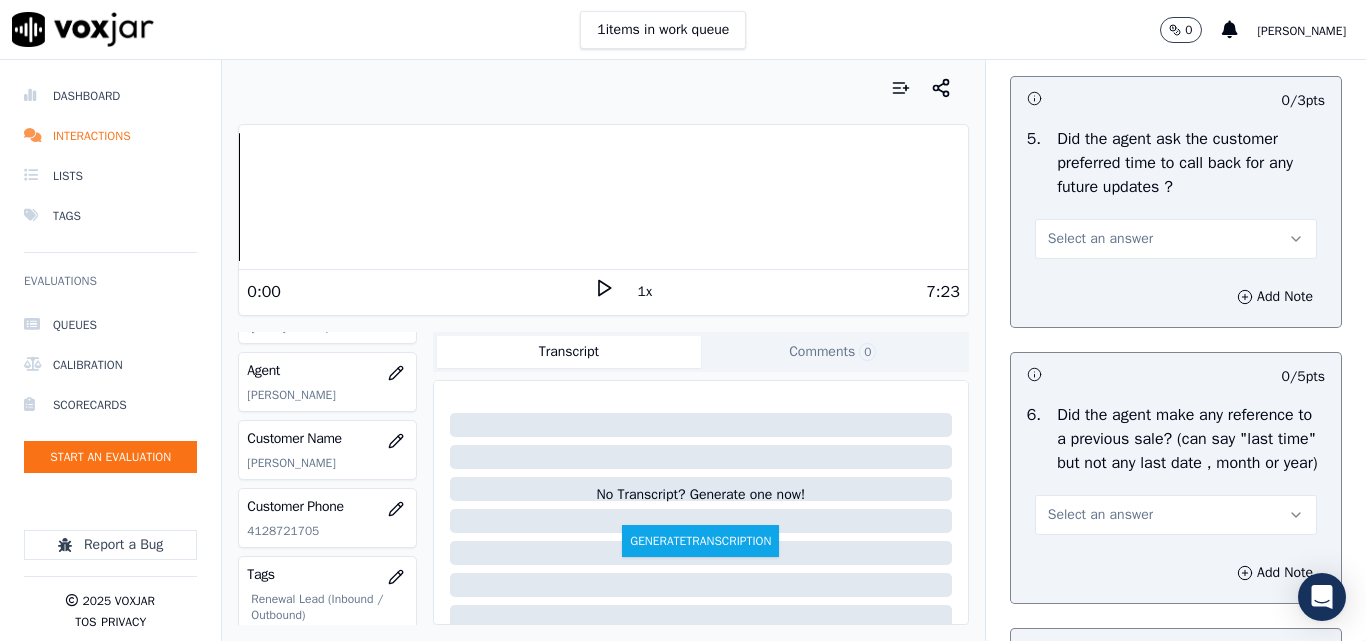 click on "Select an answer" at bounding box center [1100, 239] 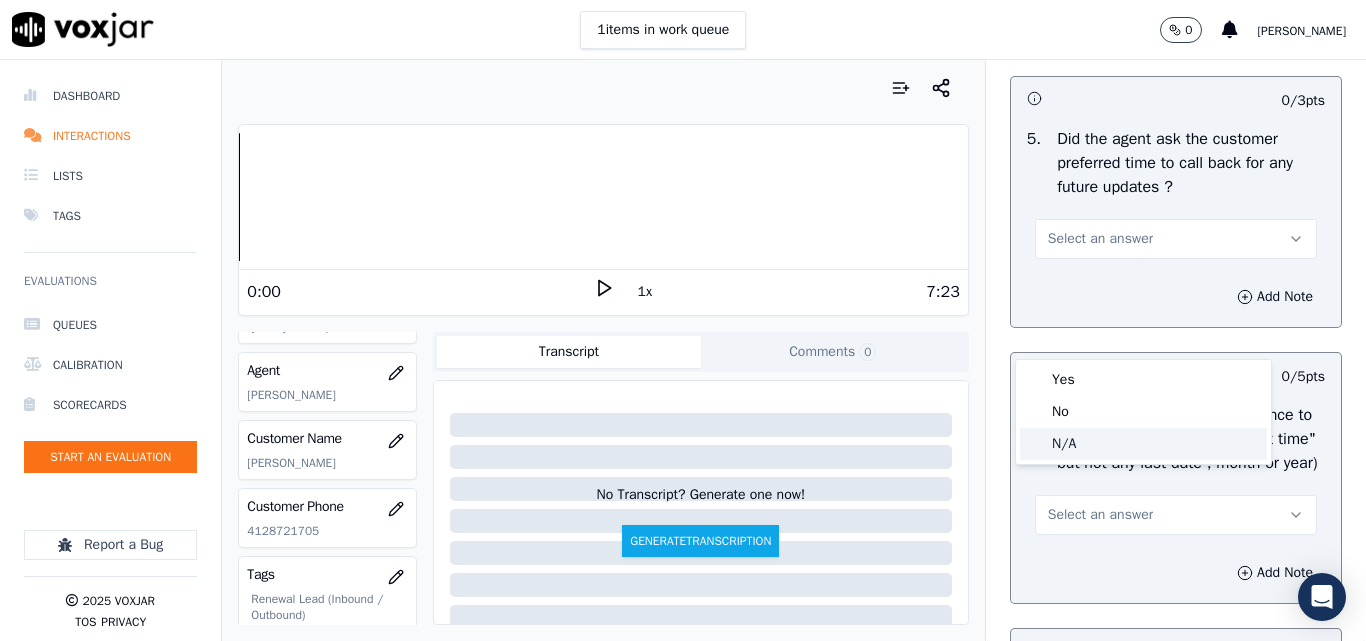 drag, startPoint x: 1060, startPoint y: 452, endPoint x: 1124, endPoint y: 425, distance: 69.46222 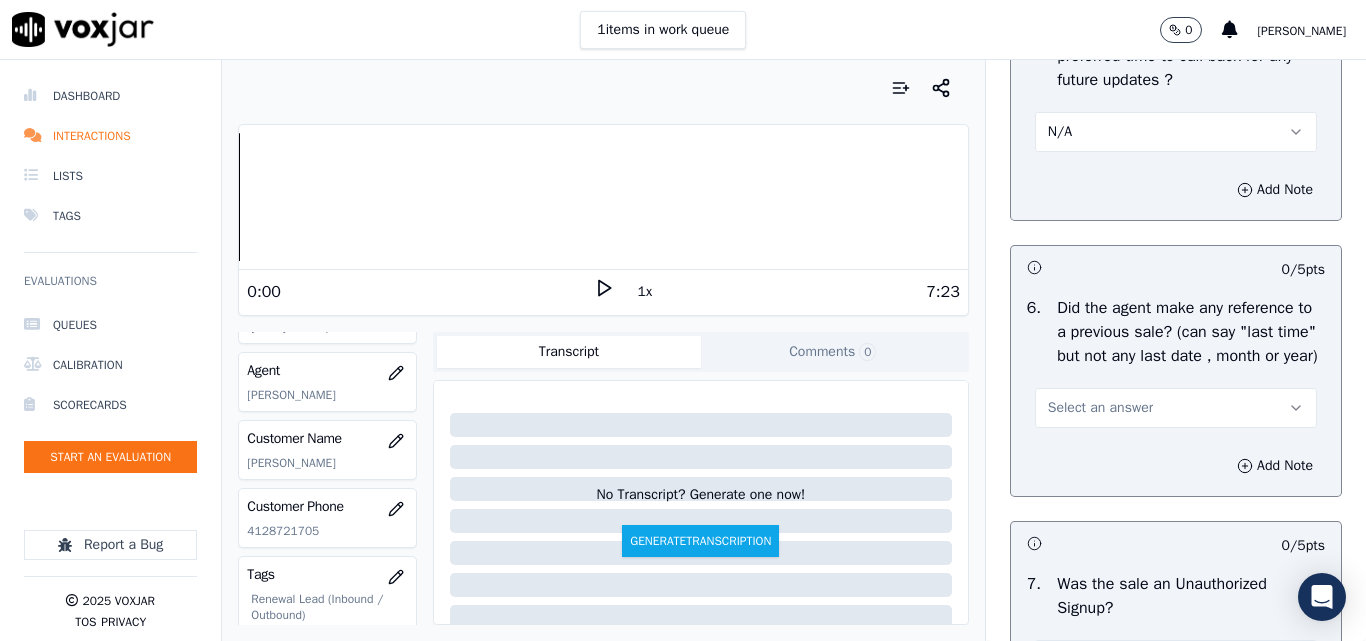 scroll, scrollTop: 5300, scrollLeft: 0, axis: vertical 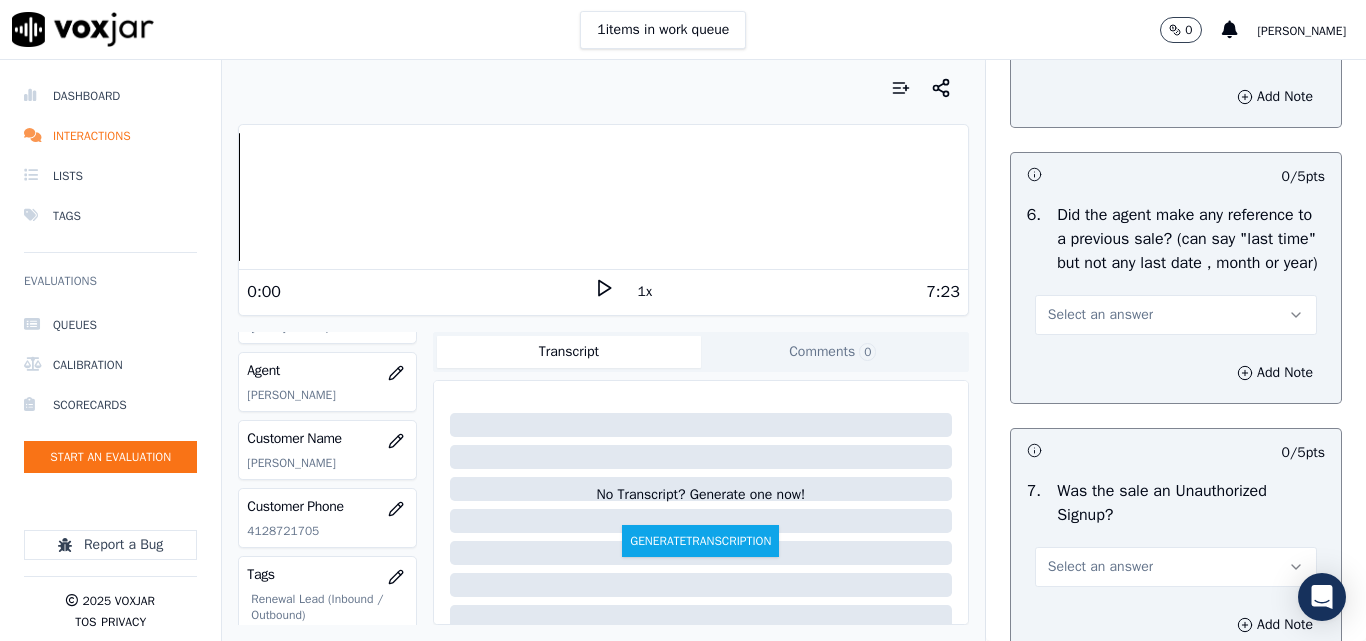 click on "Select an answer" at bounding box center (1100, 315) 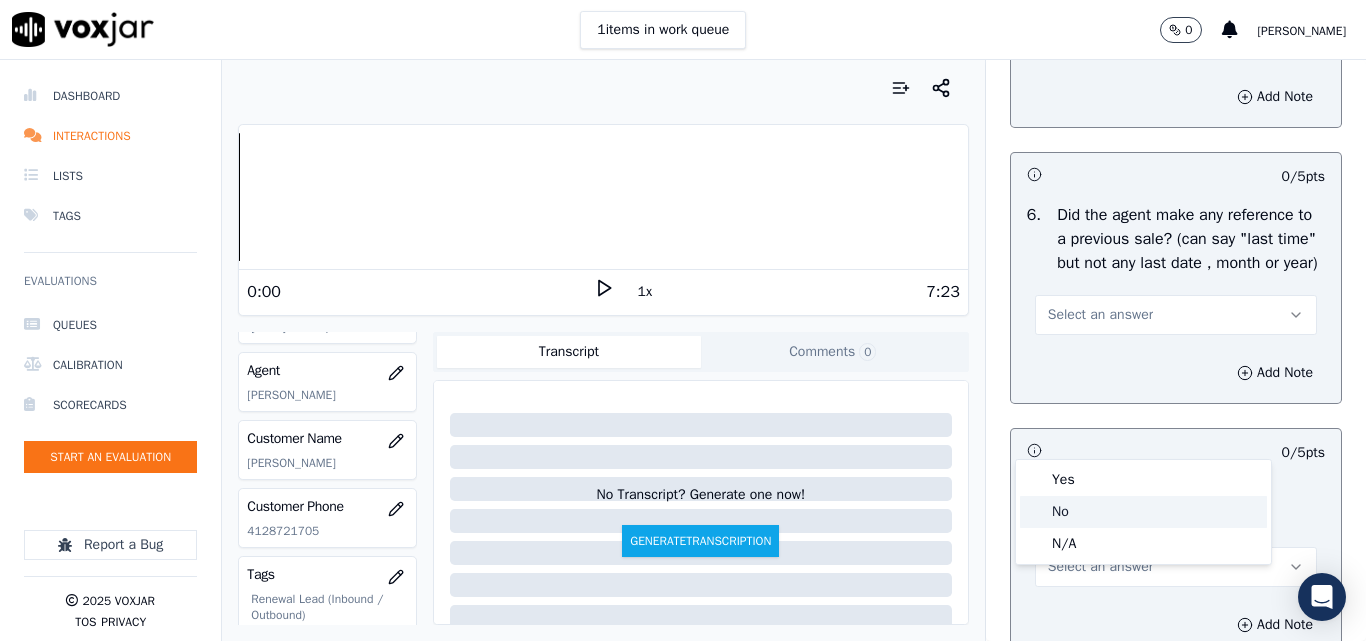 click on "No" 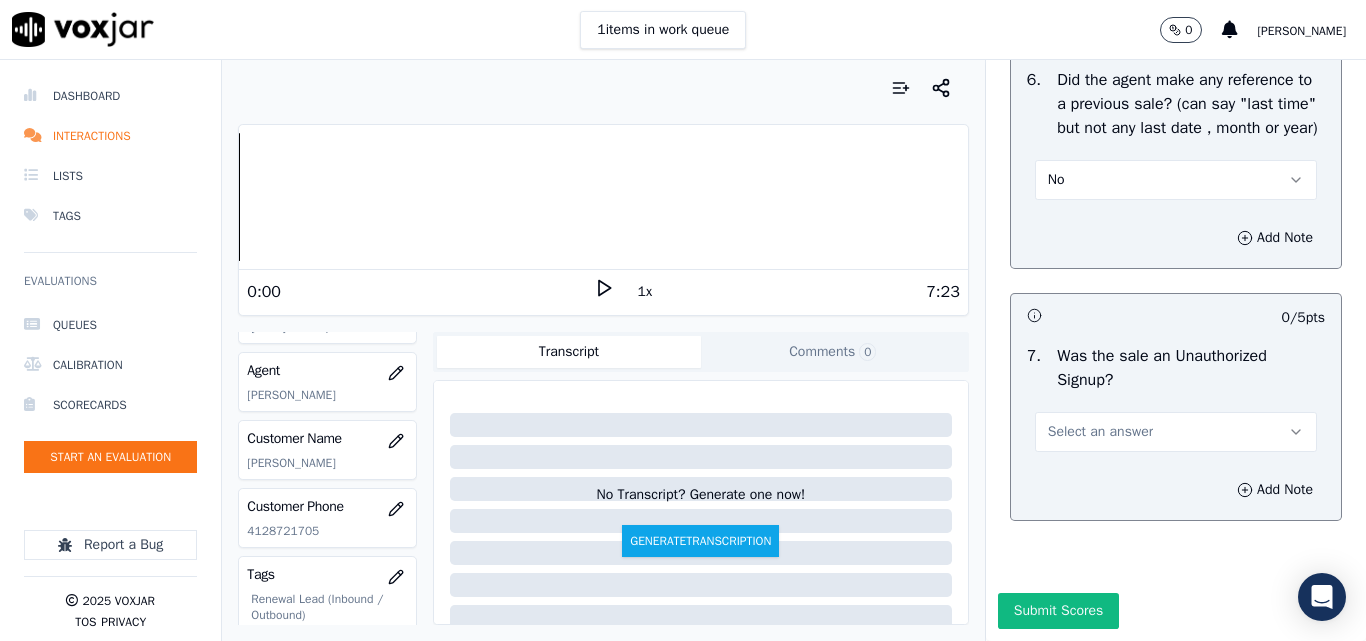 scroll, scrollTop: 5600, scrollLeft: 0, axis: vertical 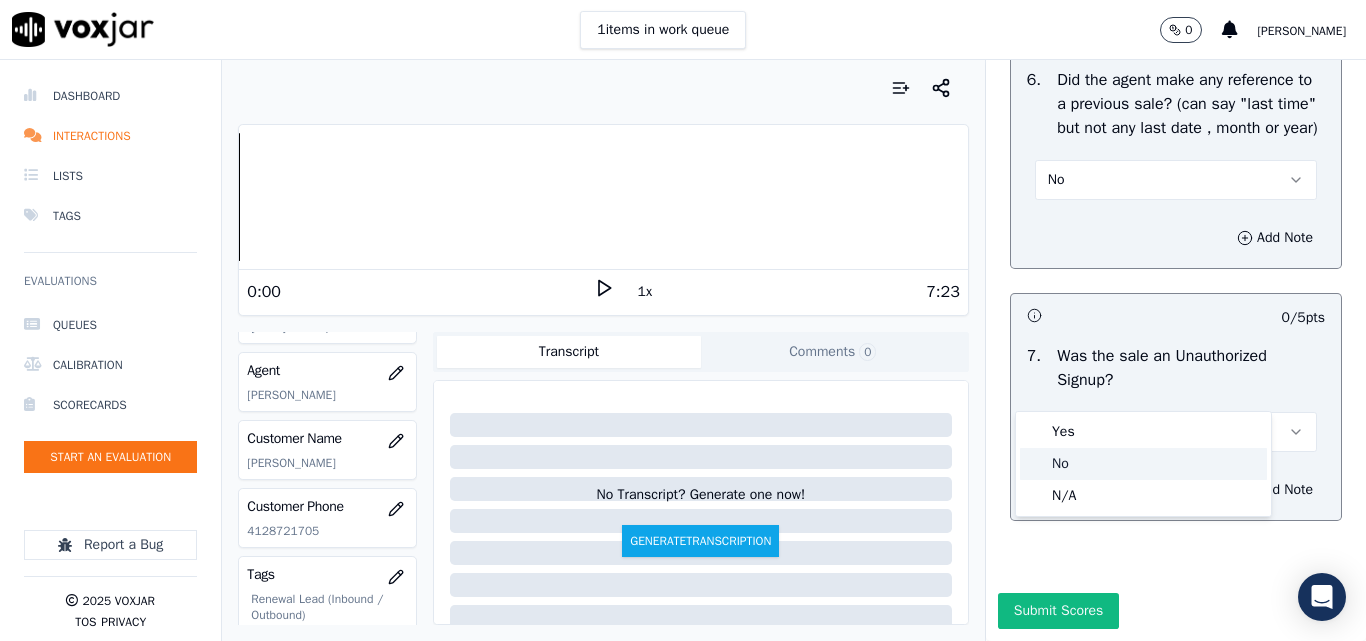 click on "No" 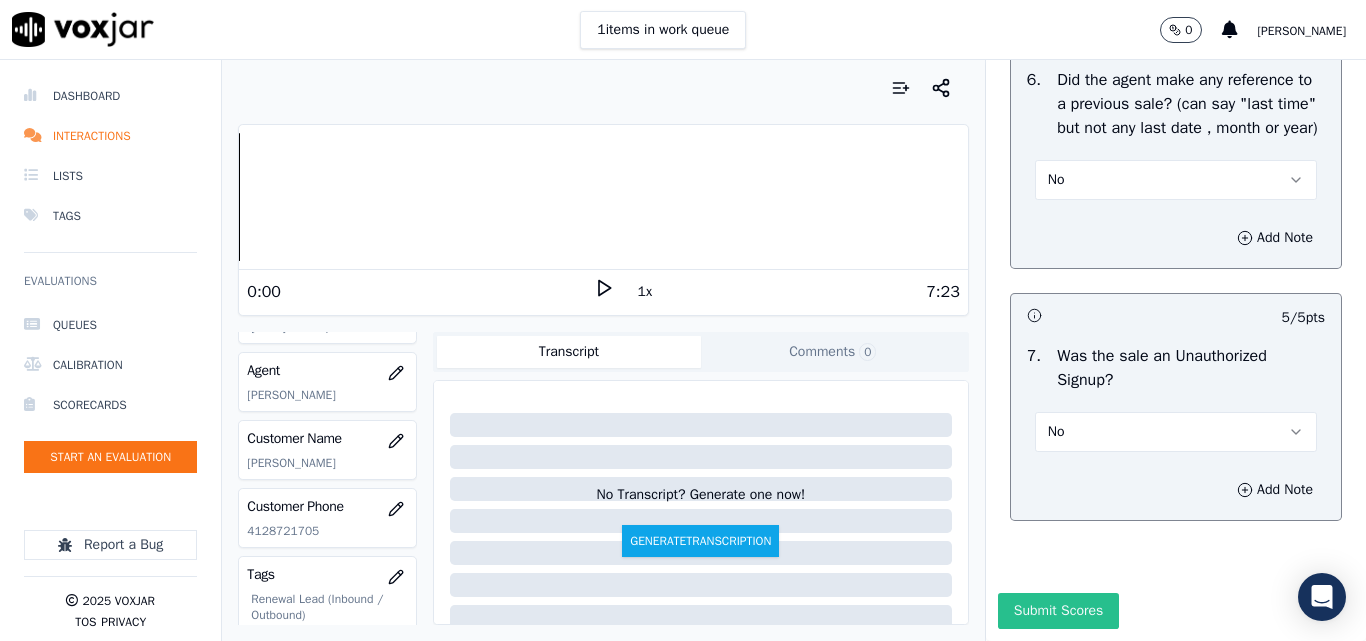 click on "Submit Scores" at bounding box center (1058, 611) 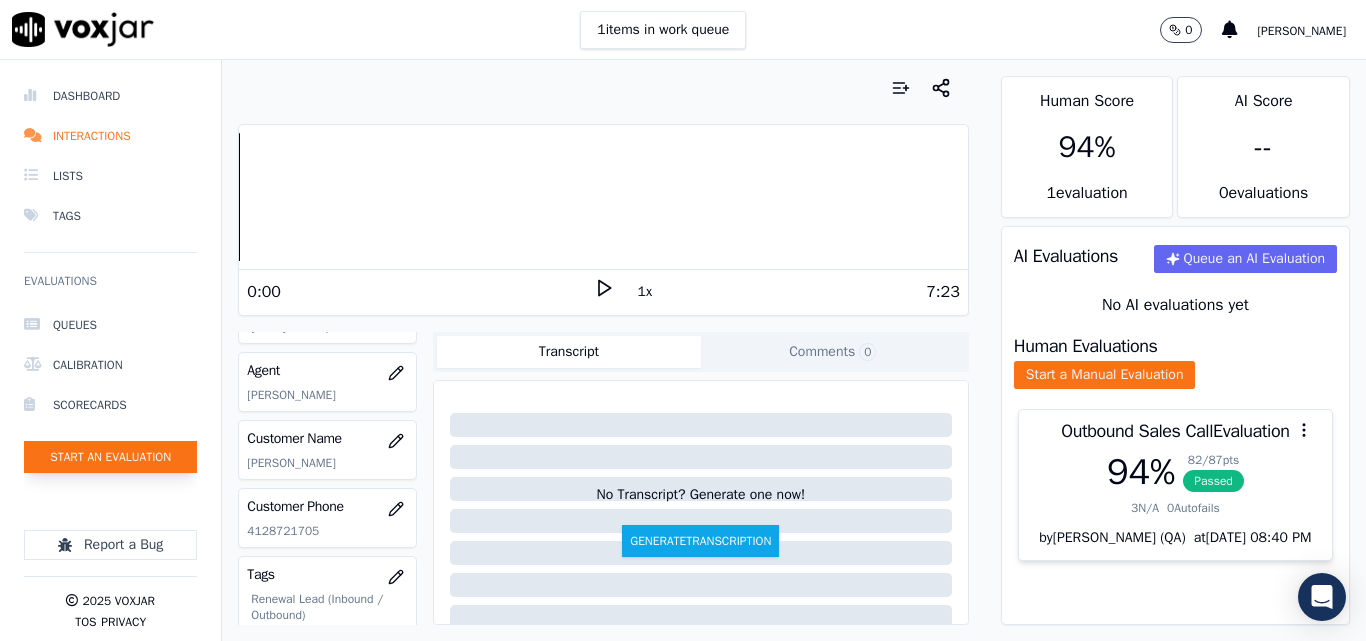 click on "Start an Evaluation" 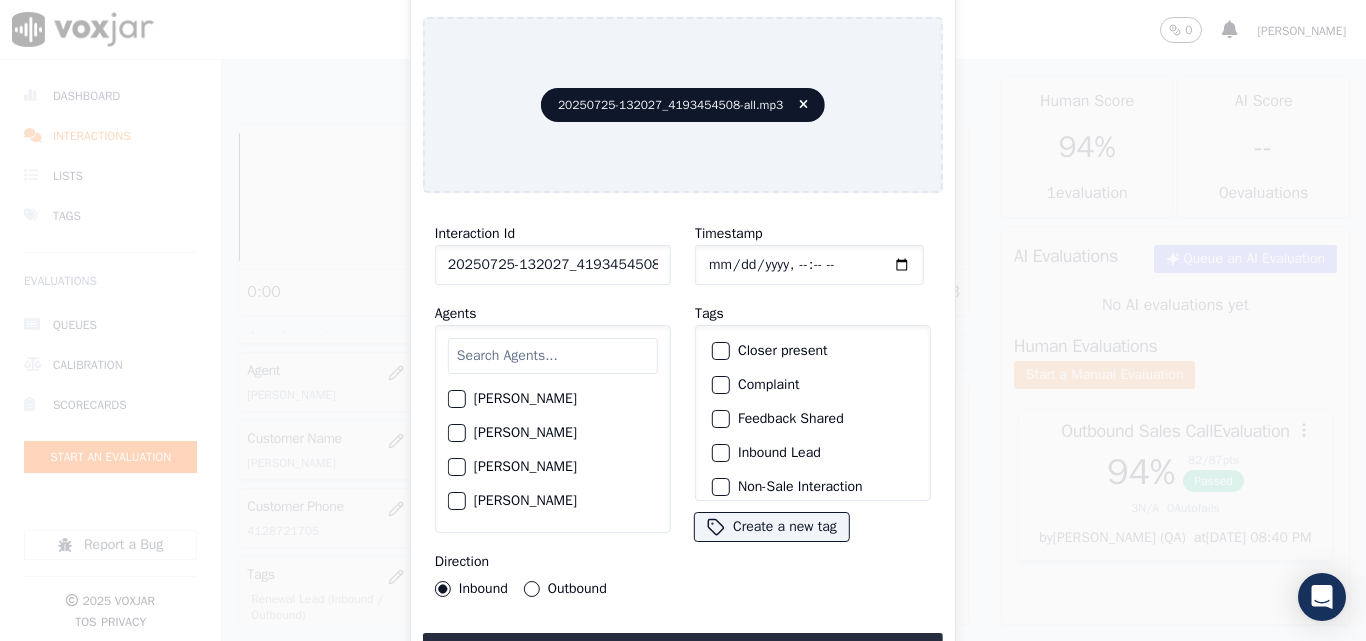scroll, scrollTop: 0, scrollLeft: 40, axis: horizontal 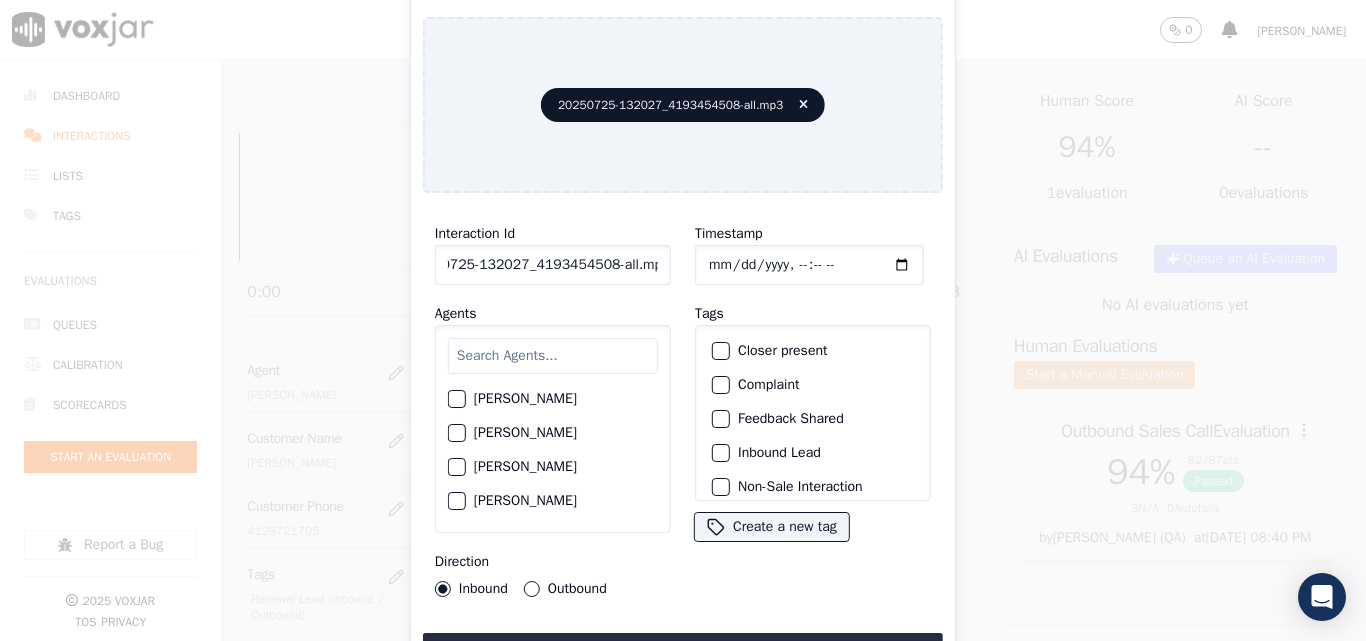 drag, startPoint x: 641, startPoint y: 260, endPoint x: 773, endPoint y: 264, distance: 132.0606 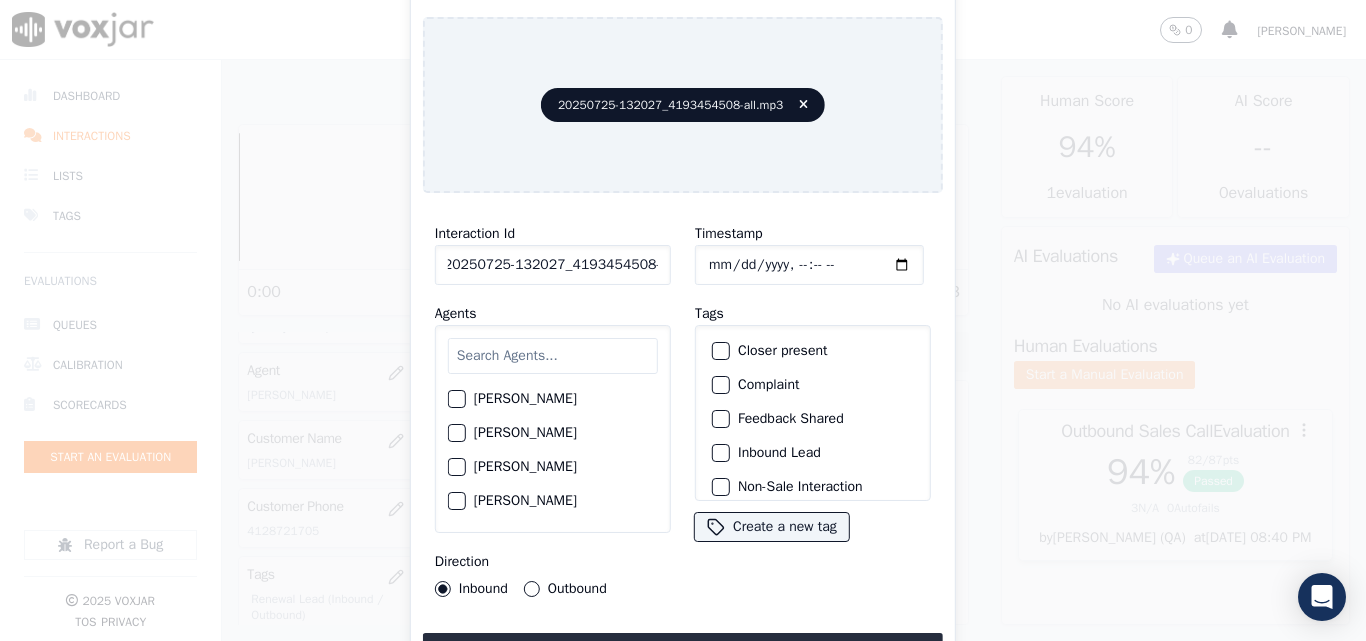 scroll, scrollTop: 0, scrollLeft: 11, axis: horizontal 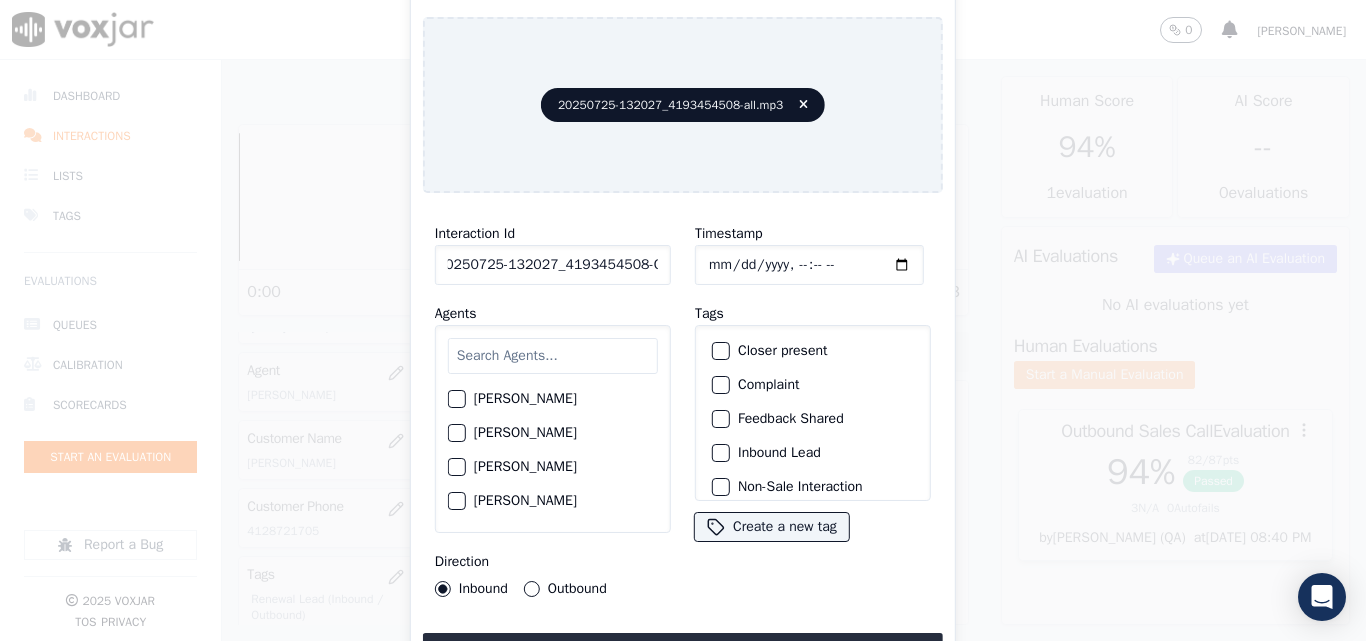 type on "20250725-132027_4193454508-C1" 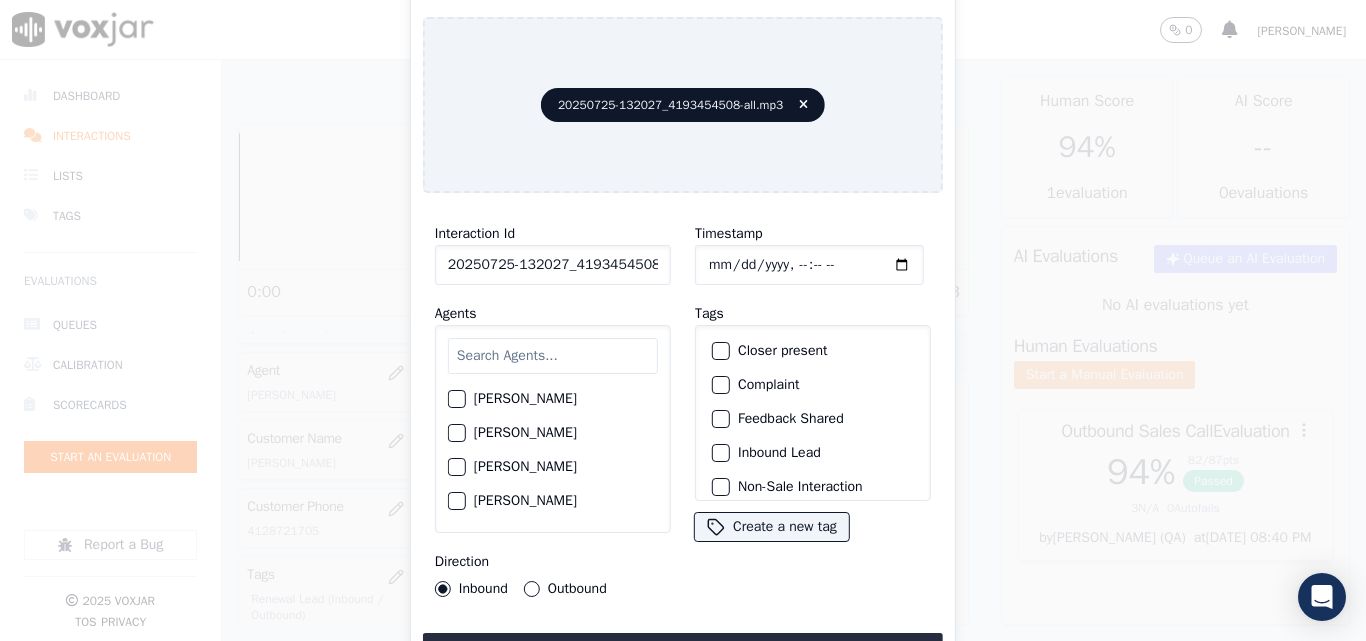 type on "2025-07-25T15:38" 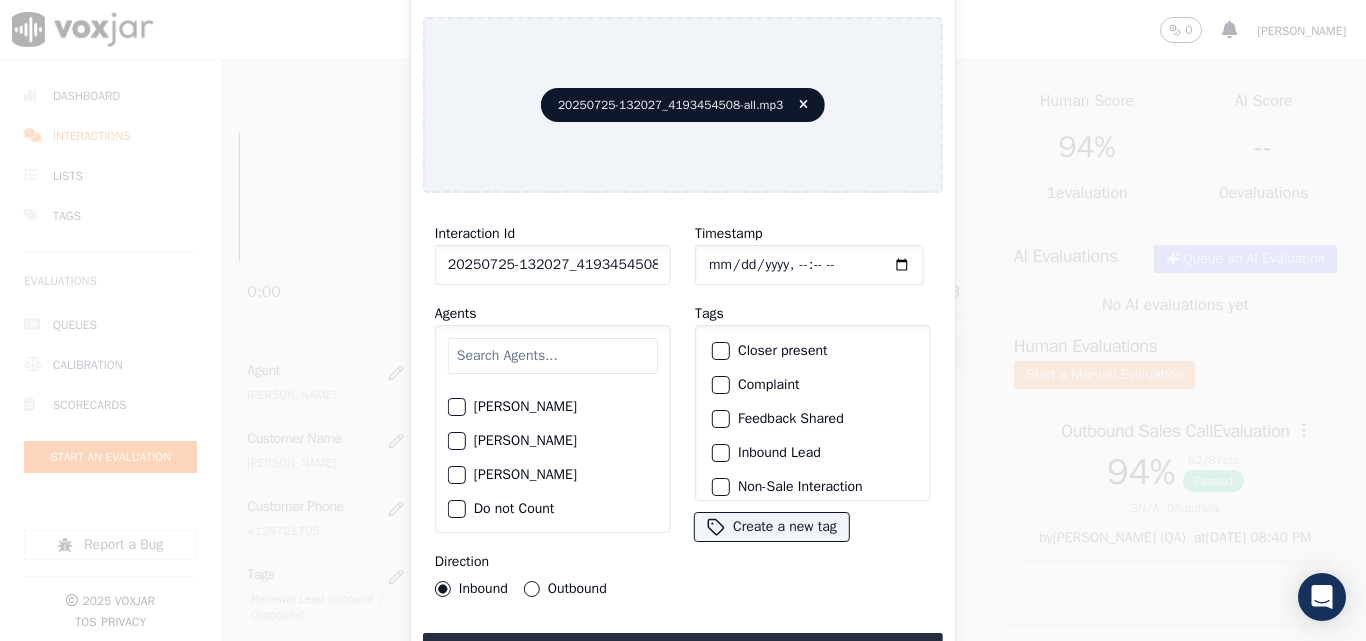 scroll, scrollTop: 500, scrollLeft: 0, axis: vertical 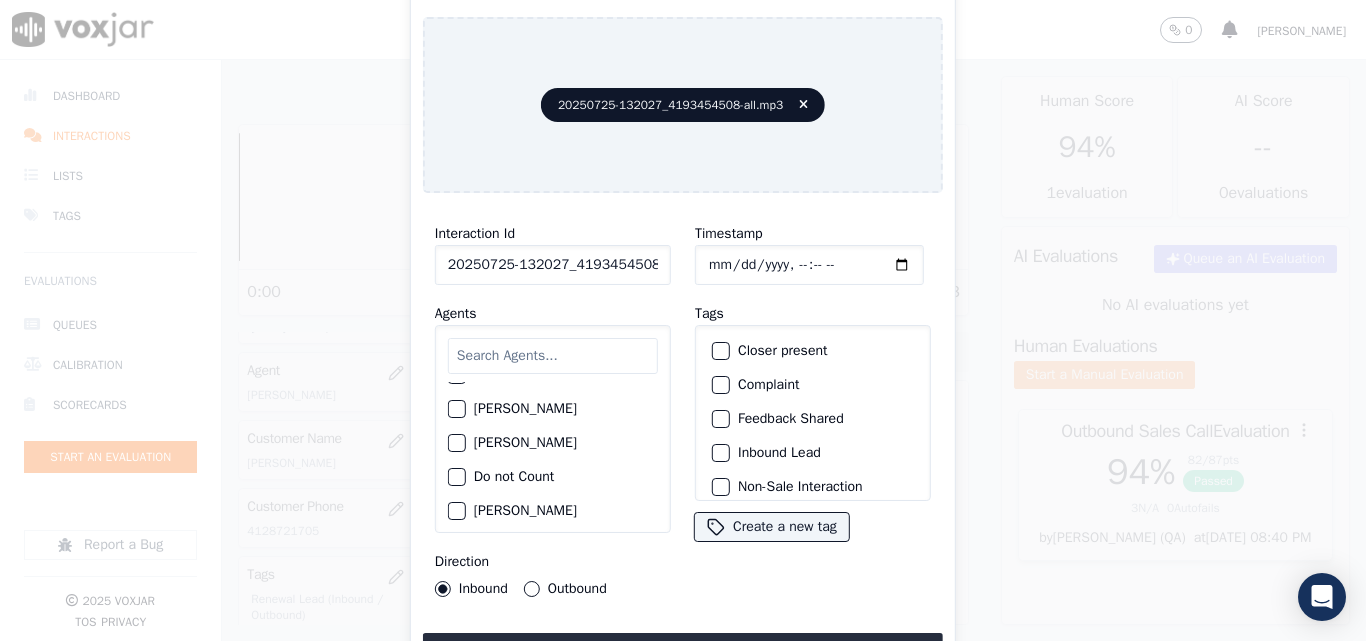 click on "Daniel Ali" 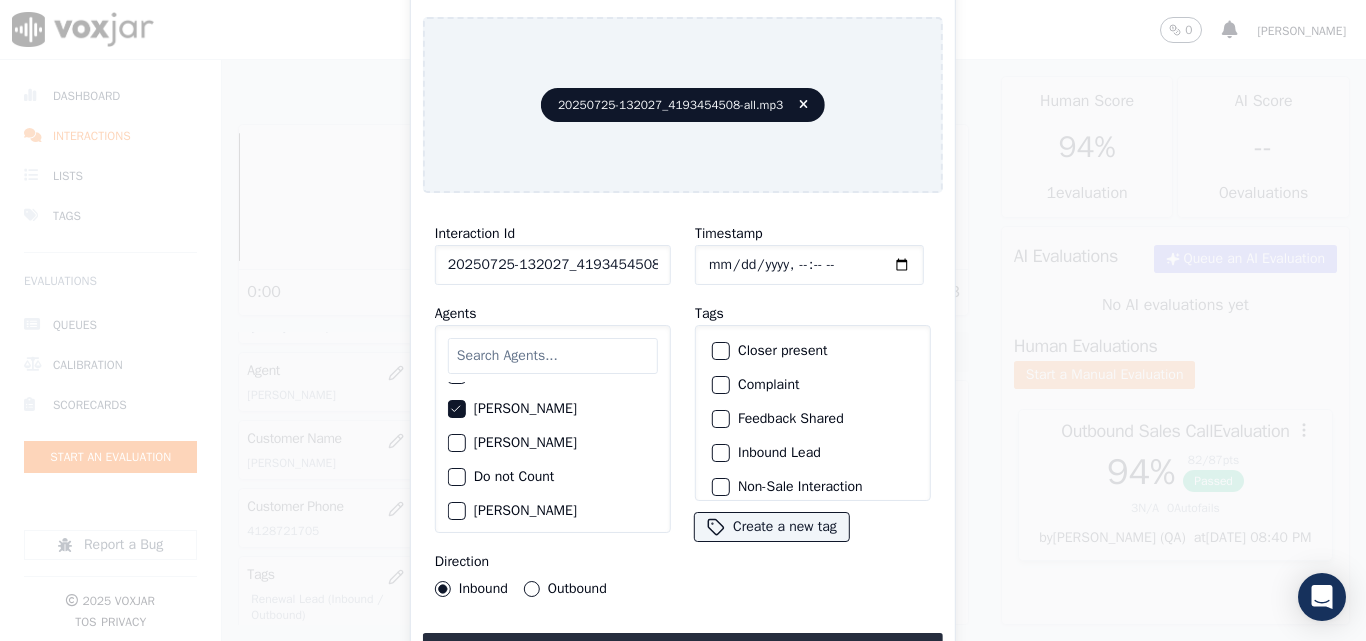click on "Outbound" at bounding box center [532, 589] 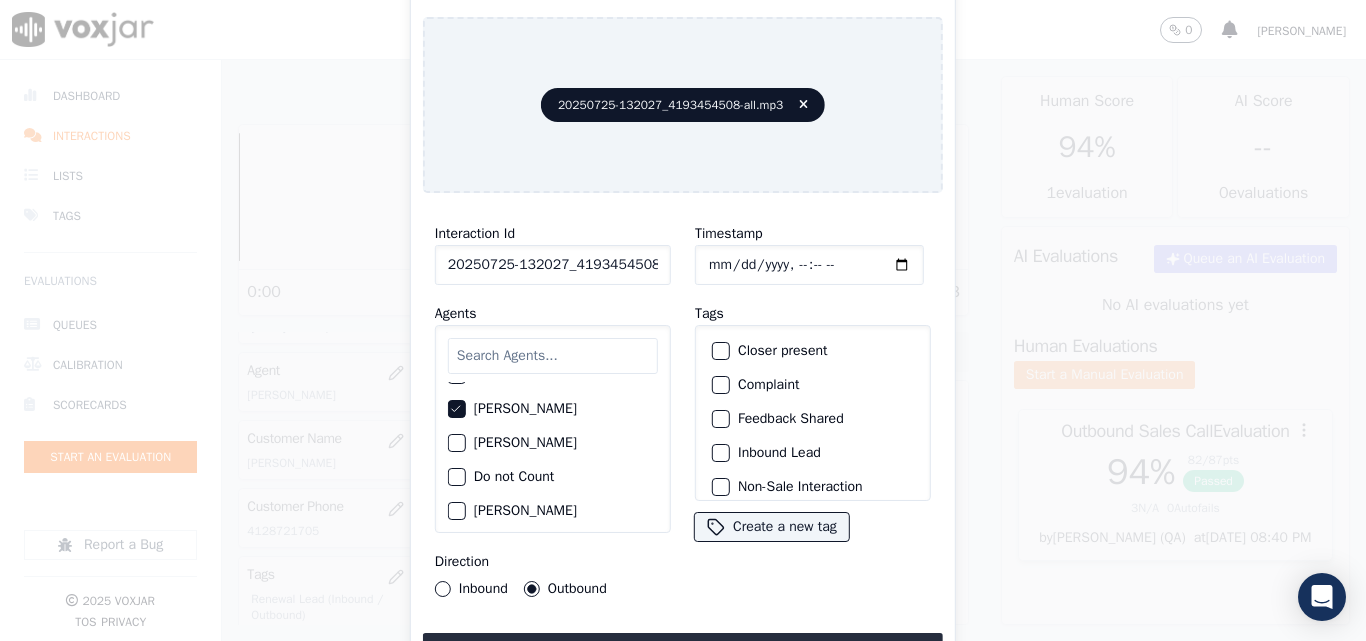click on "Inbound" 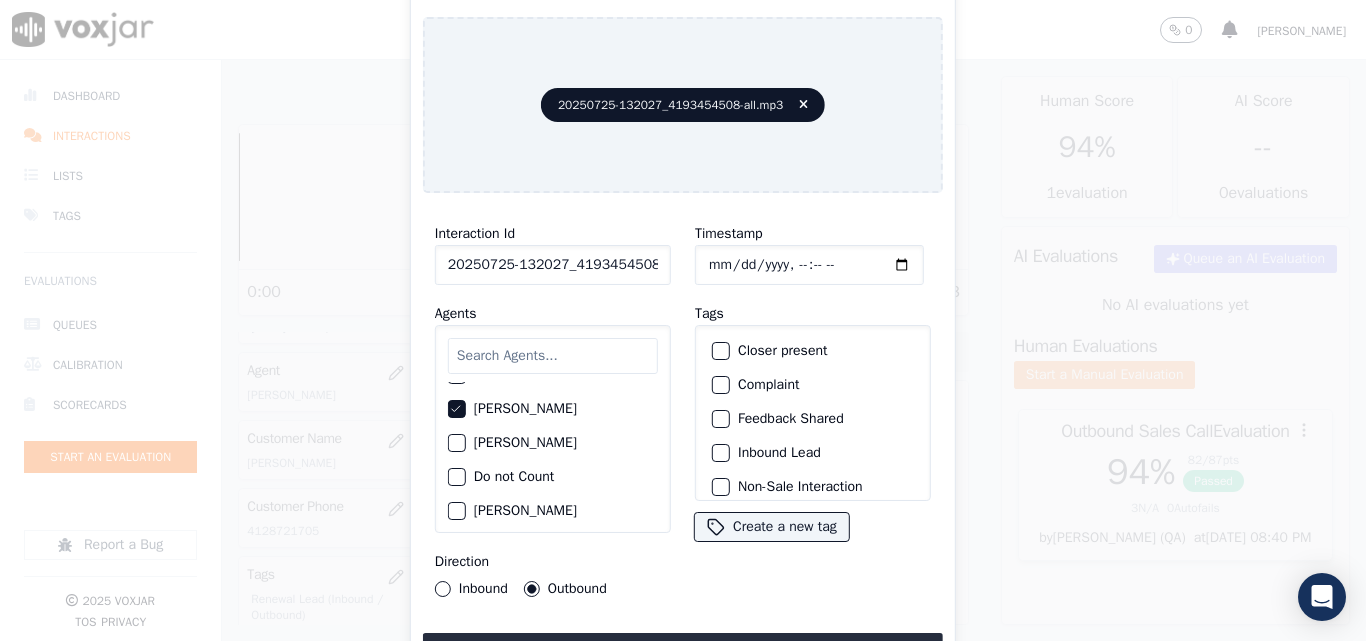 click on "Inbound" at bounding box center (443, 589) 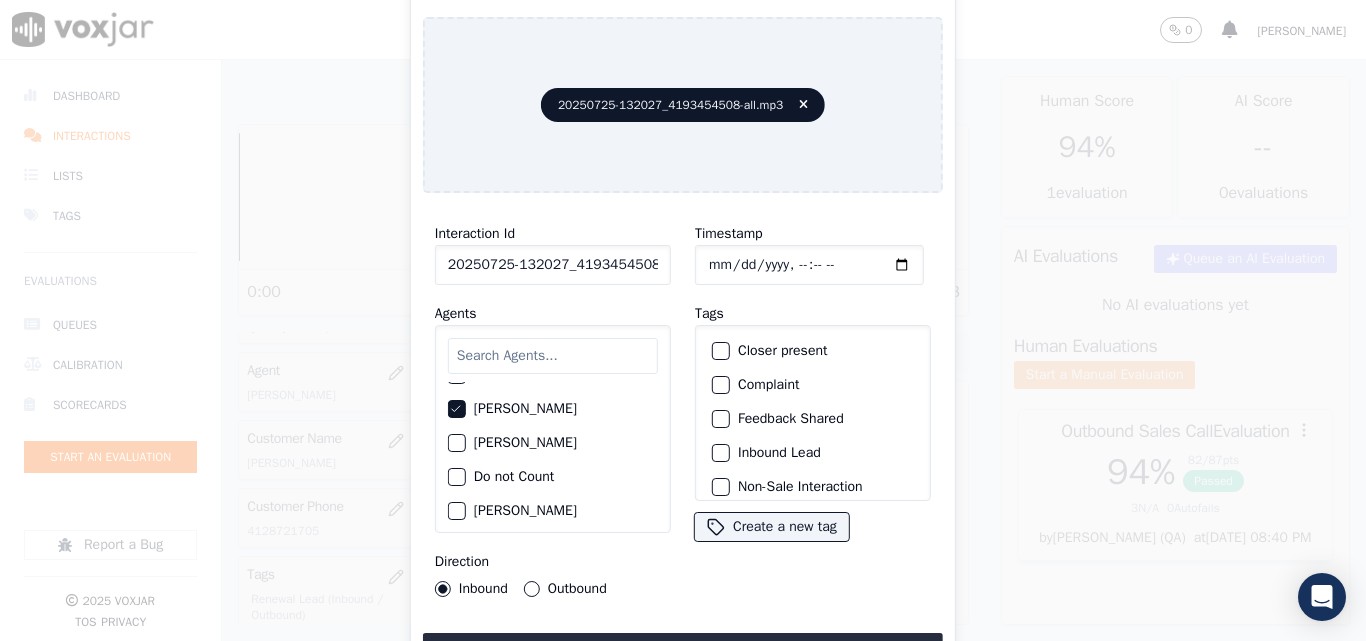 click on "Closer present" 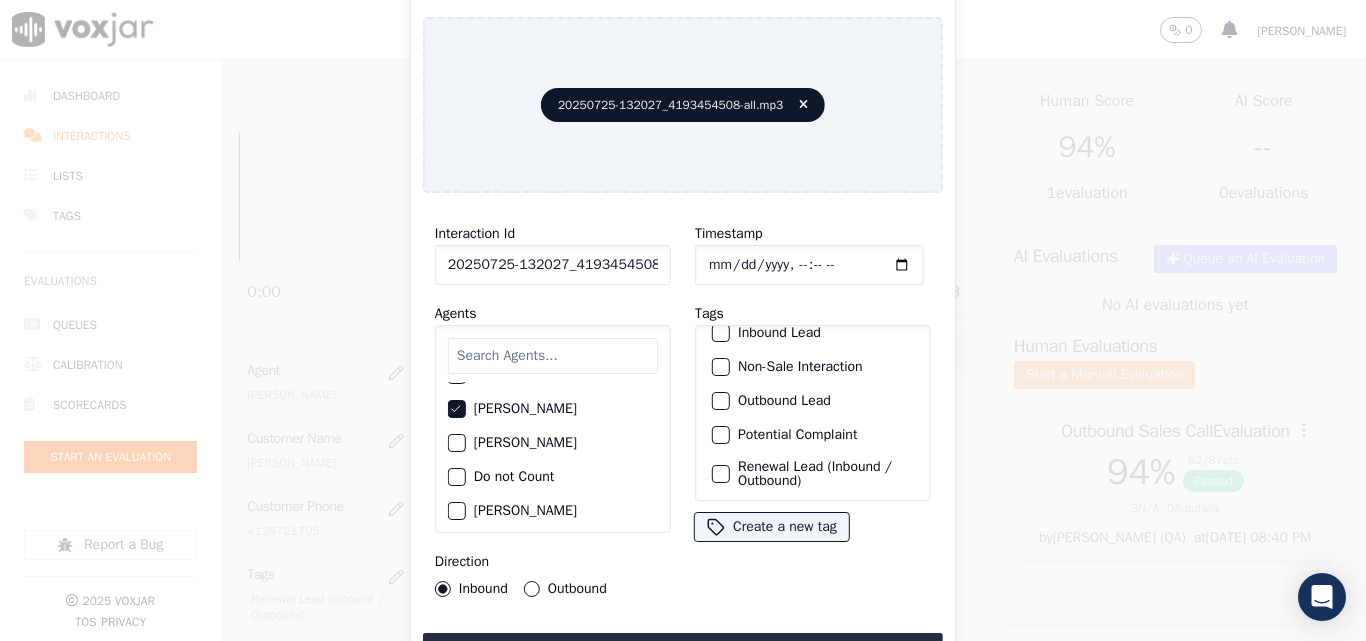scroll, scrollTop: 73, scrollLeft: 0, axis: vertical 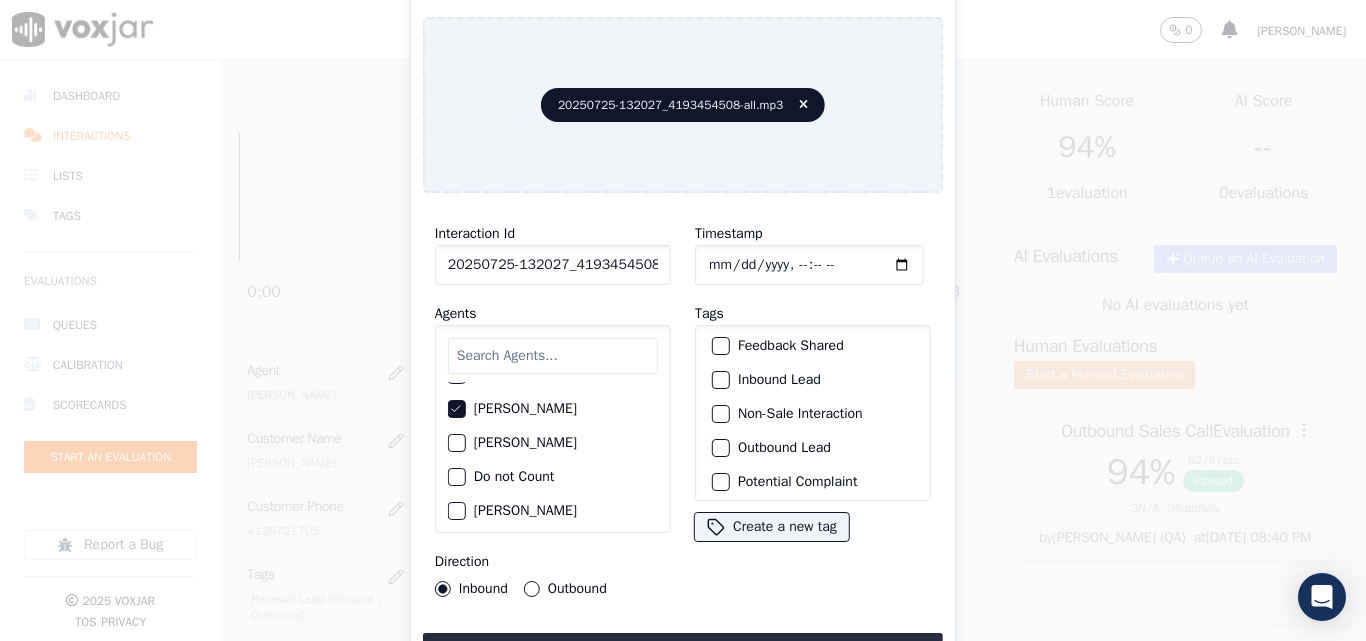 click at bounding box center [720, 380] 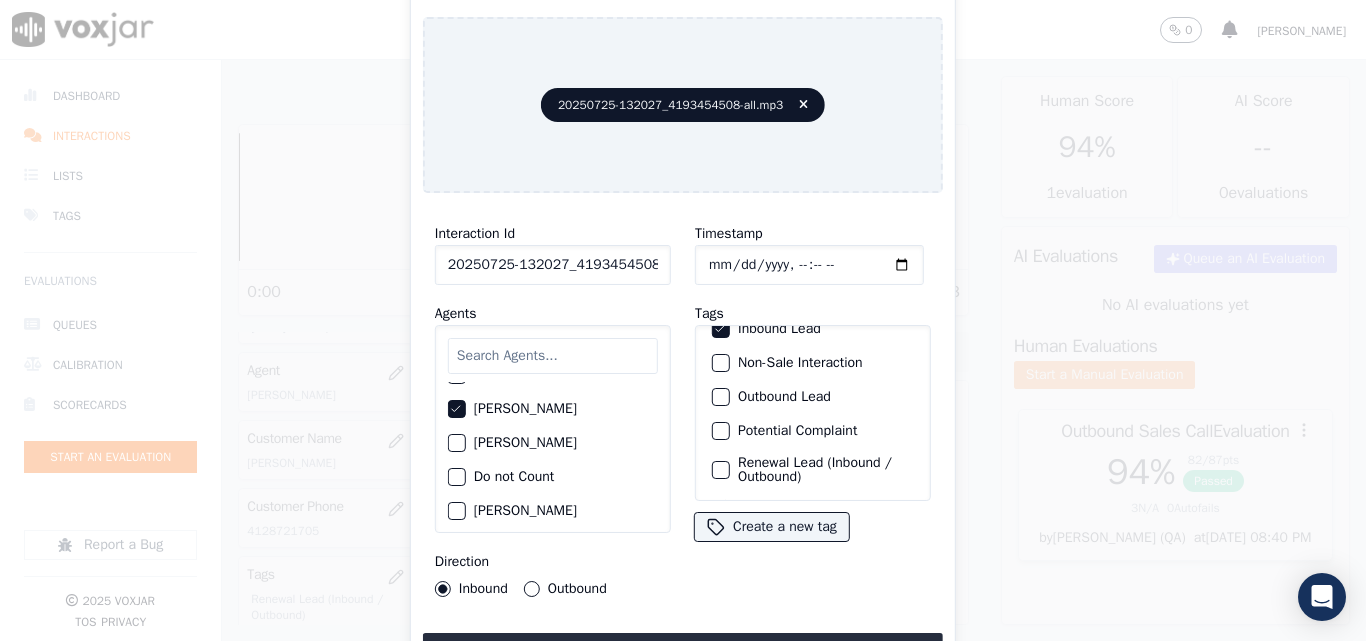 scroll, scrollTop: 173, scrollLeft: 0, axis: vertical 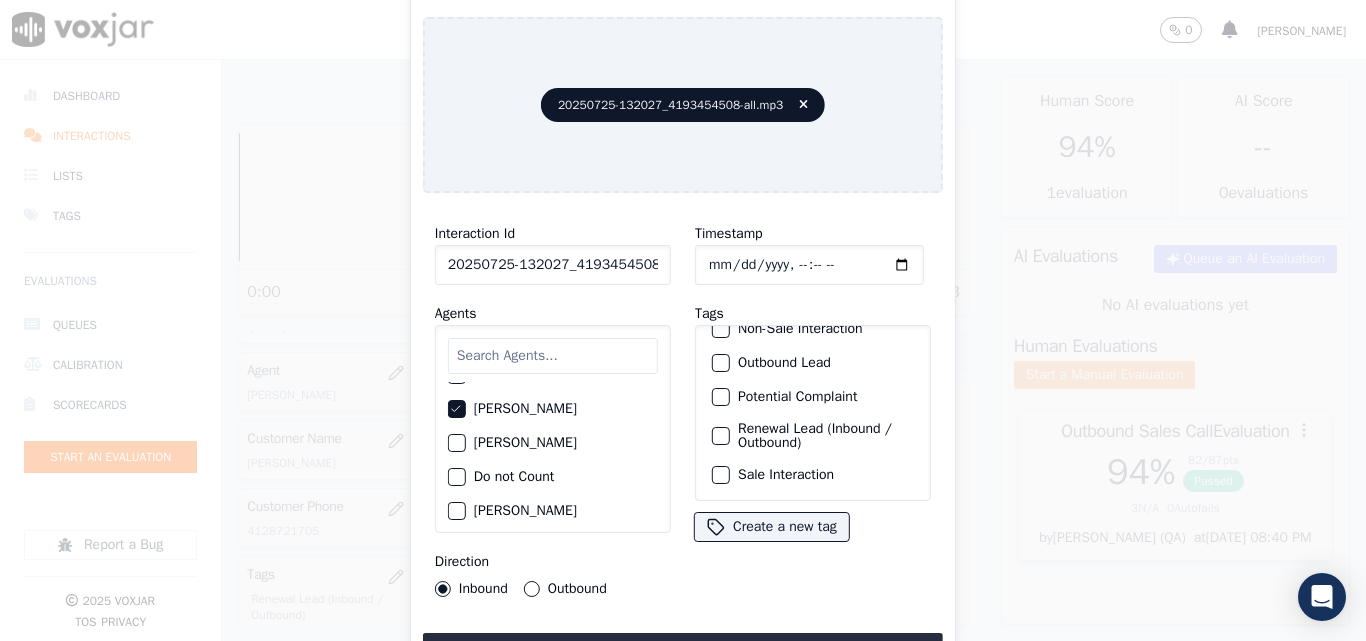 click at bounding box center [720, 475] 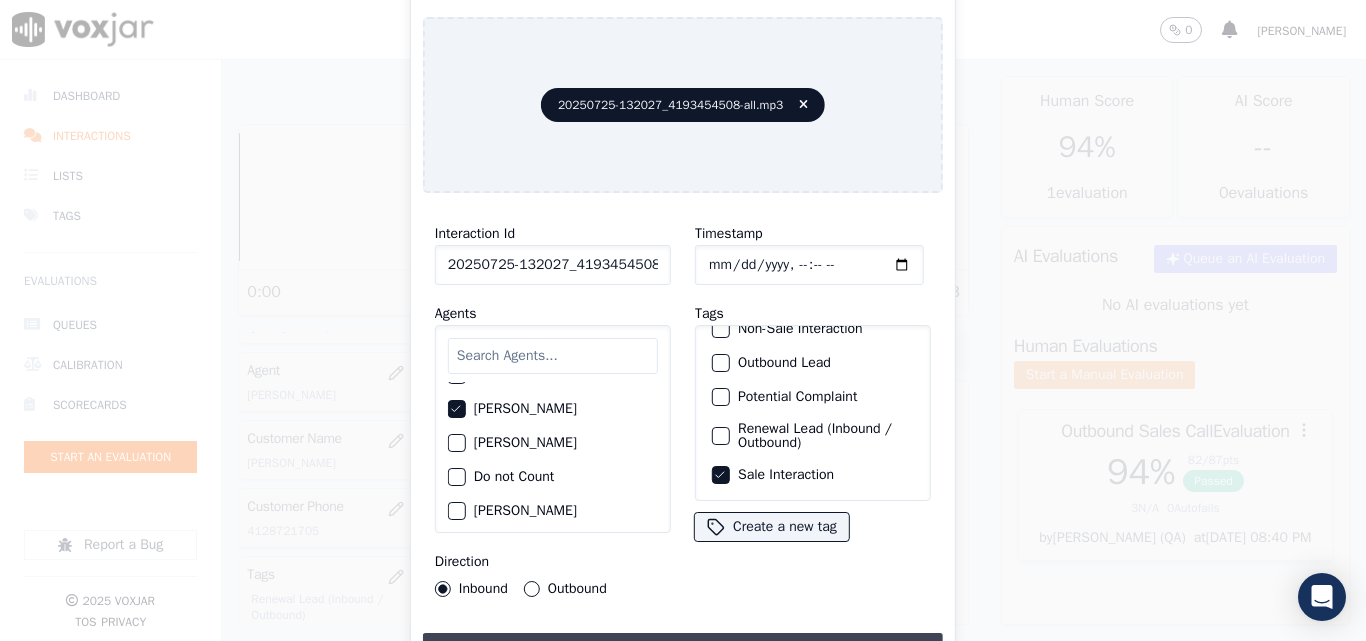 click on "Upload interaction to start evaluation" at bounding box center (683, 651) 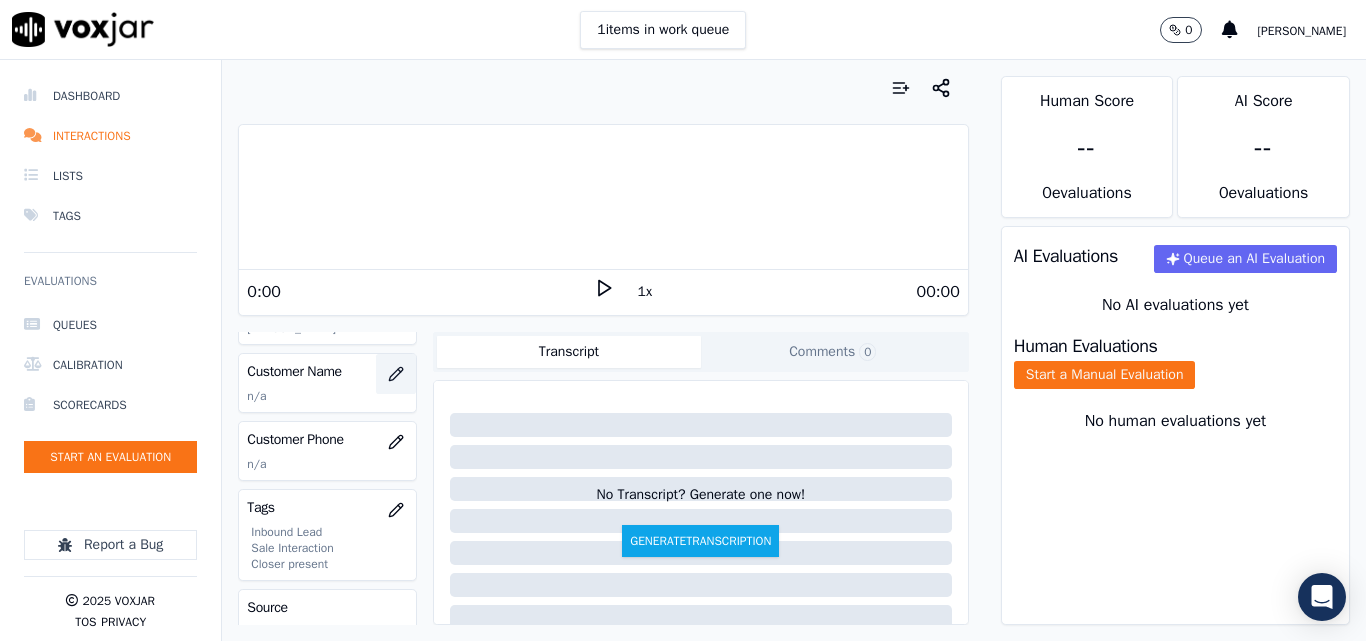 scroll, scrollTop: 300, scrollLeft: 0, axis: vertical 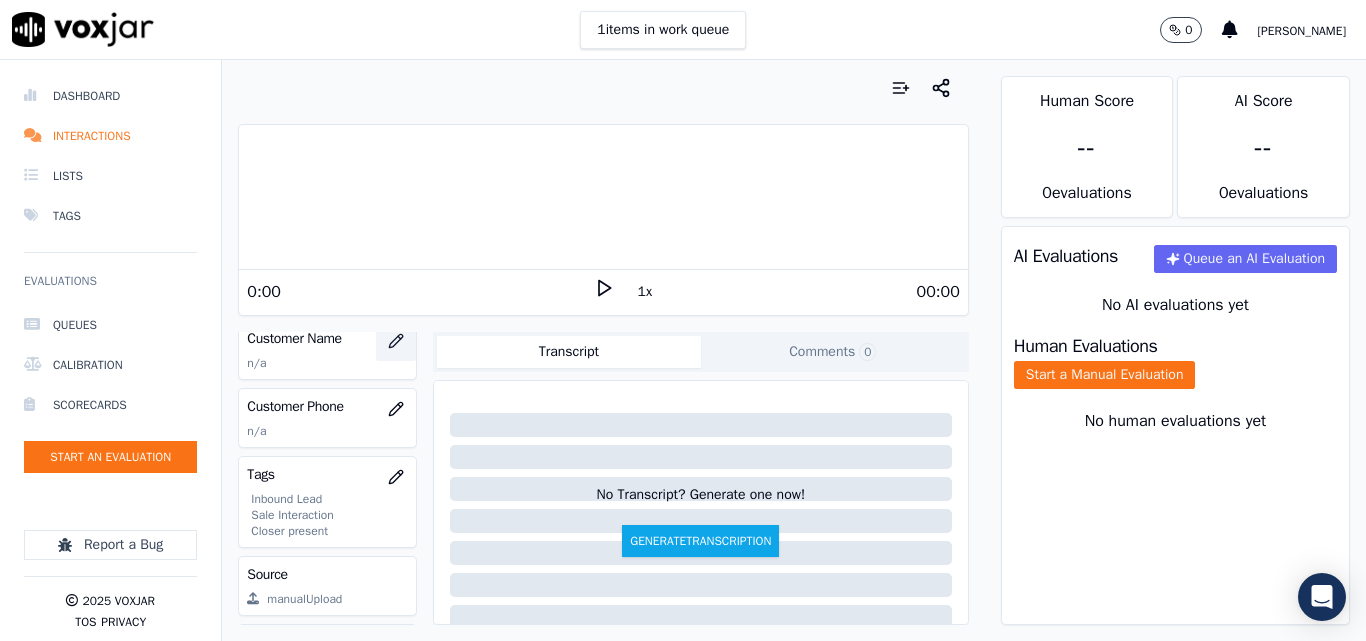 click 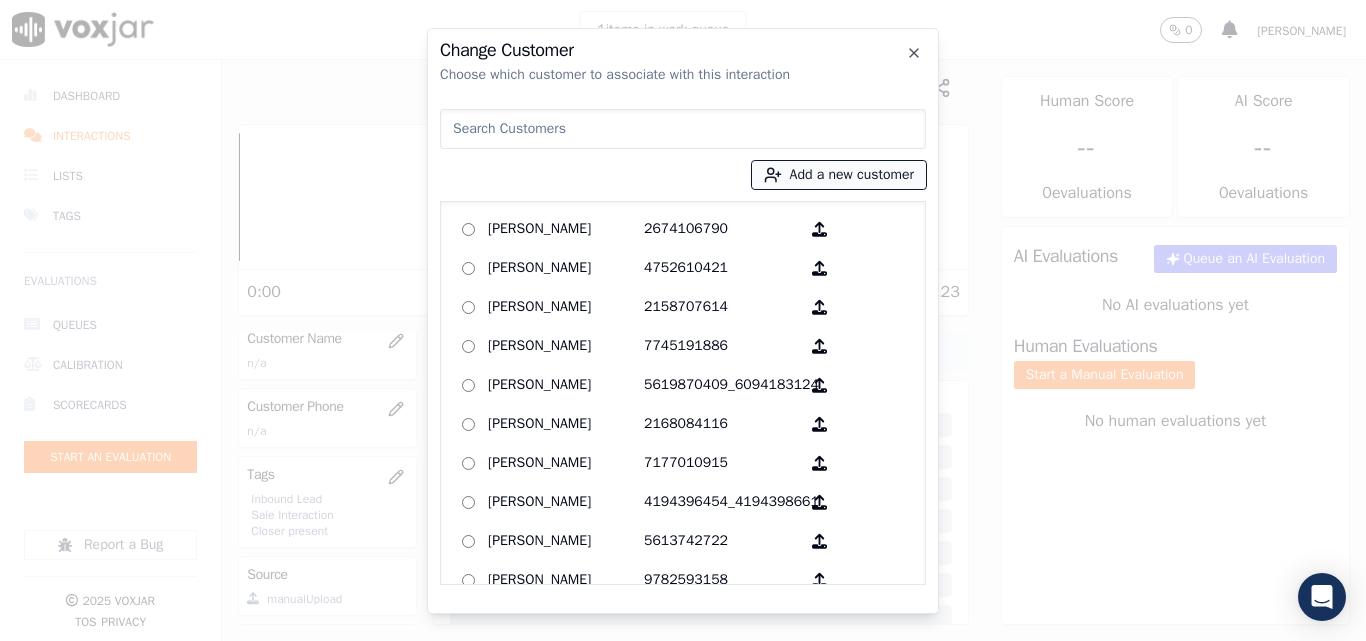 click on "Add a new customer" at bounding box center [839, 175] 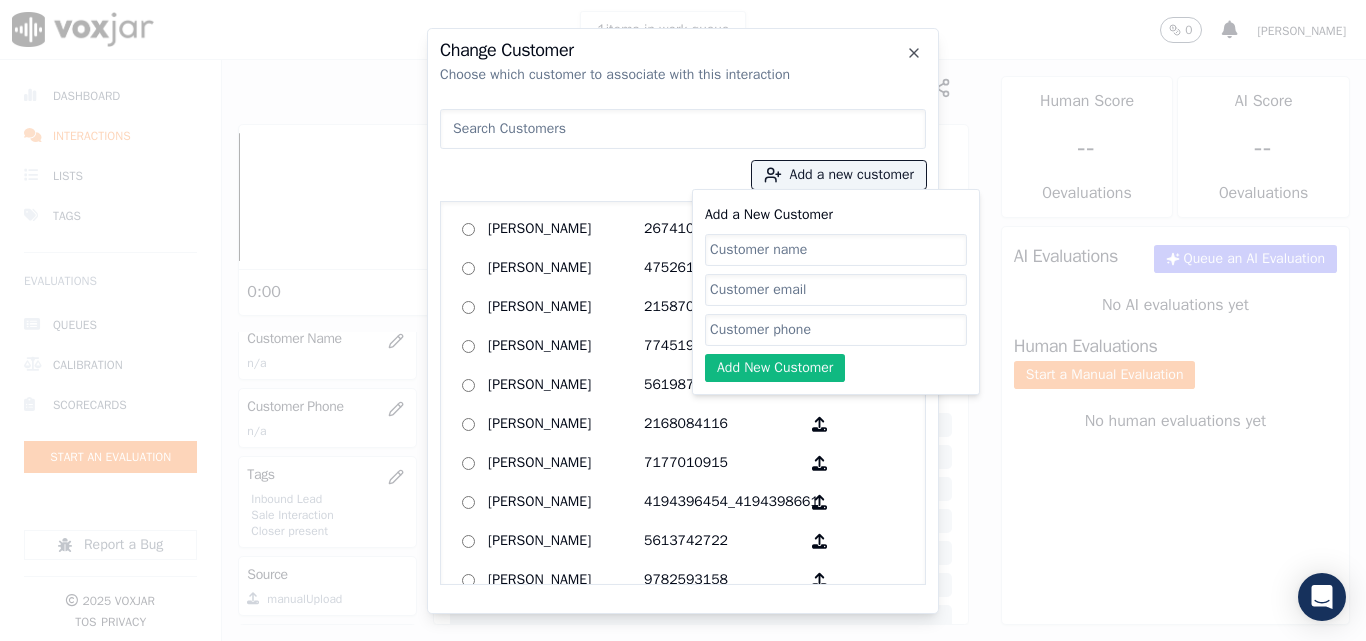 click on "Add a New Customer" 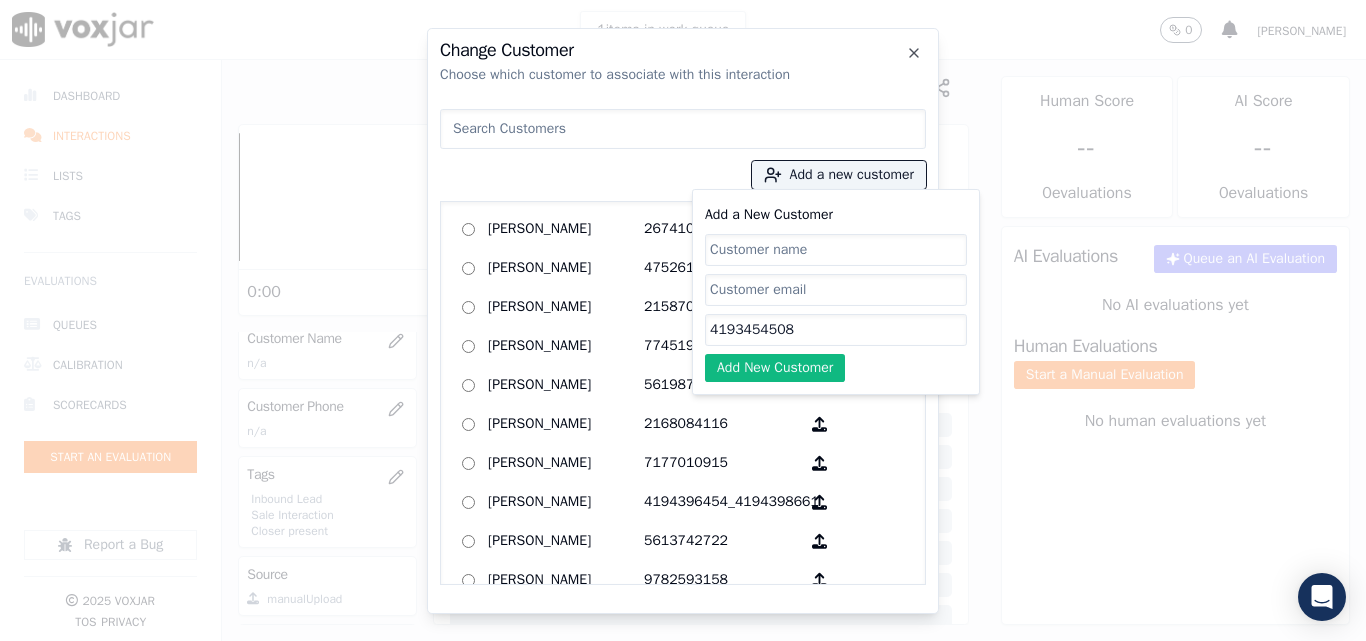type on "4193454508" 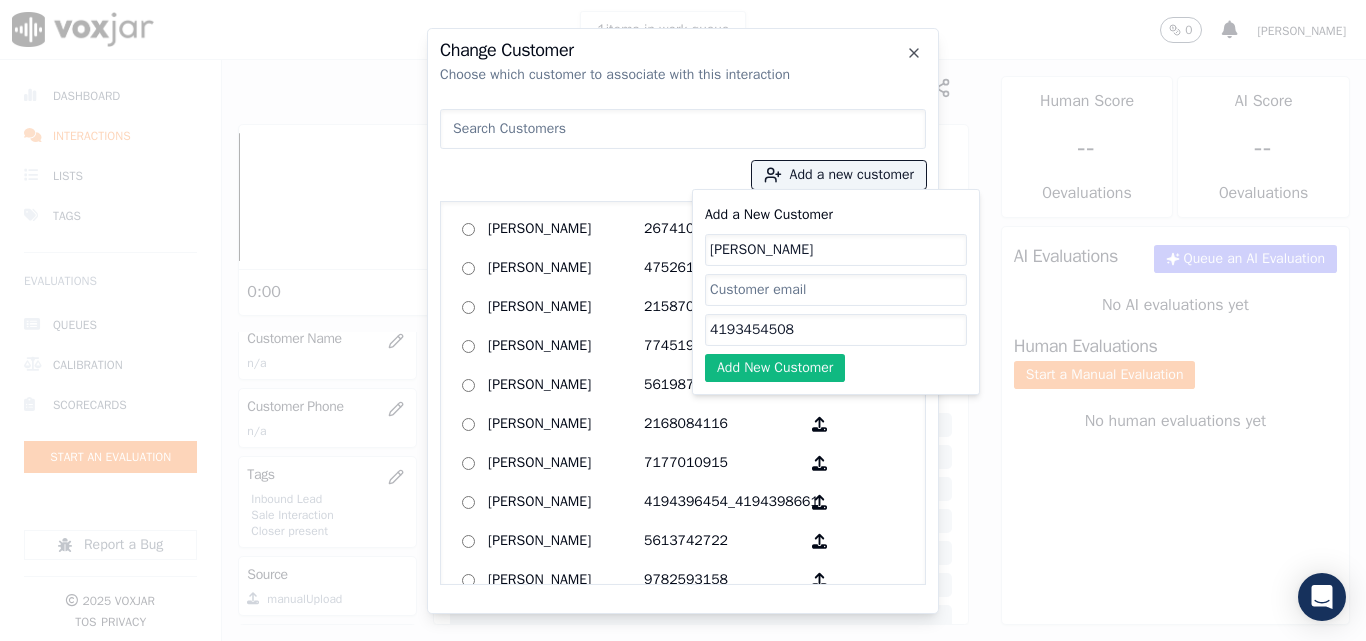 click on "ESTHER SANDWISCH" 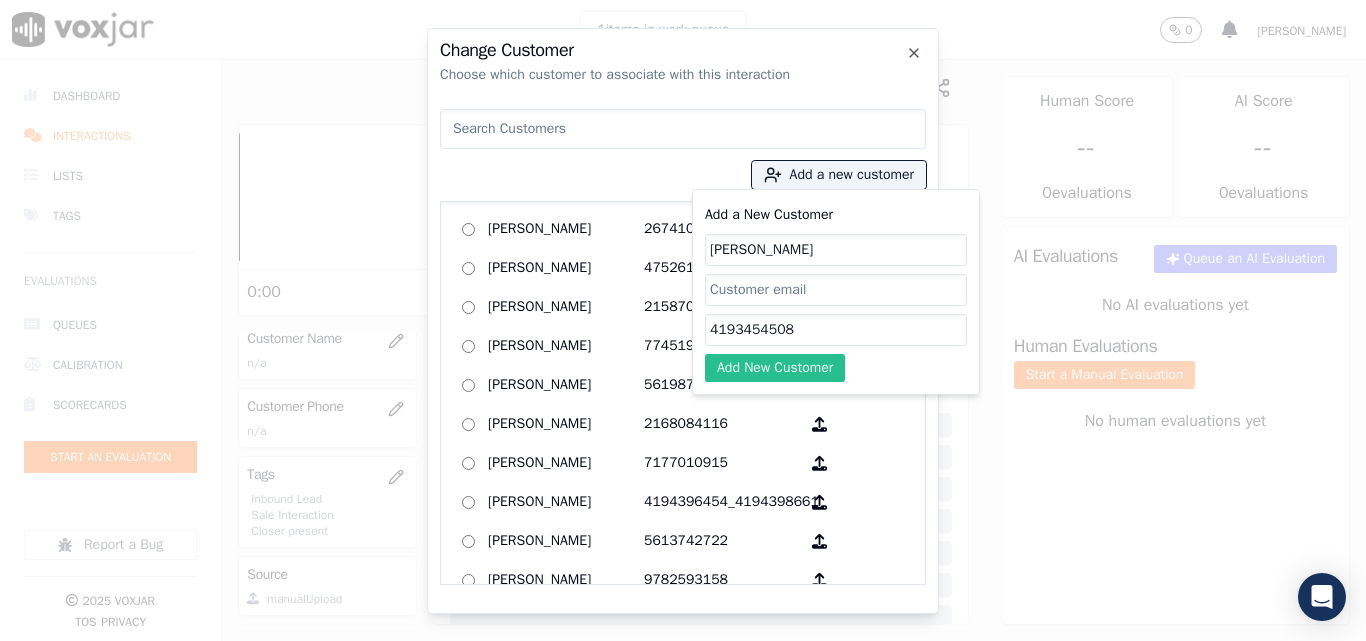 type on "ESTHER SANDWISCH" 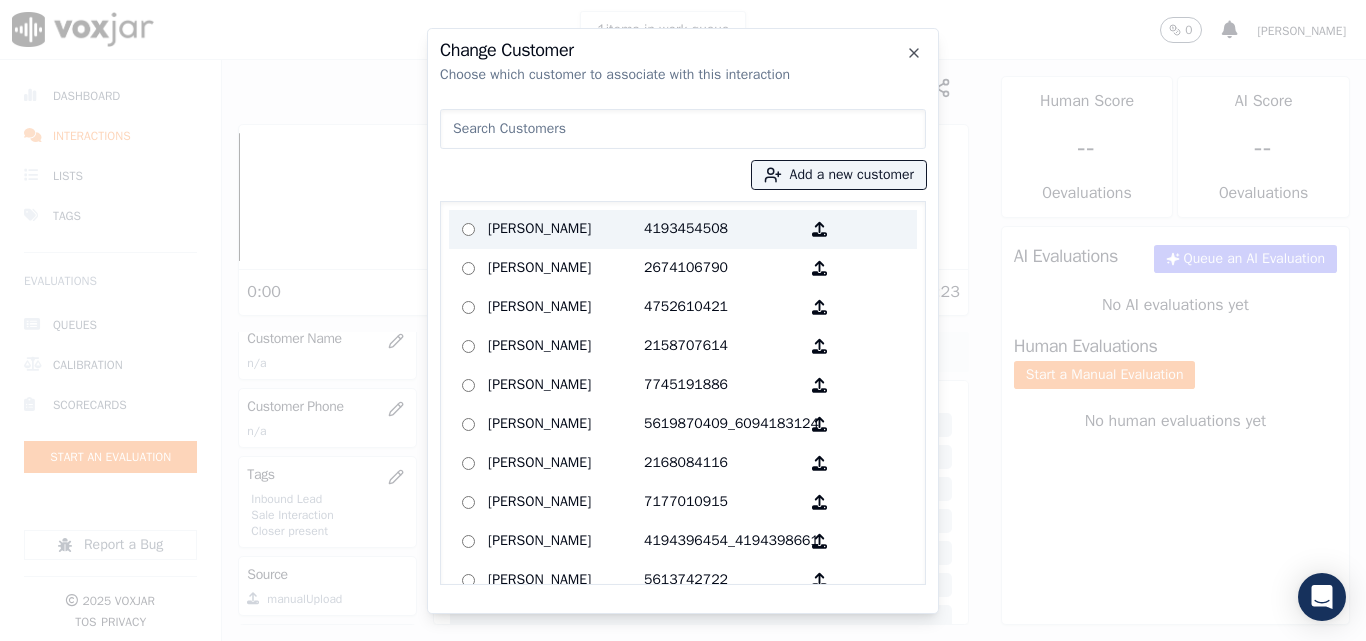 click on "ESTHER SANDWISCH" at bounding box center (566, 229) 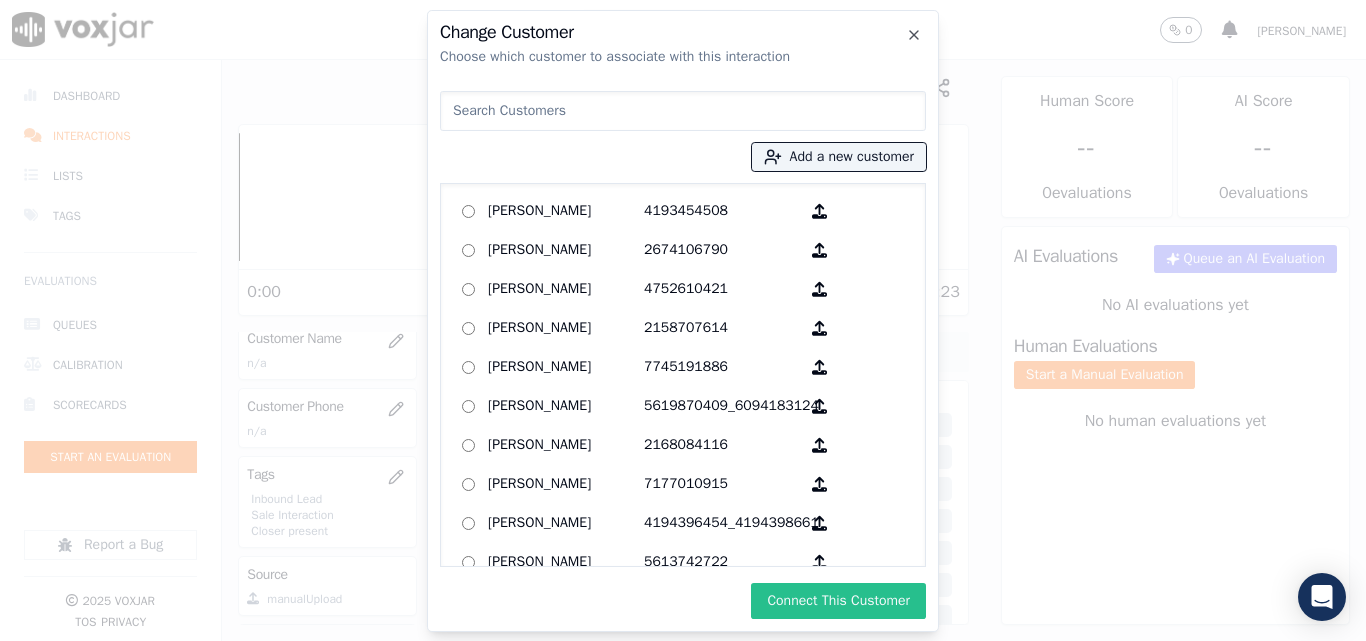 click on "Connect This Customer" at bounding box center [838, 601] 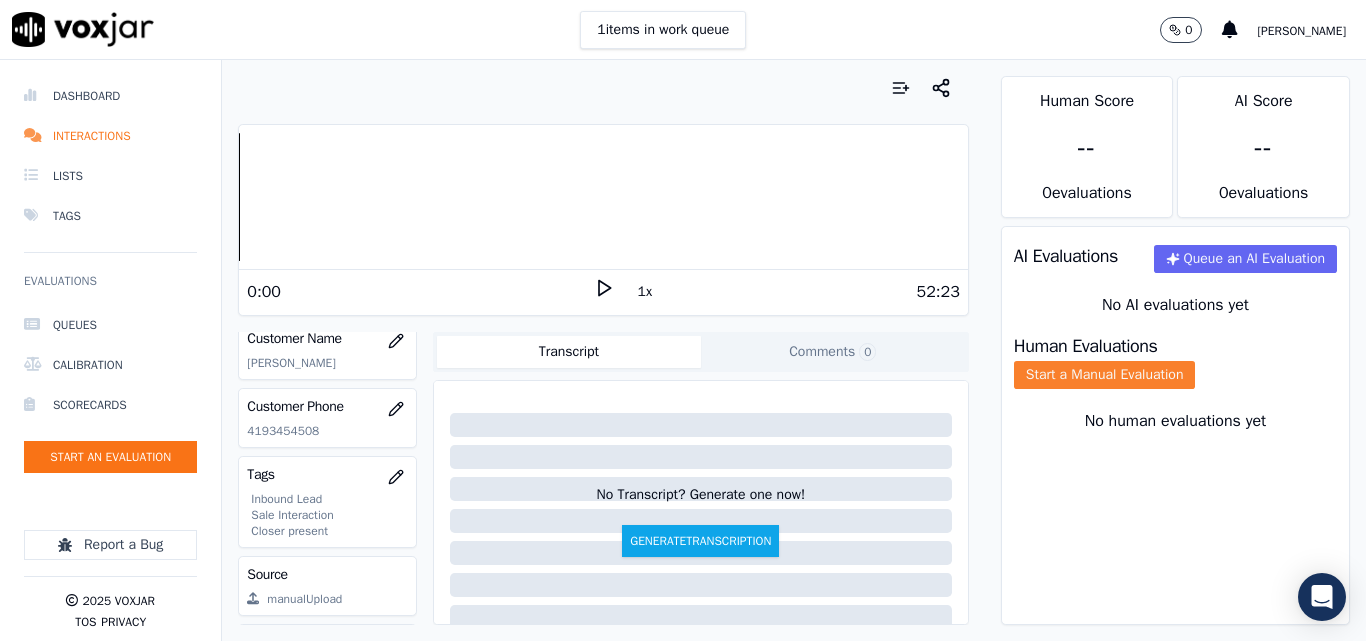 drag, startPoint x: 1080, startPoint y: 378, endPoint x: 1103, endPoint y: 387, distance: 24.698177 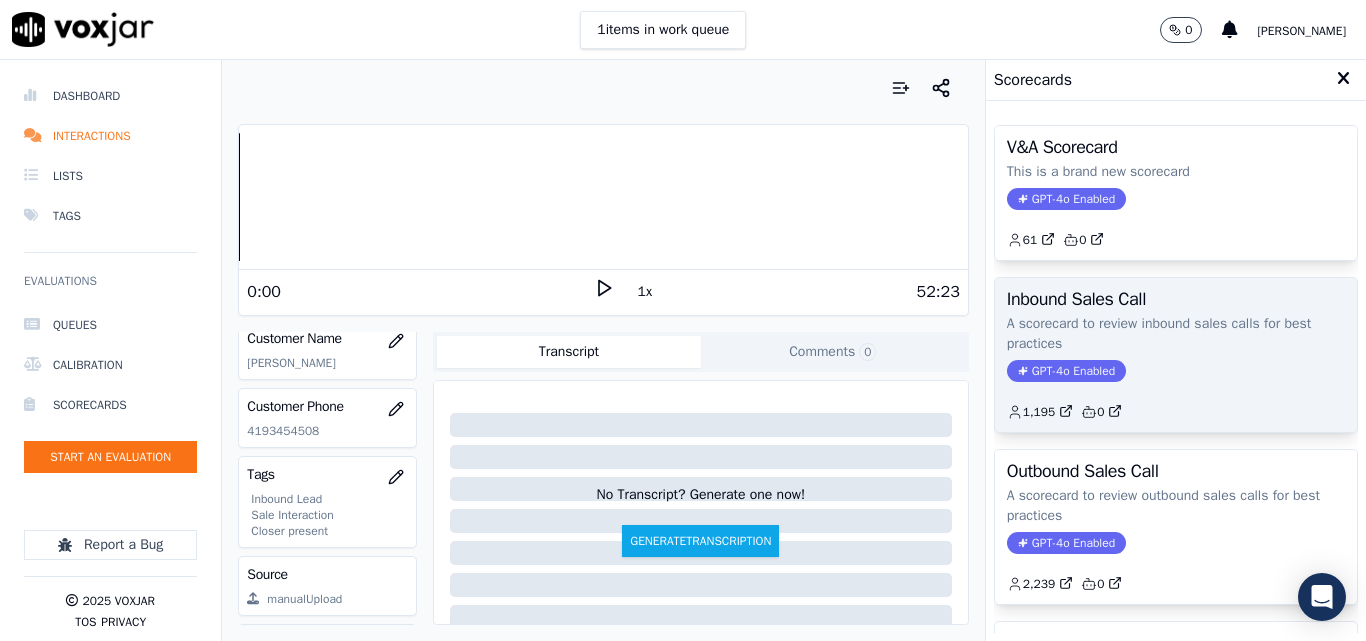 click on "A scorecard to review inbound sales calls for best practices" 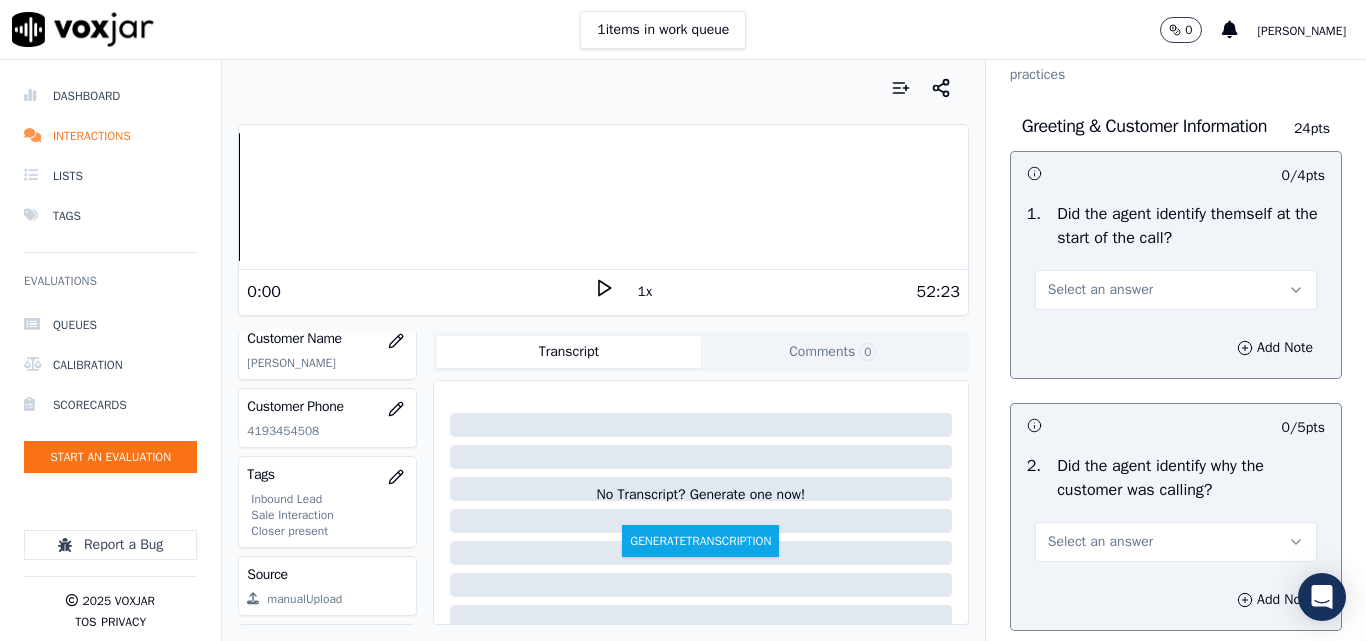 scroll, scrollTop: 200, scrollLeft: 0, axis: vertical 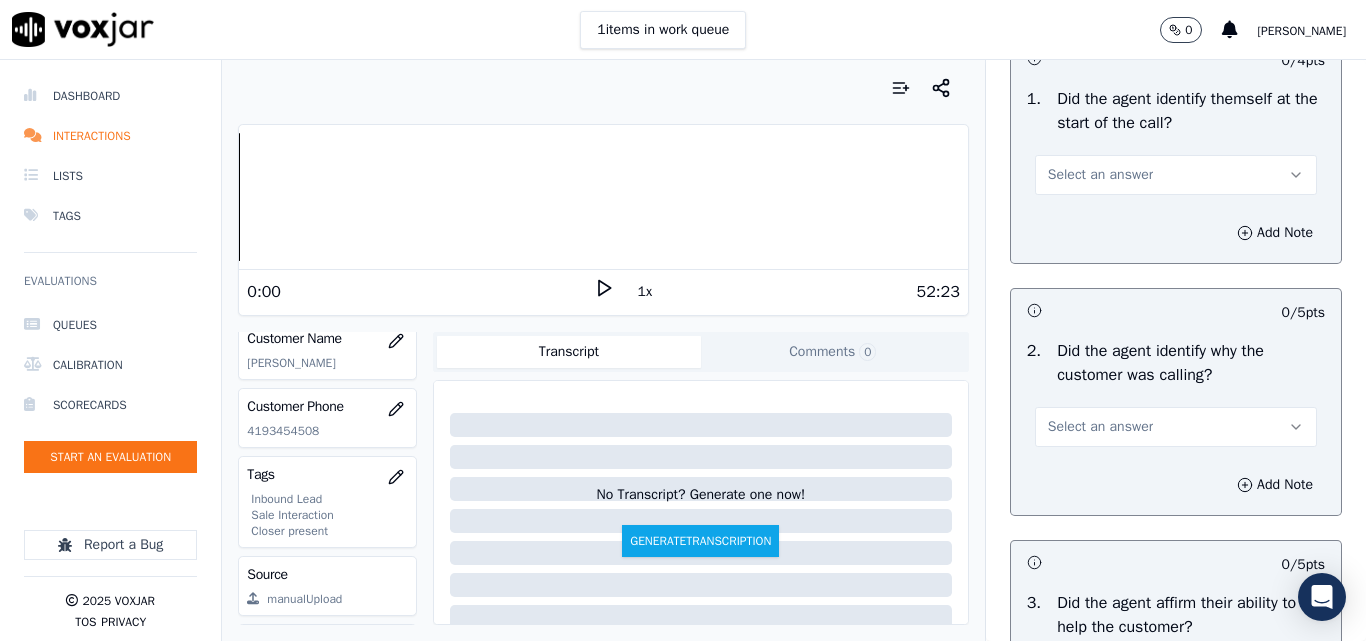 click on "Select an answer" at bounding box center [1176, 175] 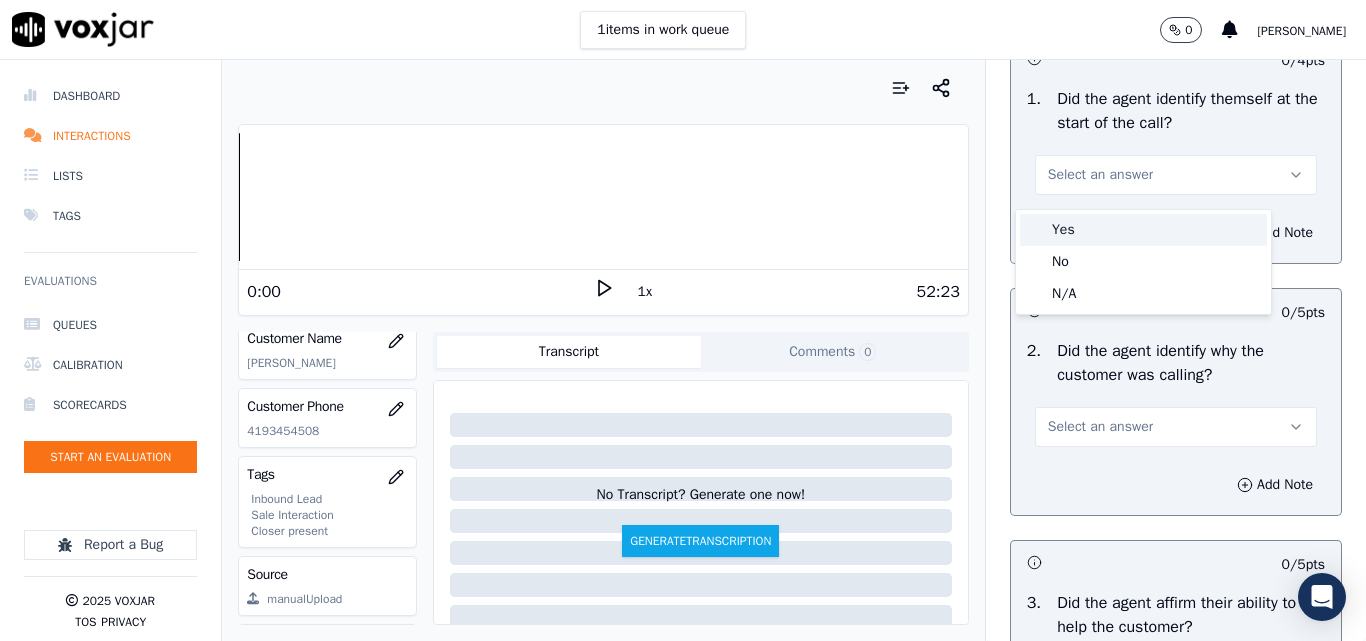 click on "Yes" at bounding box center [1143, 230] 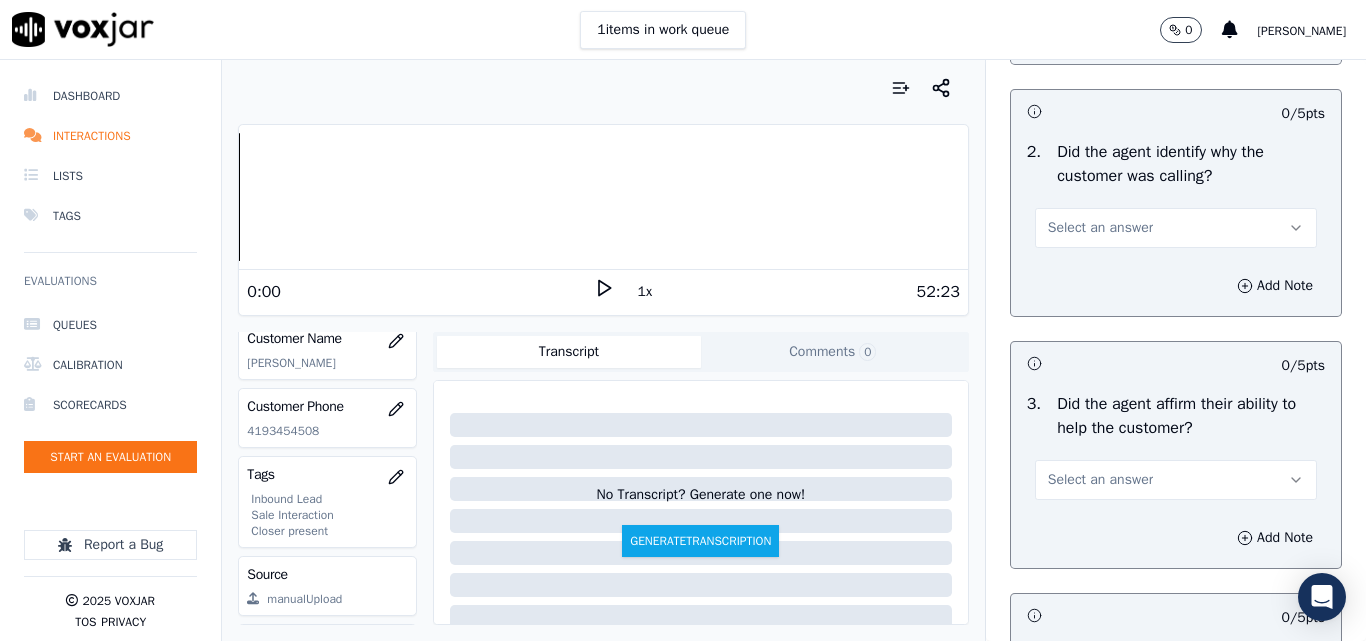 scroll, scrollTop: 400, scrollLeft: 0, axis: vertical 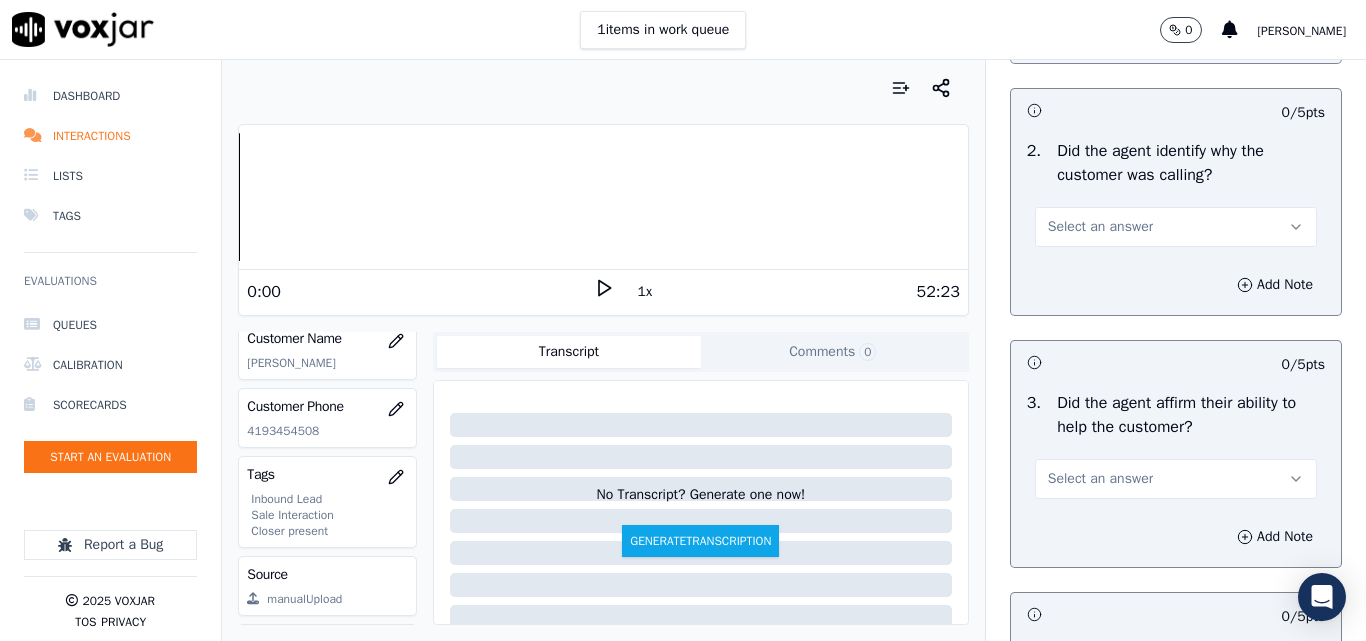 click on "Select an answer" at bounding box center (1100, 227) 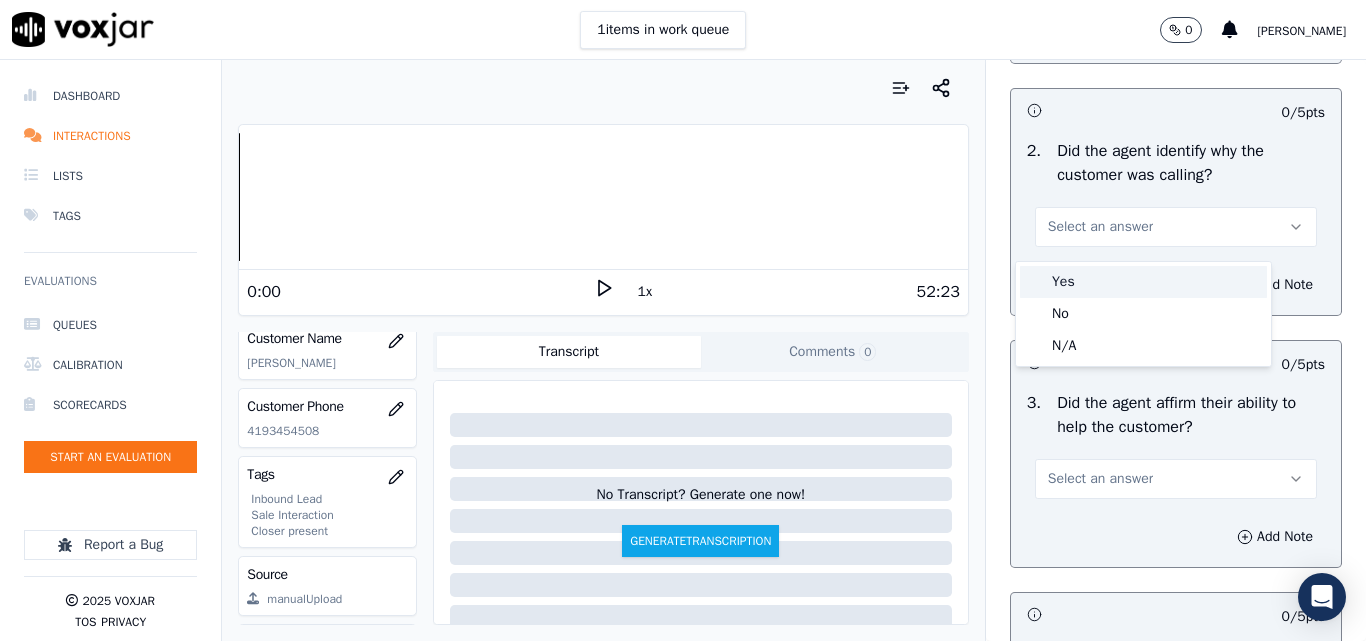 click on "Yes" at bounding box center [1143, 282] 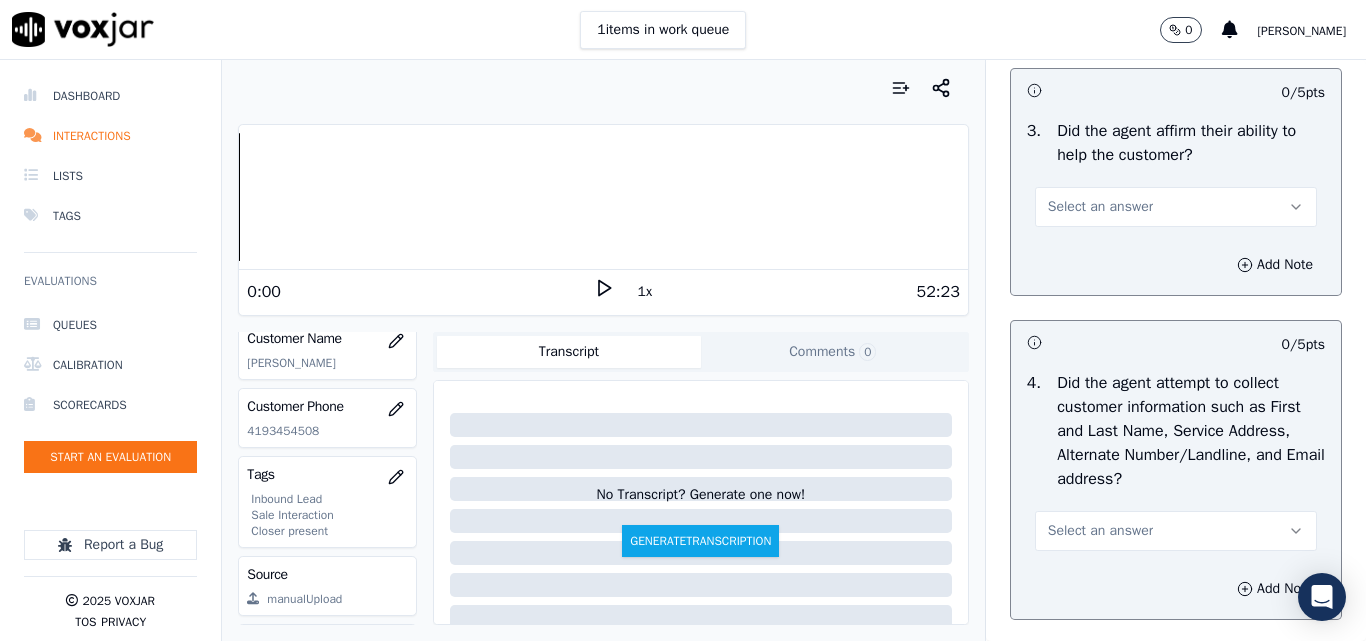 scroll, scrollTop: 700, scrollLeft: 0, axis: vertical 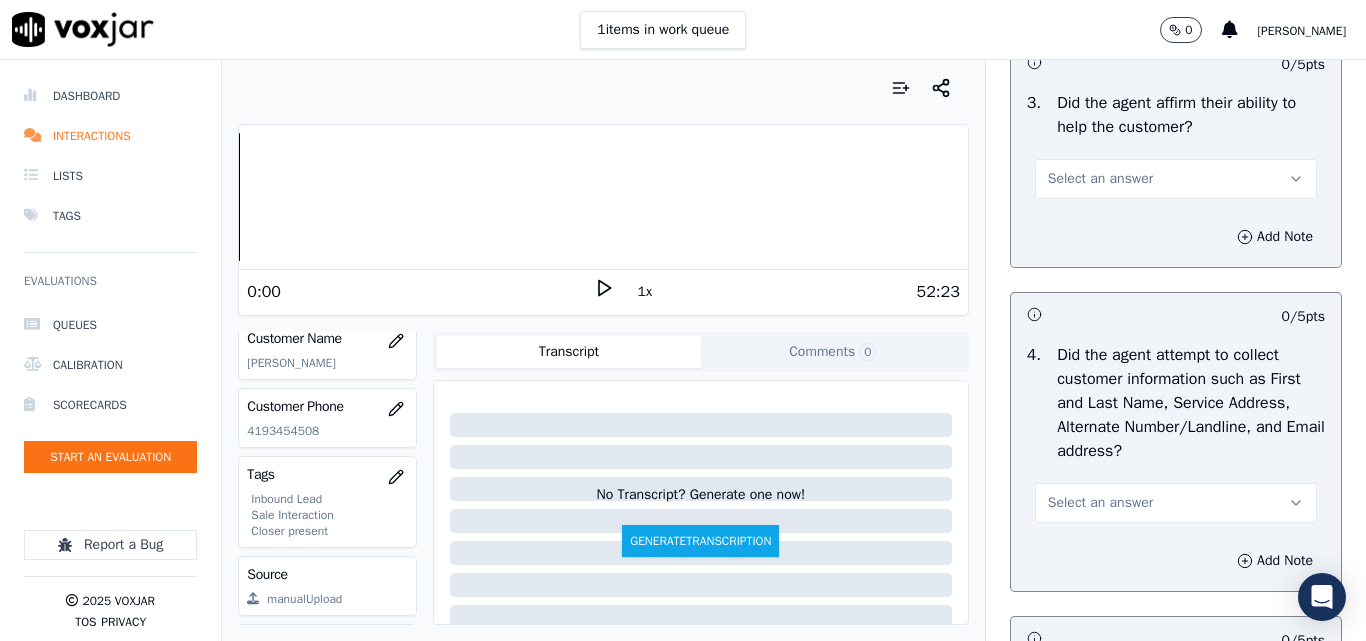 click on "Select an answer" at bounding box center [1176, 179] 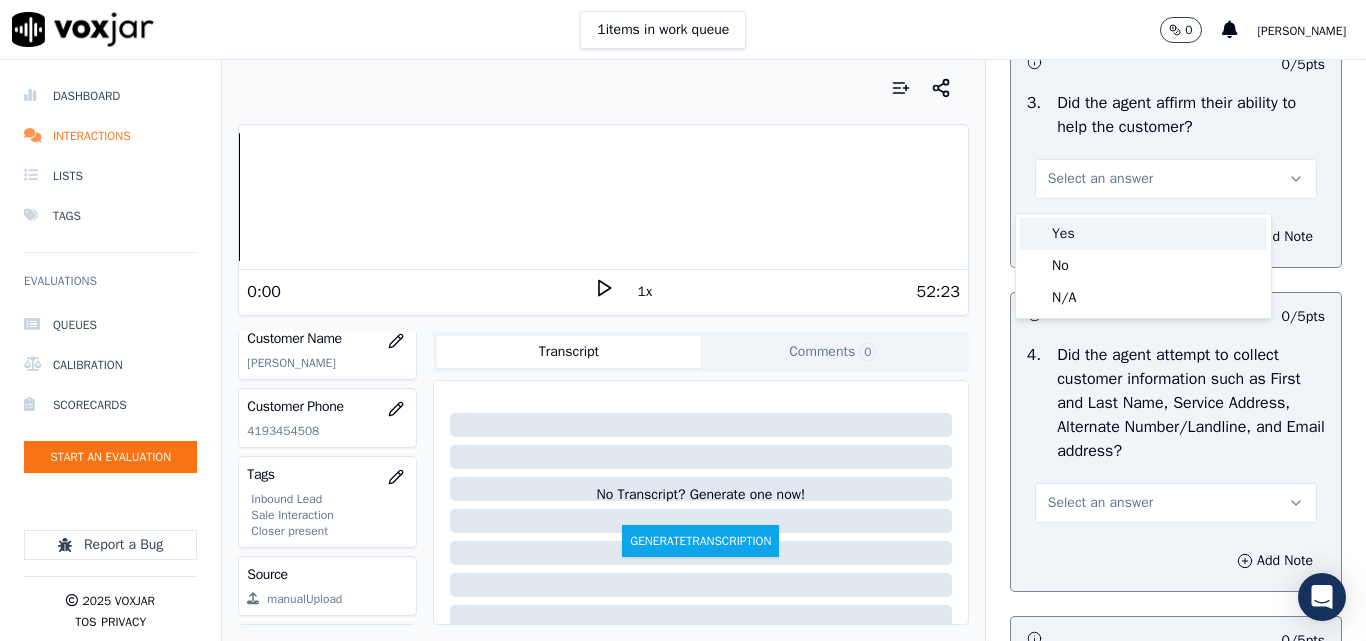 click on "Yes" at bounding box center [1143, 234] 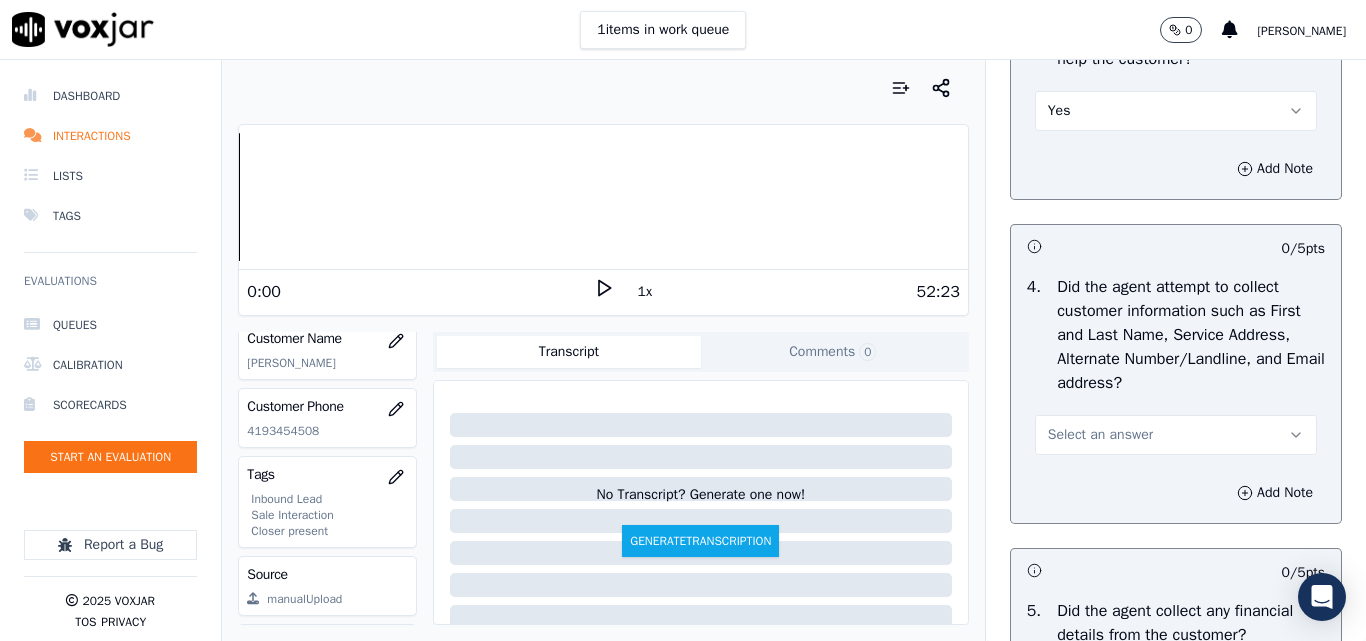 scroll, scrollTop: 800, scrollLeft: 0, axis: vertical 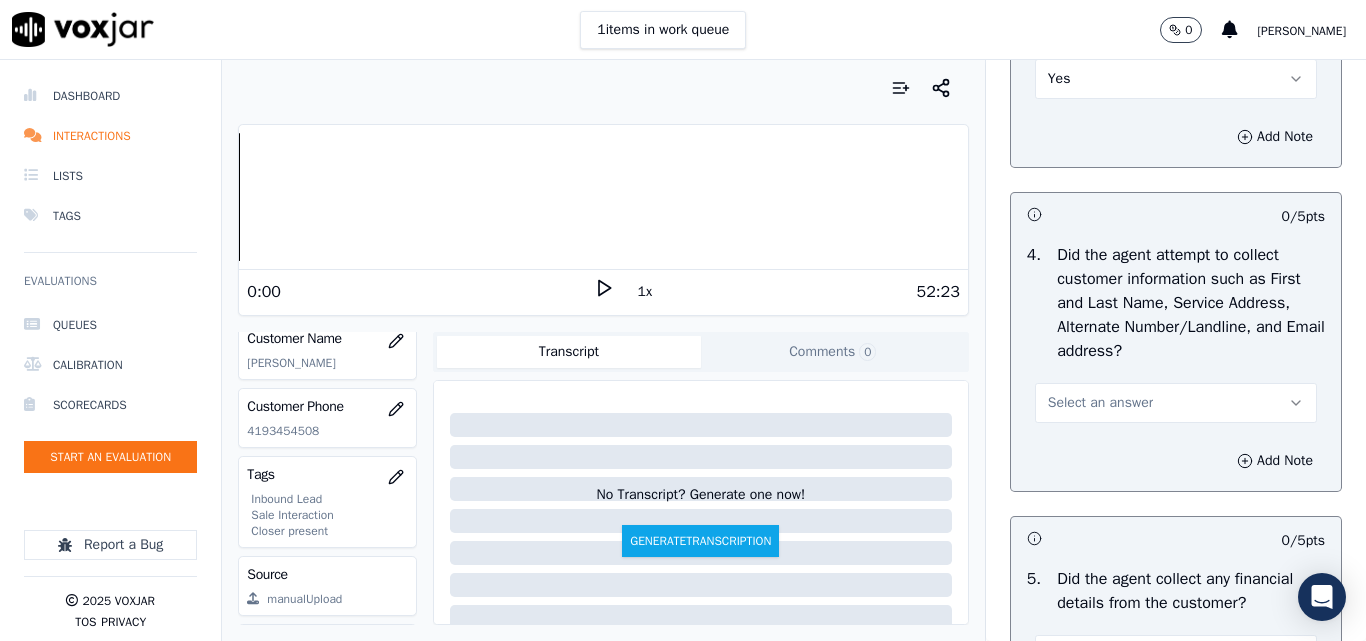click on "Select an answer" at bounding box center [1100, 403] 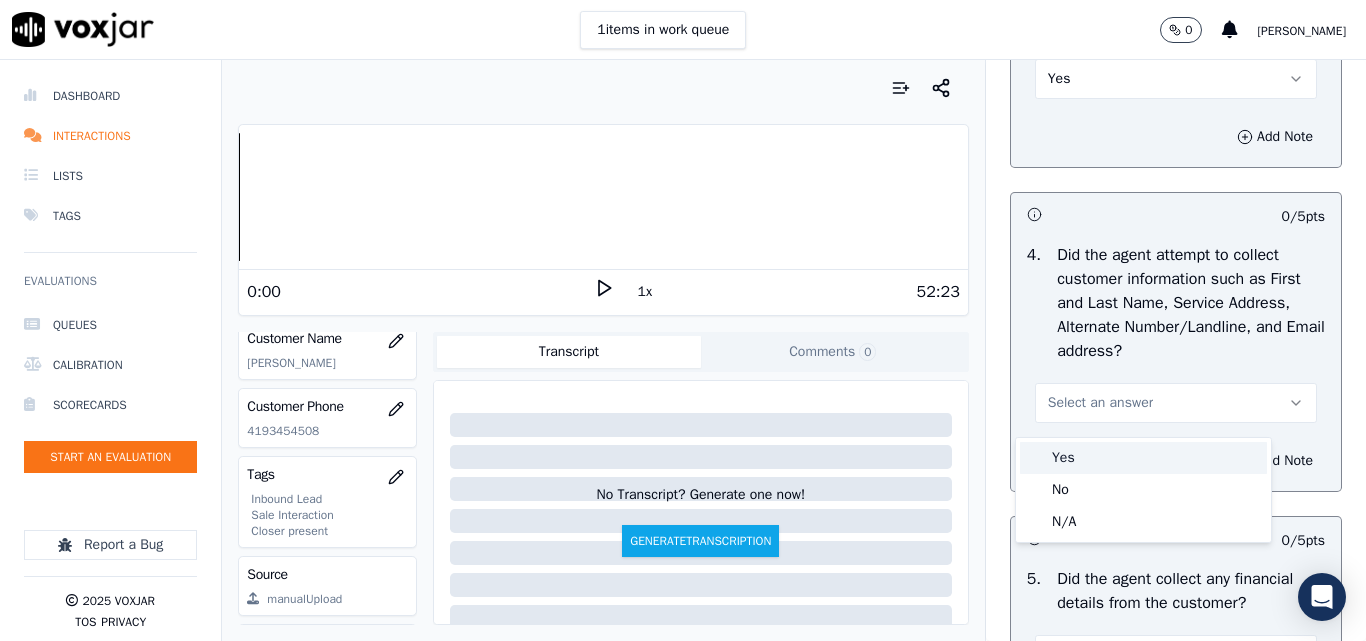 click on "Yes" at bounding box center (1143, 458) 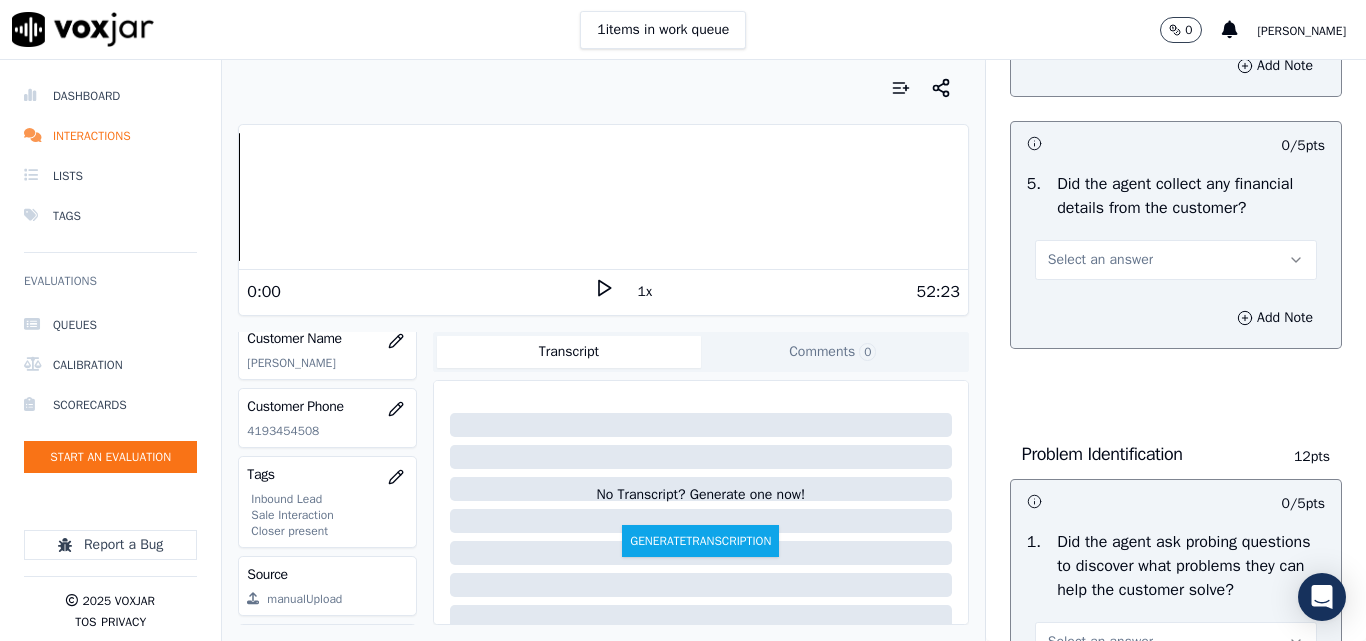 scroll, scrollTop: 1300, scrollLeft: 0, axis: vertical 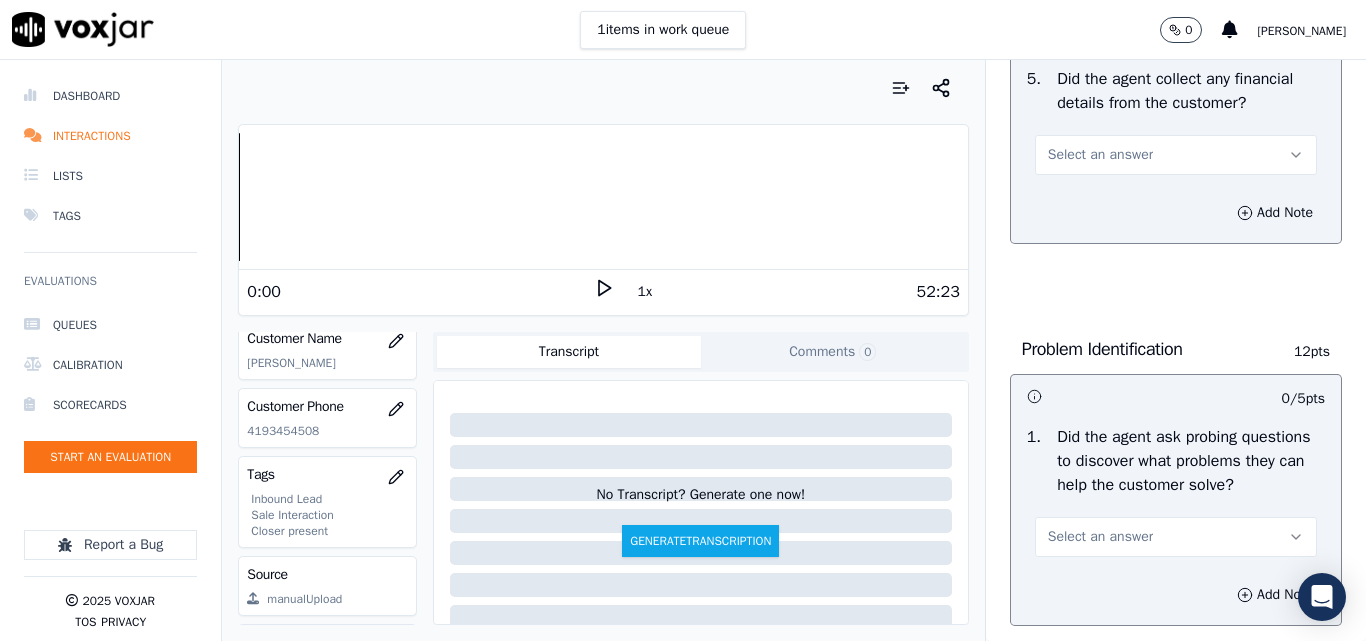 click on "Select an answer" at bounding box center [1100, 155] 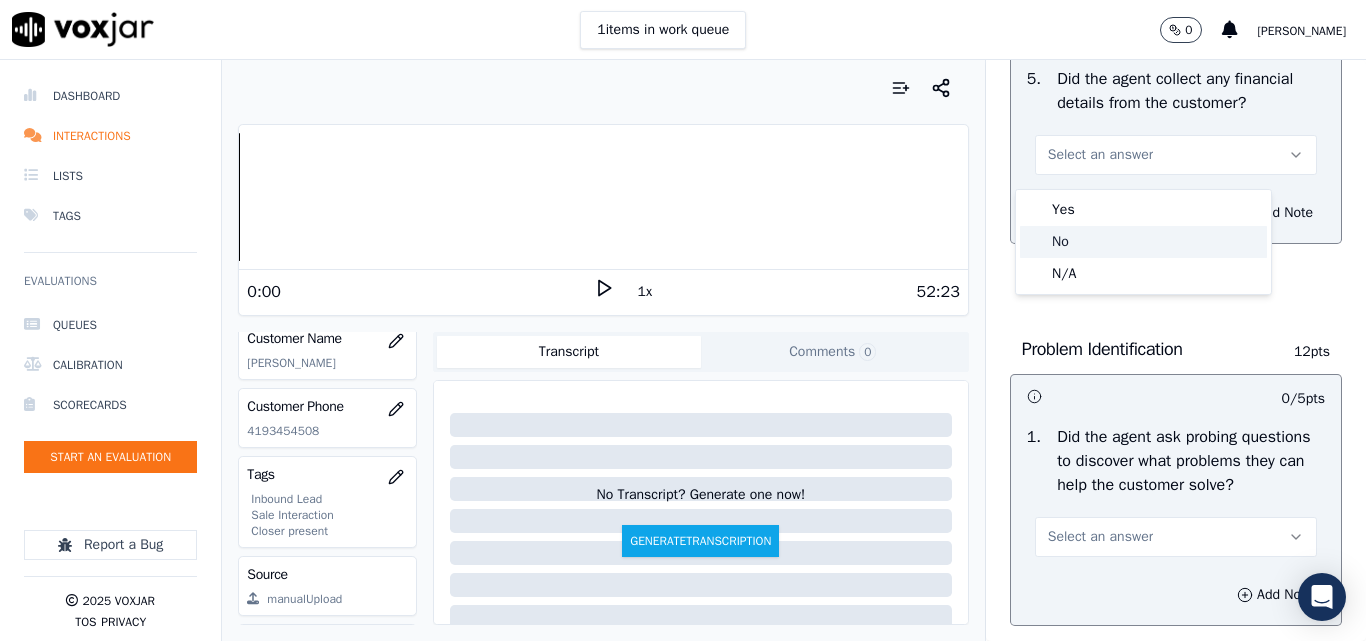 click on "No" 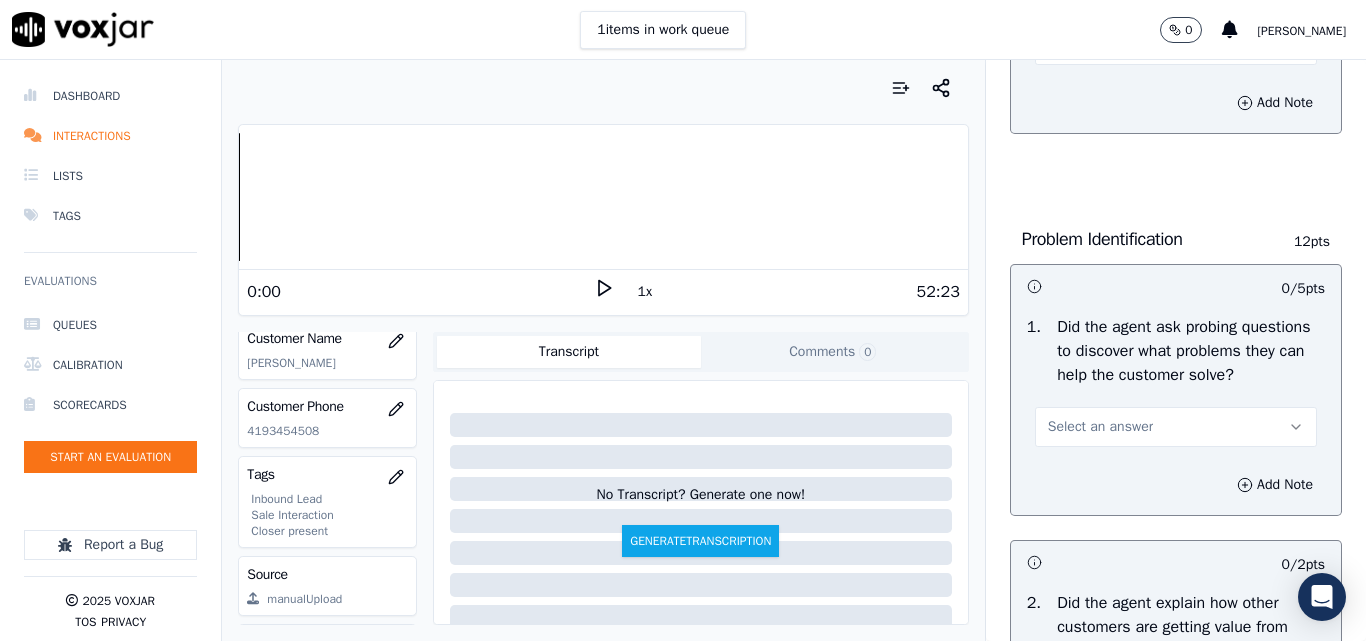 scroll, scrollTop: 1500, scrollLeft: 0, axis: vertical 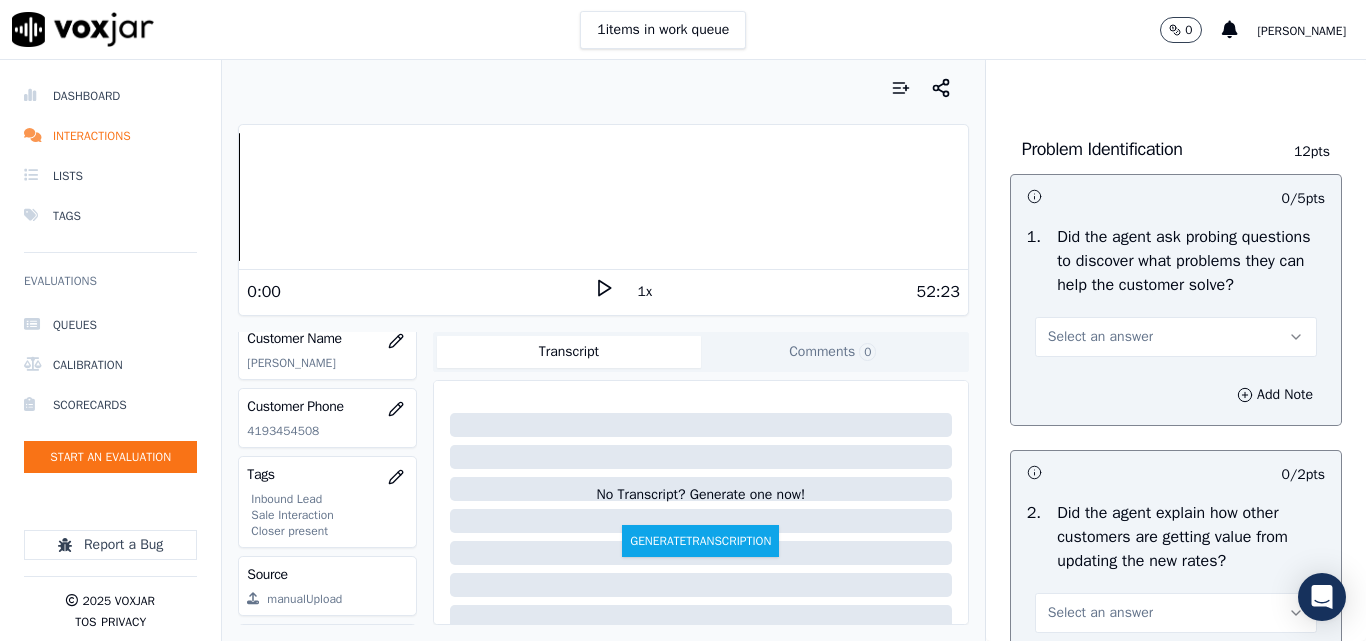 click on "Select an answer" at bounding box center [1100, 337] 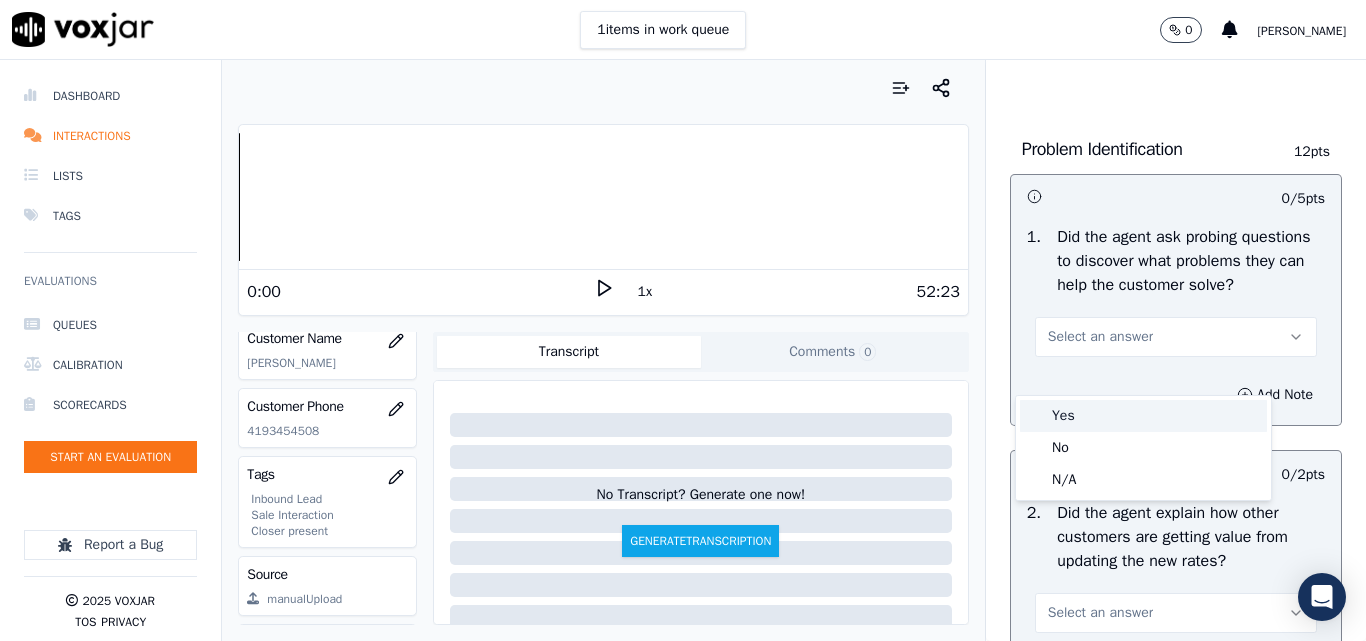 click on "Yes" at bounding box center [1143, 416] 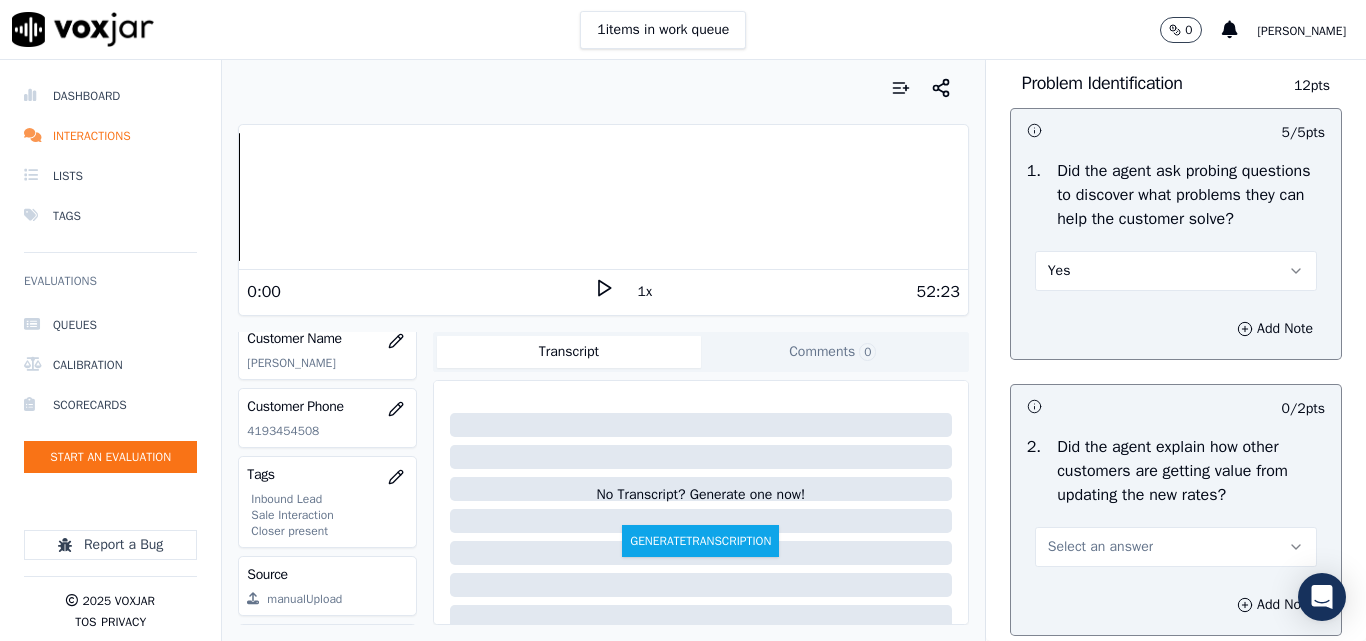 scroll, scrollTop: 1700, scrollLeft: 0, axis: vertical 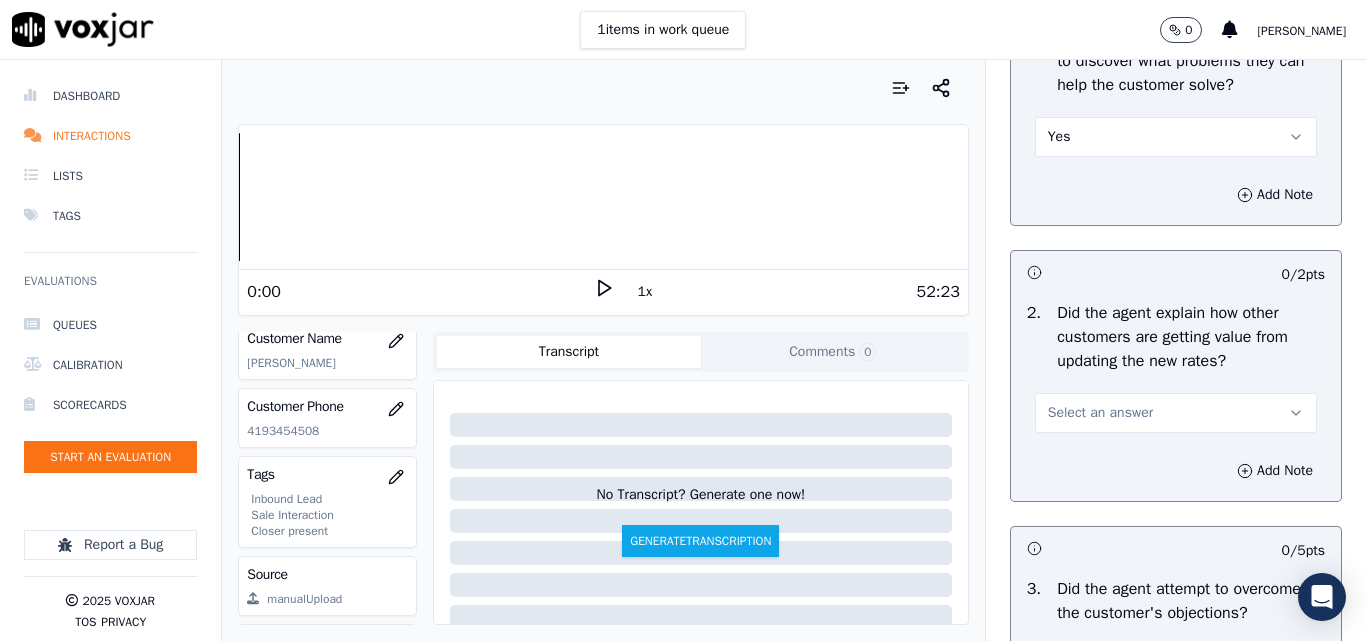 click on "Select an answer" at bounding box center (1100, 413) 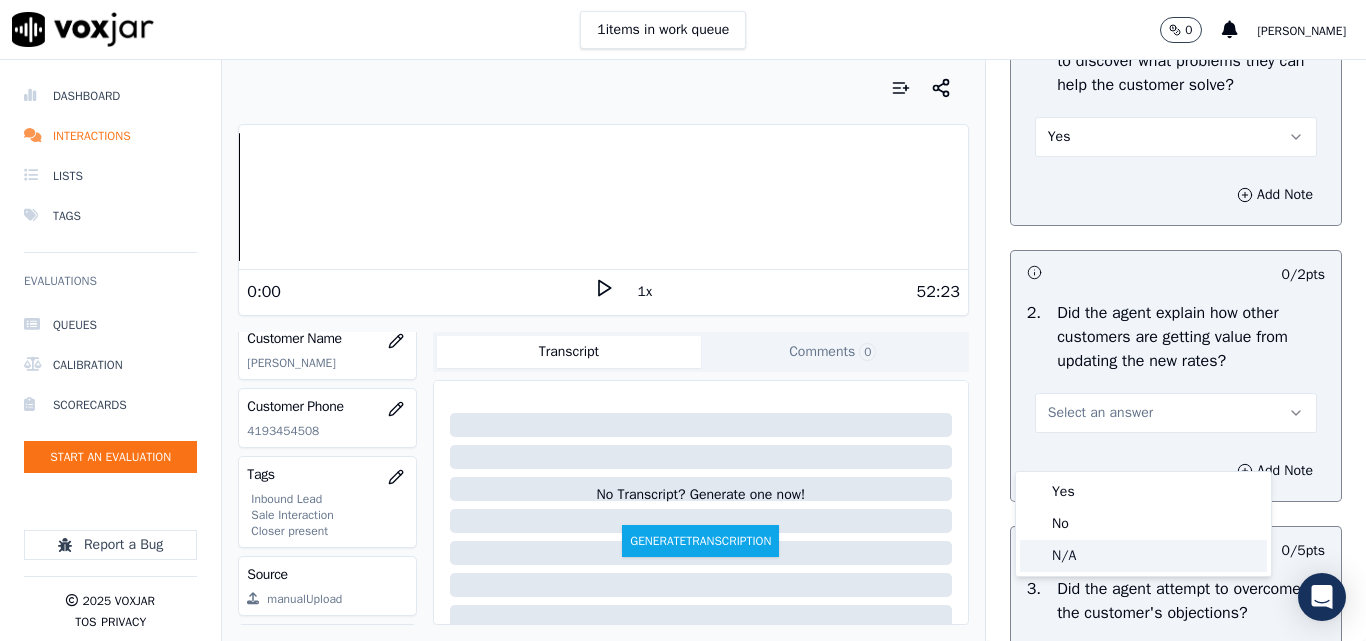 click on "N/A" 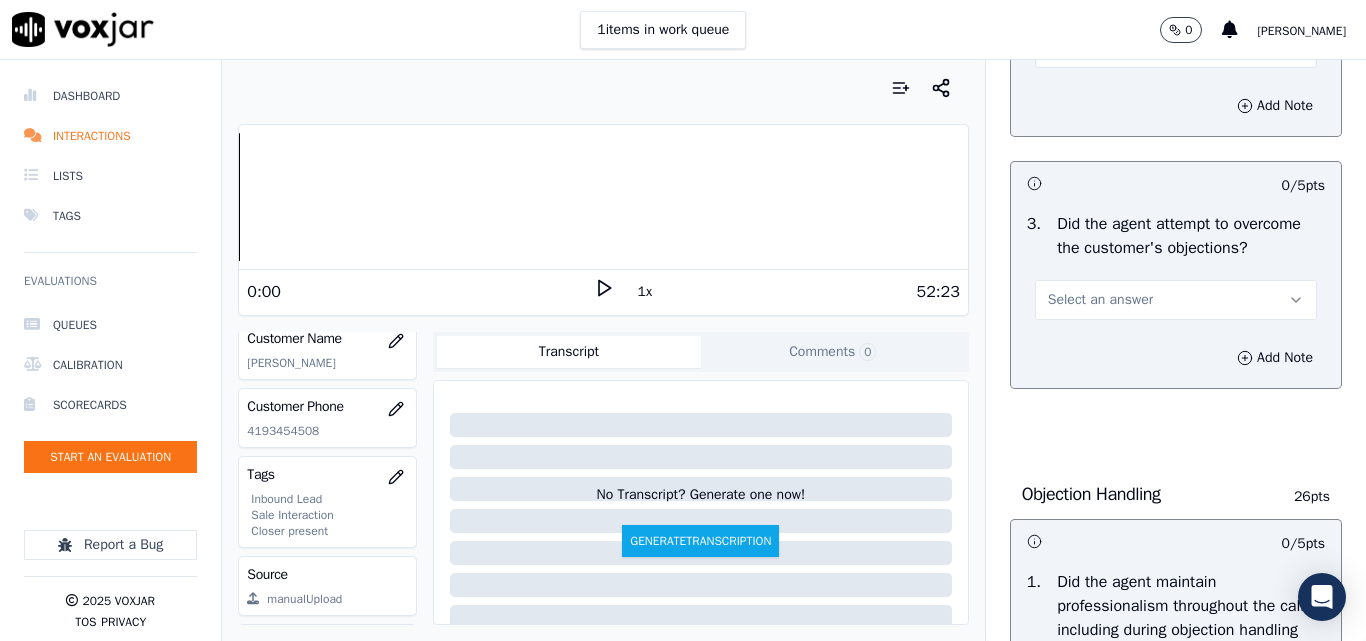 scroll, scrollTop: 2100, scrollLeft: 0, axis: vertical 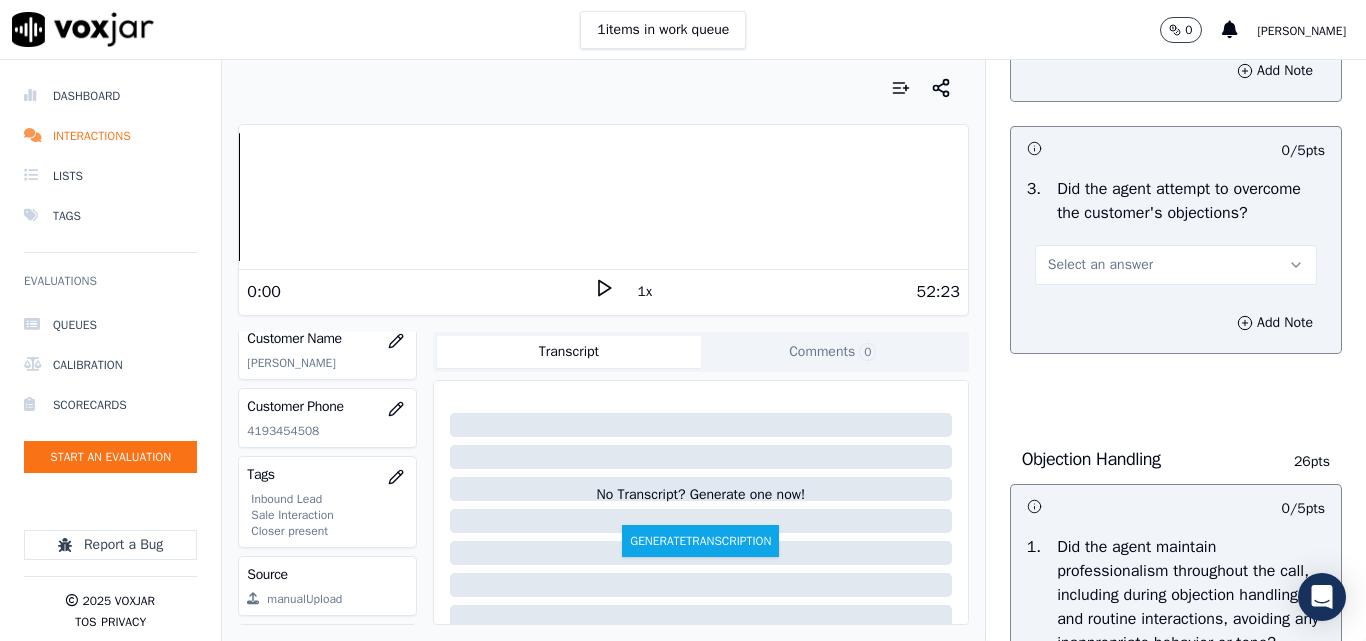click on "Select an answer" at bounding box center [1176, 265] 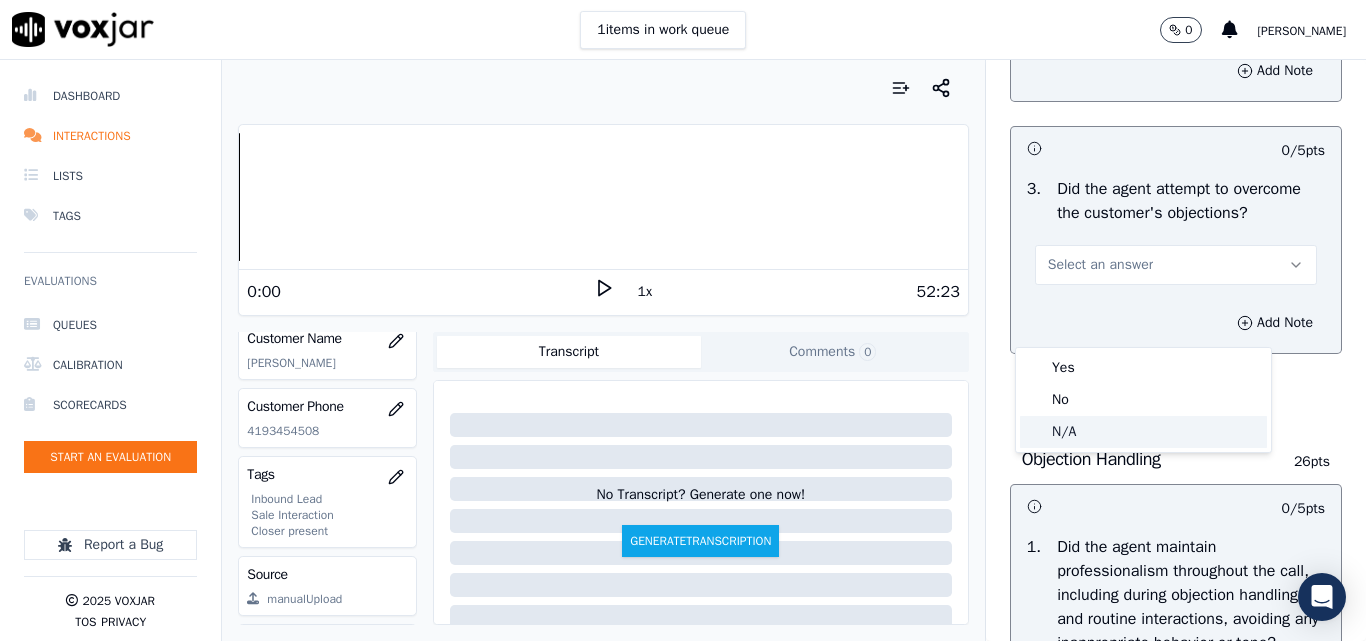 click on "N/A" 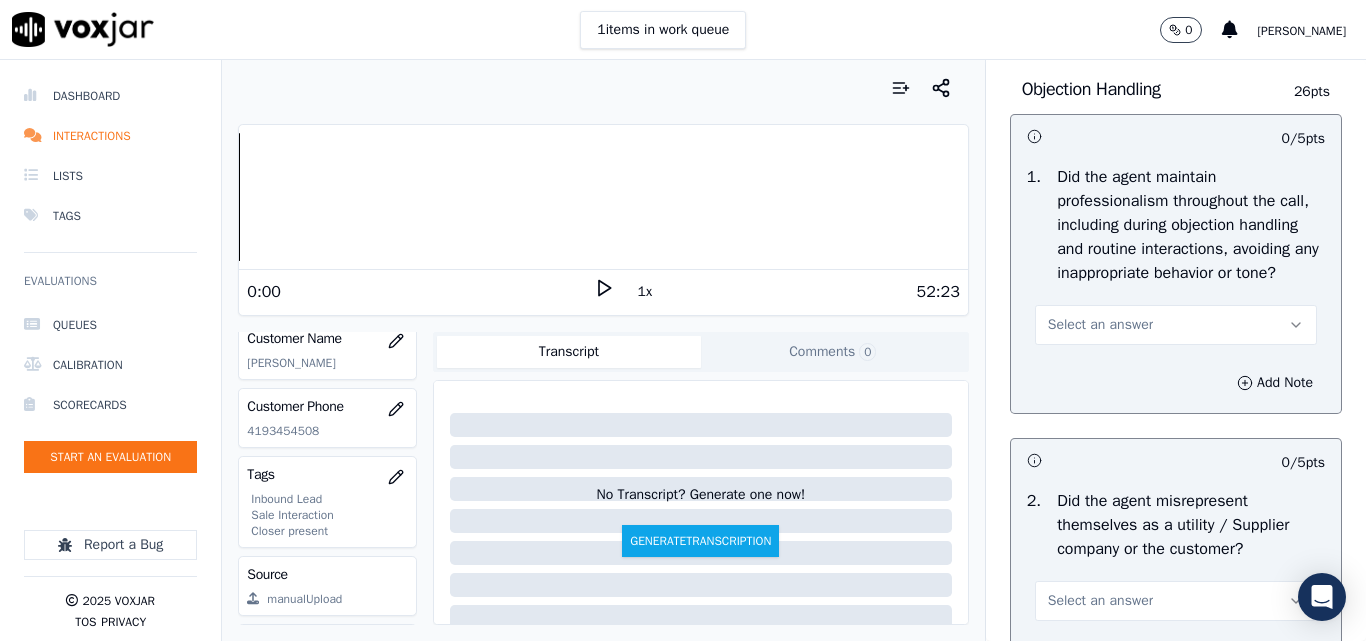 scroll, scrollTop: 2500, scrollLeft: 0, axis: vertical 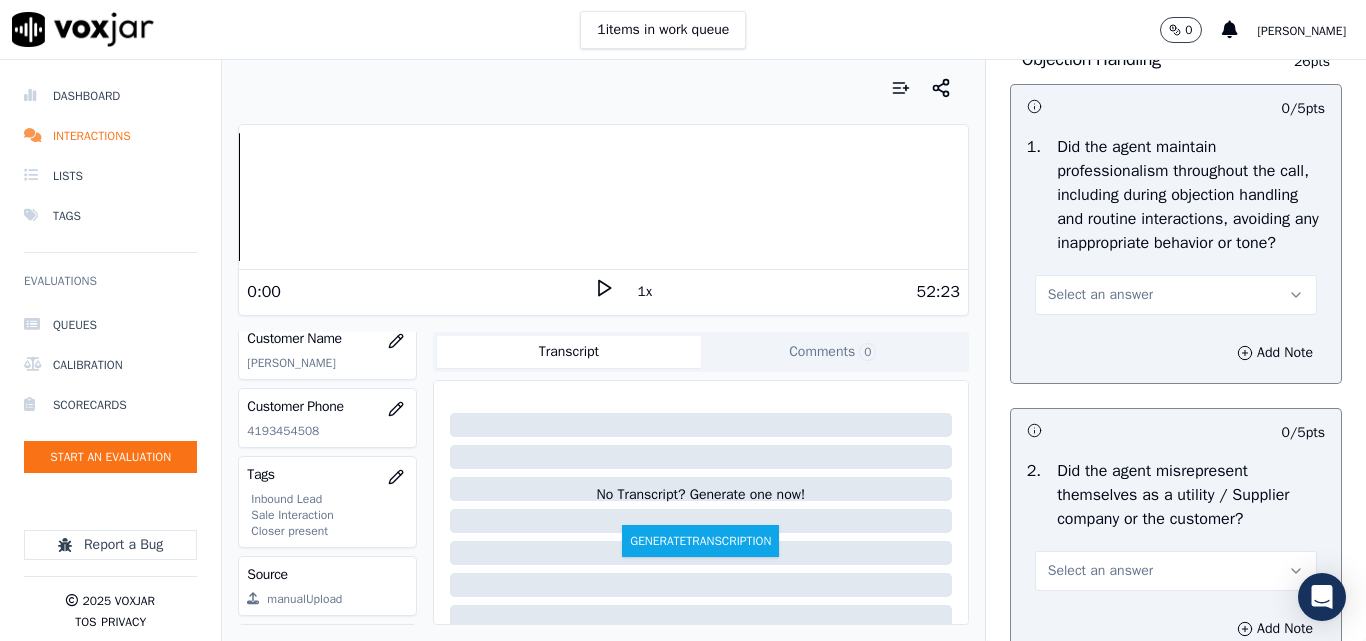 click on "Select an answer" at bounding box center [1100, 295] 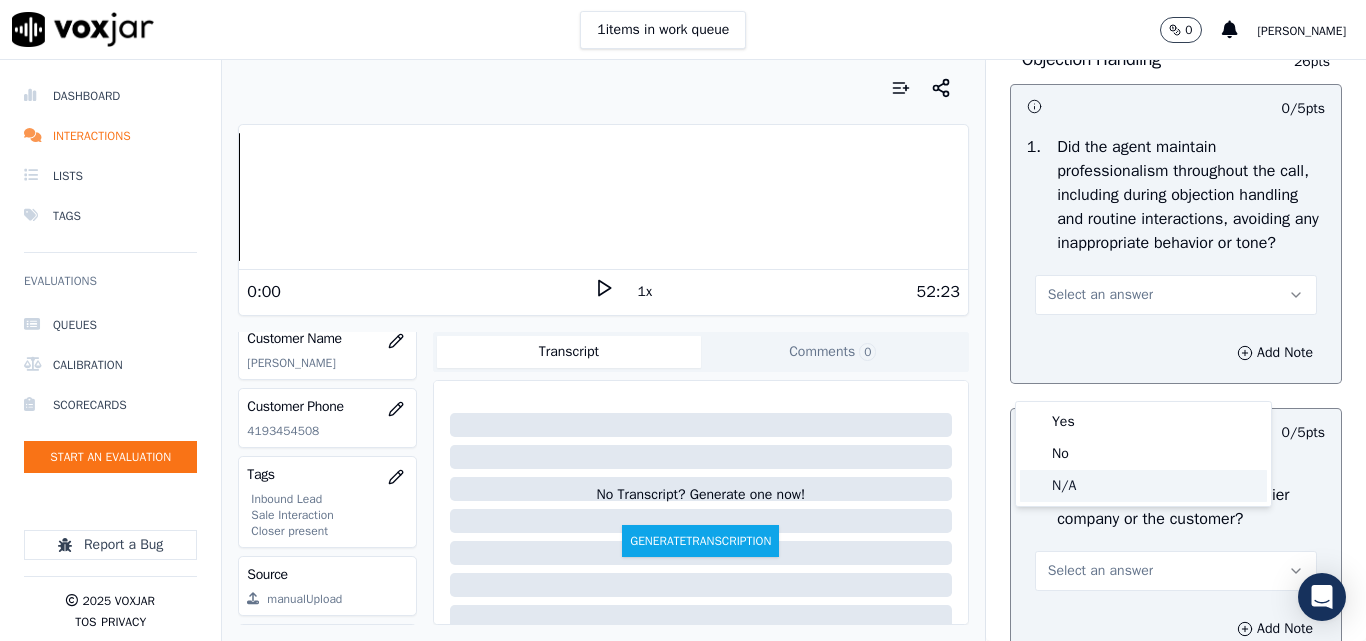 drag, startPoint x: 1070, startPoint y: 488, endPoint x: 1086, endPoint y: 446, distance: 44.94441 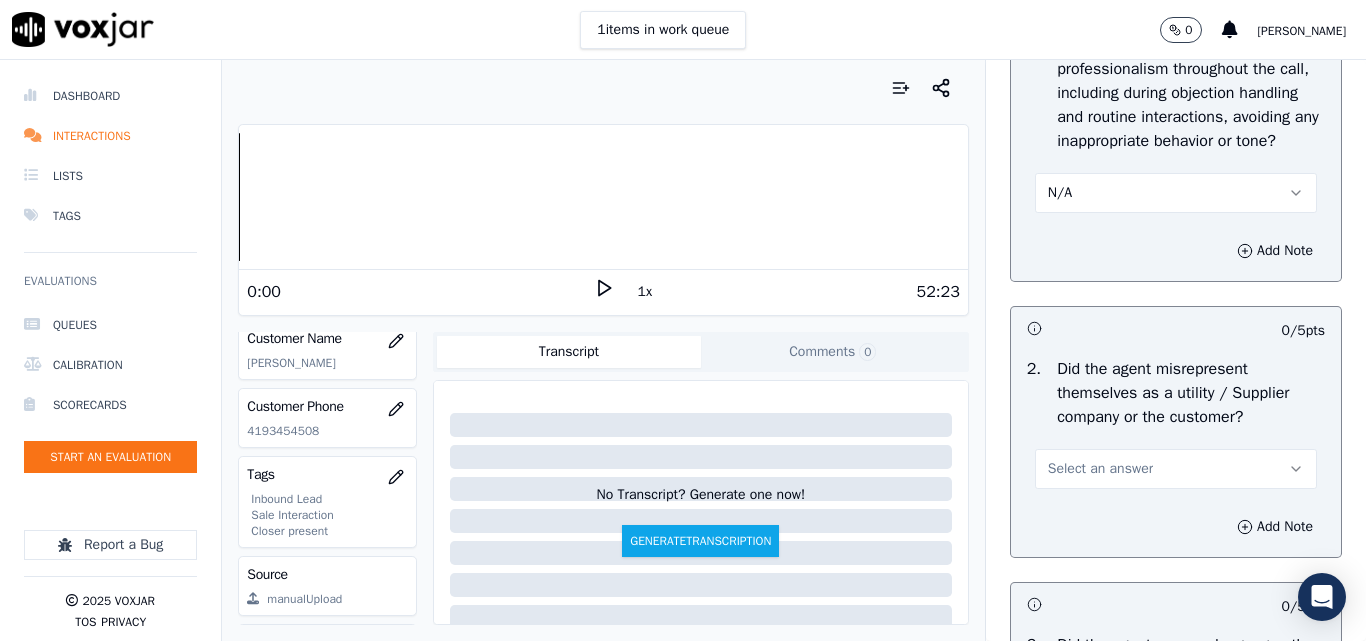 scroll, scrollTop: 2800, scrollLeft: 0, axis: vertical 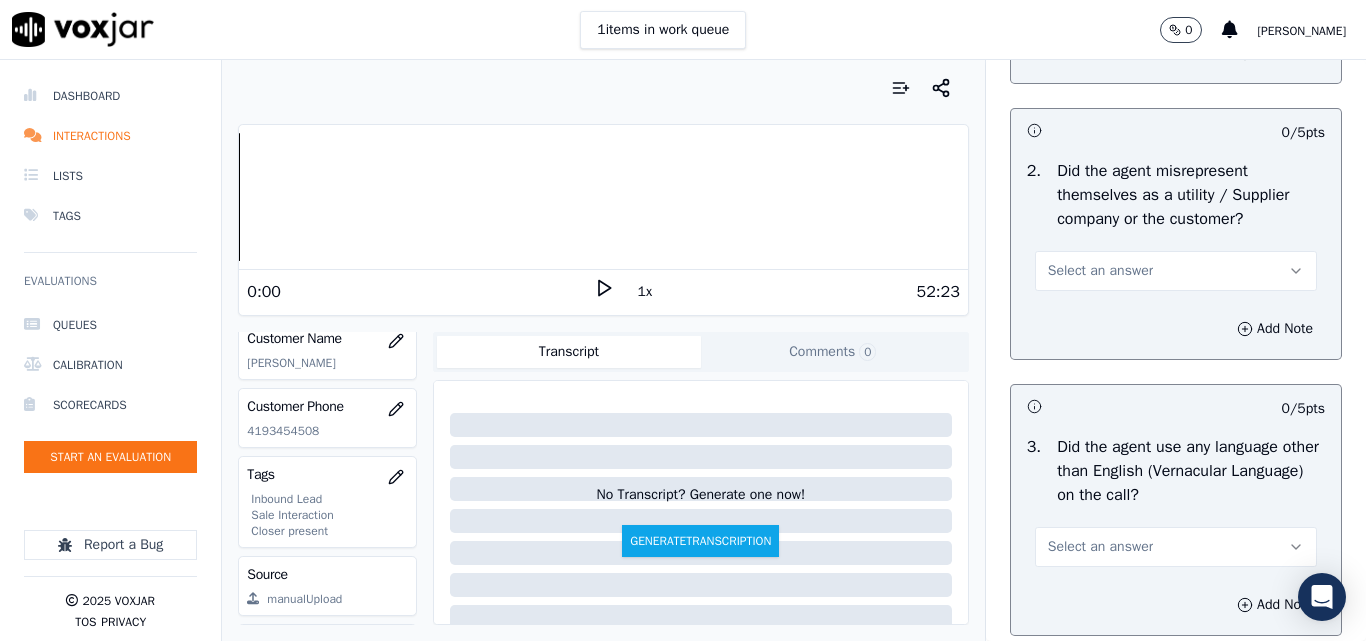 click on "Select an answer" at bounding box center (1100, 271) 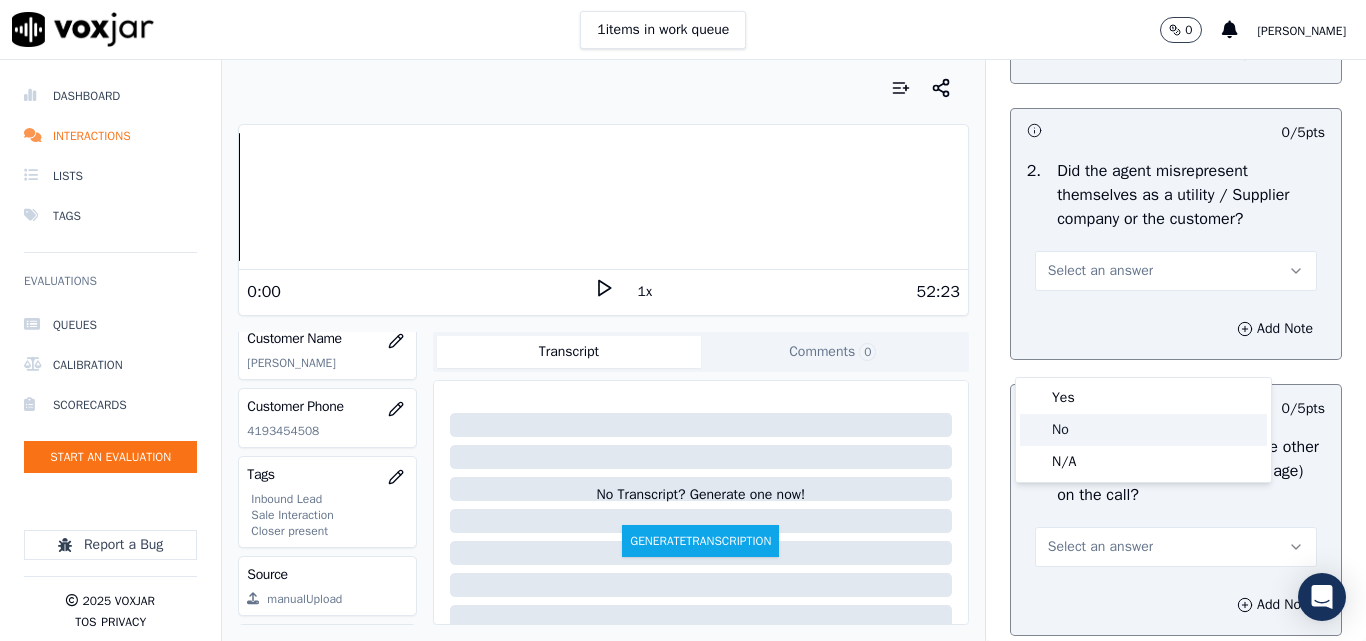 click on "No" 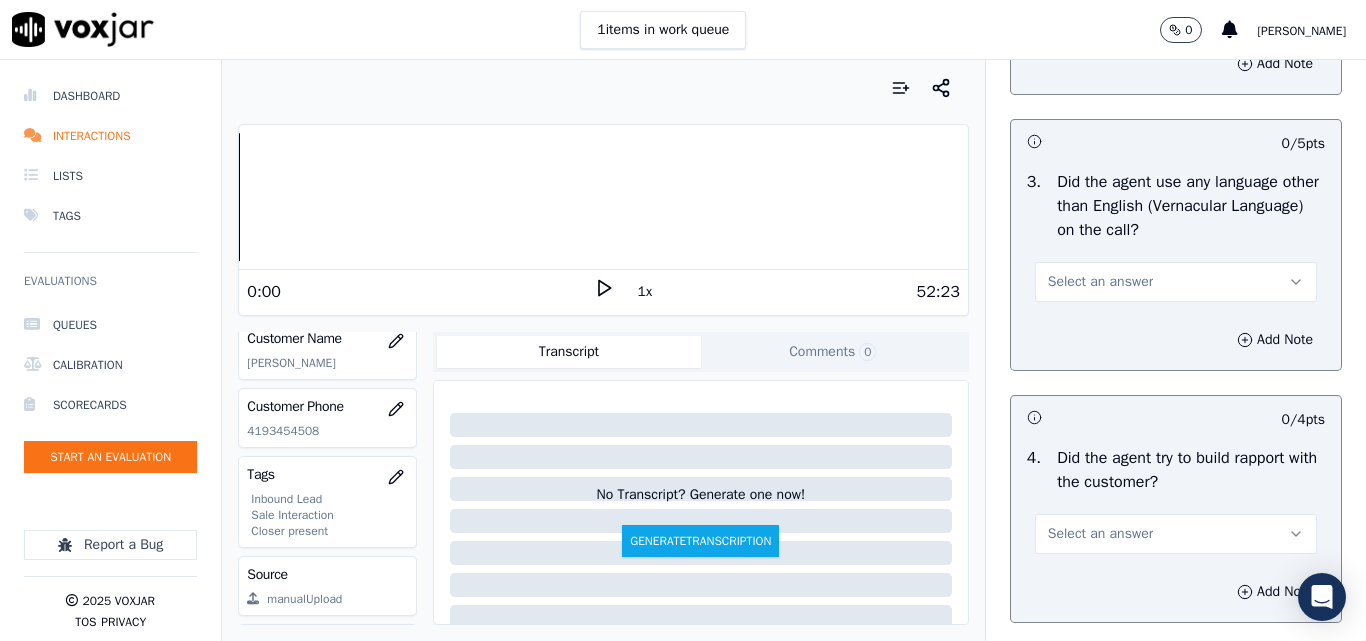 scroll, scrollTop: 3100, scrollLeft: 0, axis: vertical 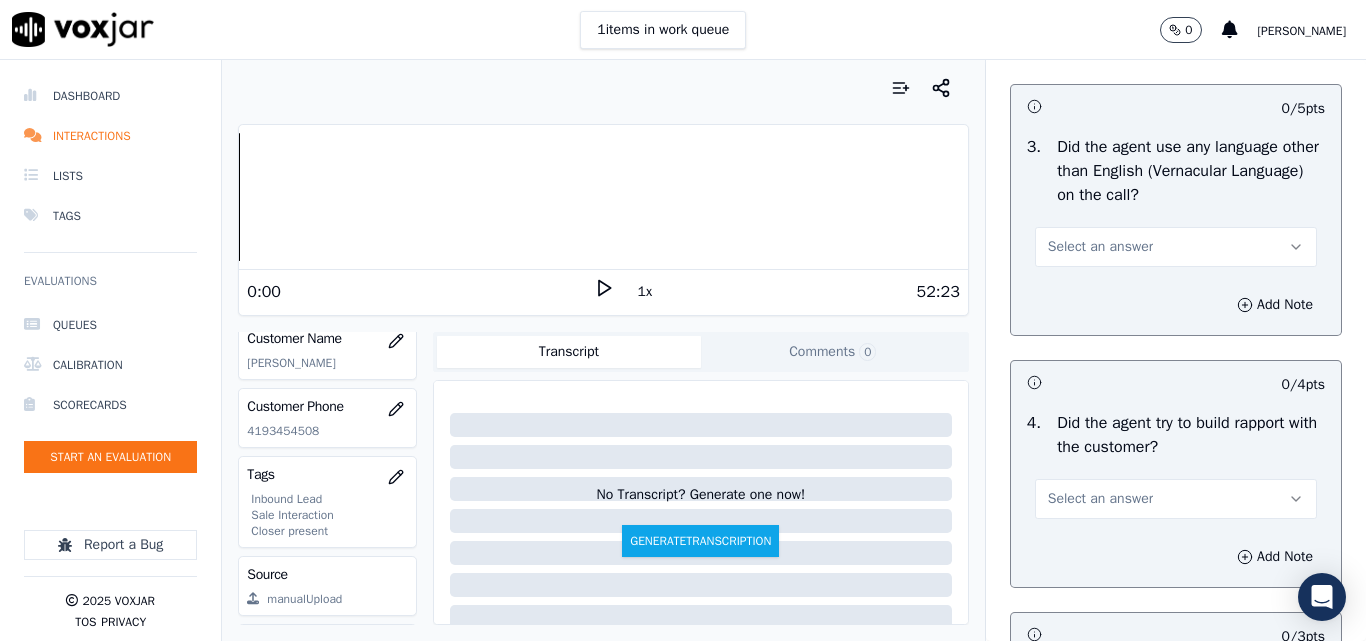 click on "Select an answer" at bounding box center (1100, 247) 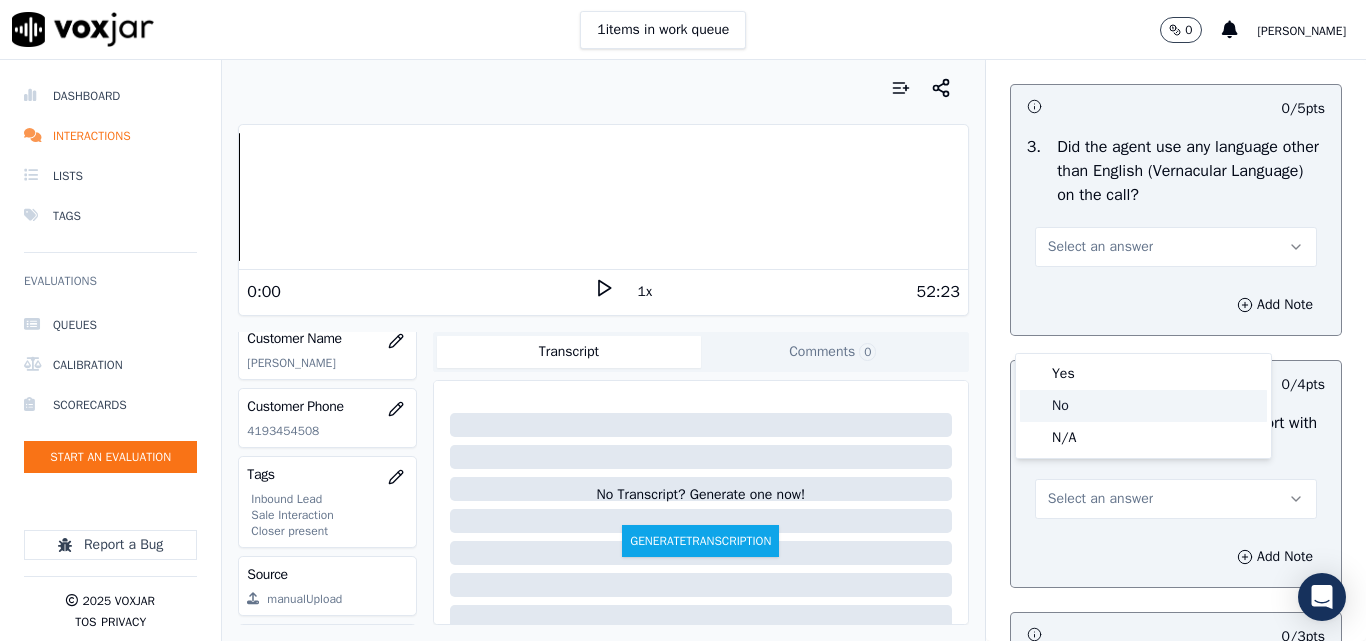 click on "No" 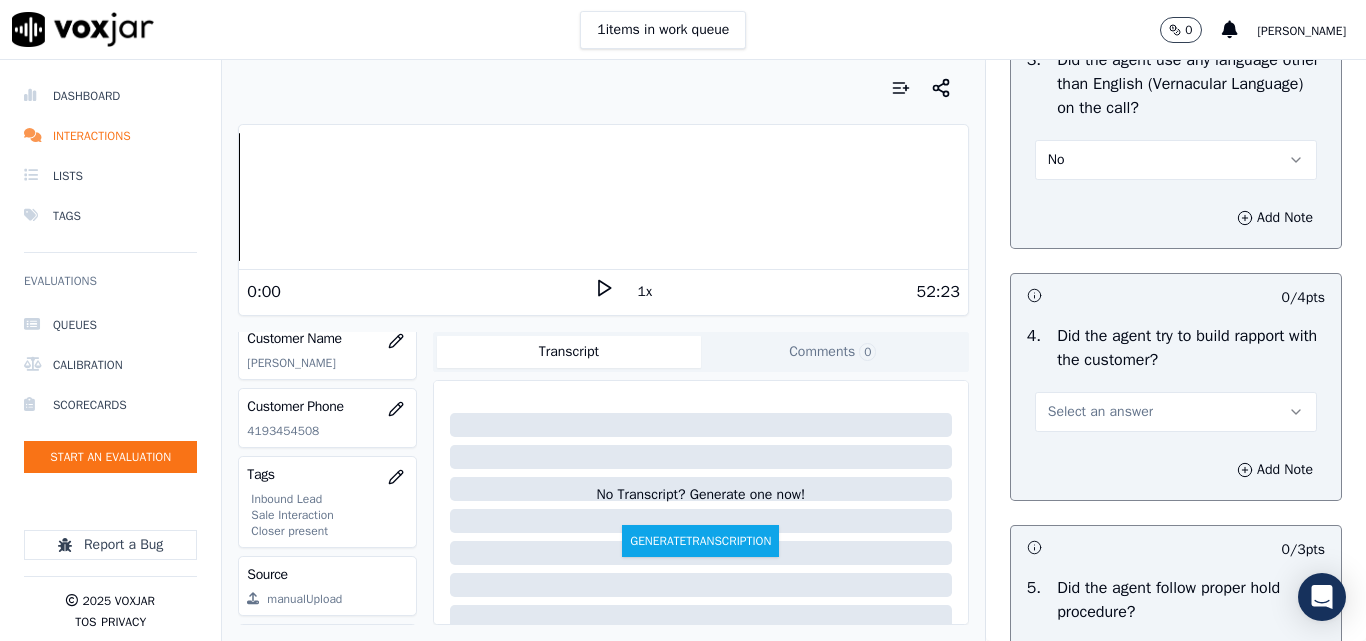 scroll, scrollTop: 3300, scrollLeft: 0, axis: vertical 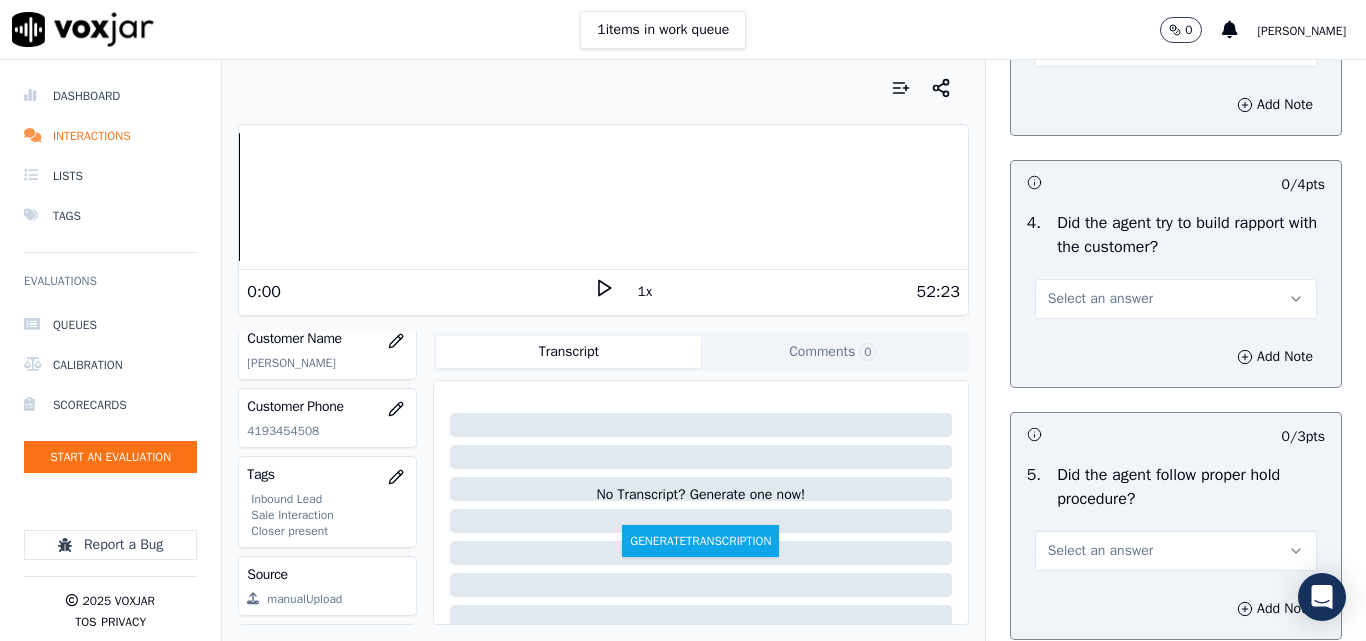 click on "Select an answer" at bounding box center [1100, 299] 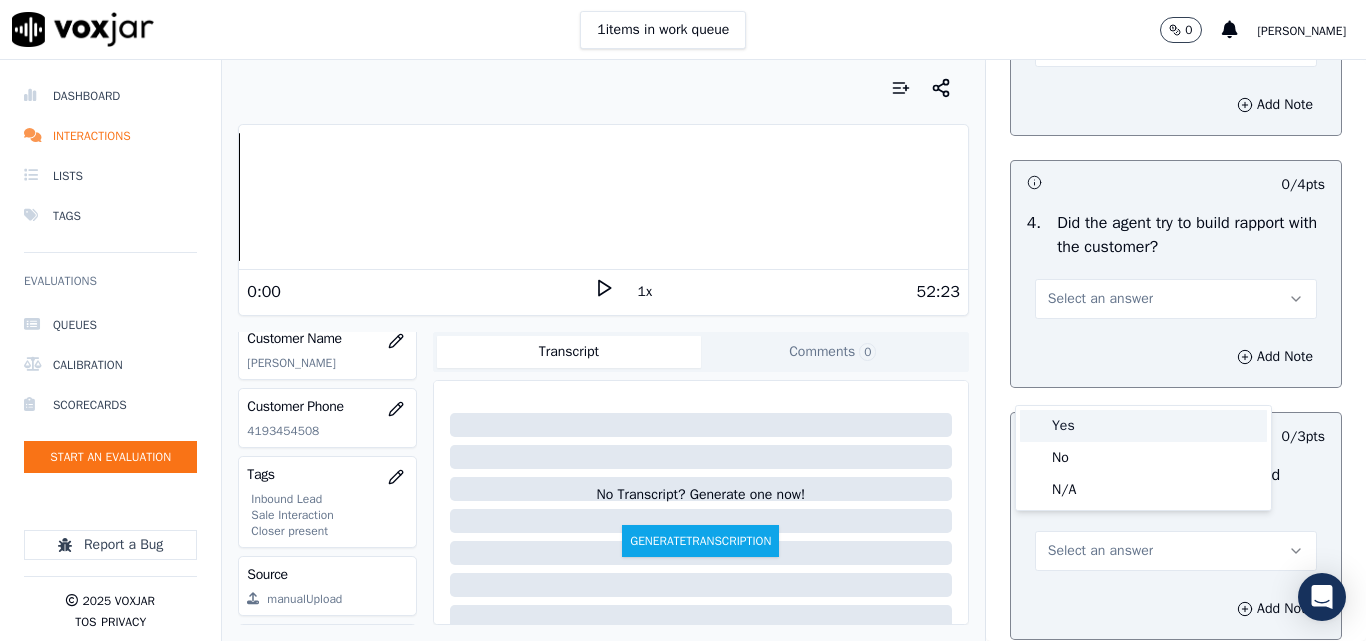 click on "Yes" at bounding box center [1143, 426] 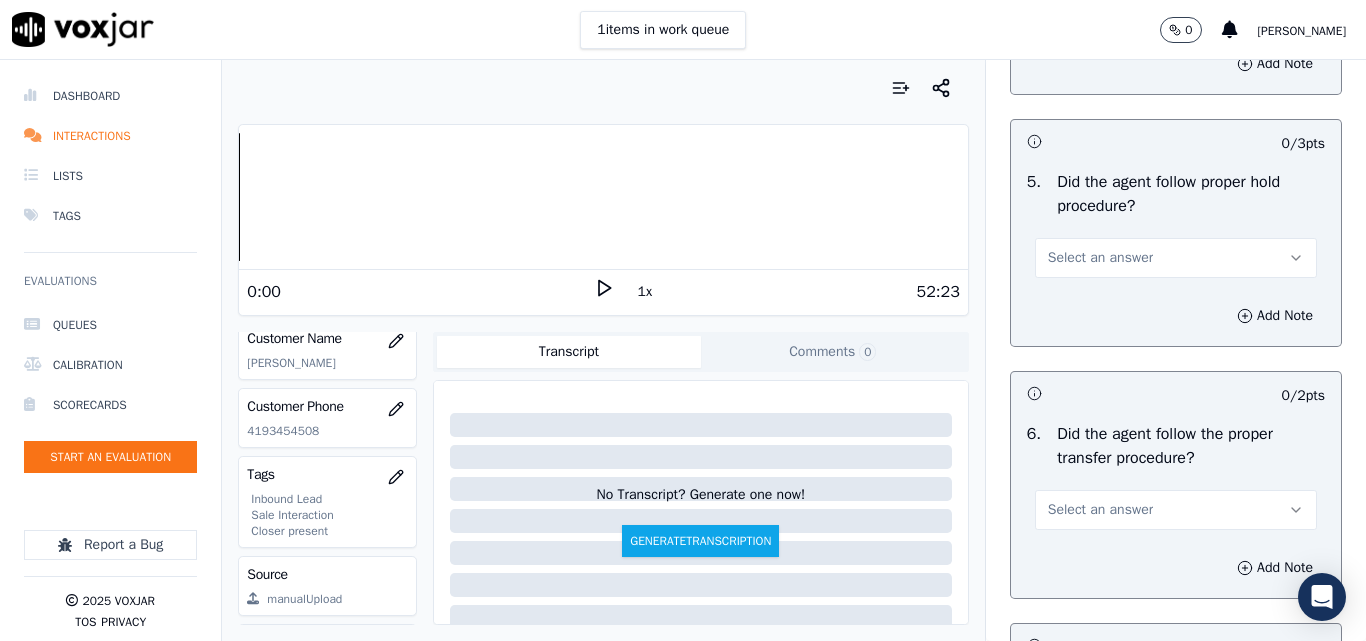 scroll, scrollTop: 3600, scrollLeft: 0, axis: vertical 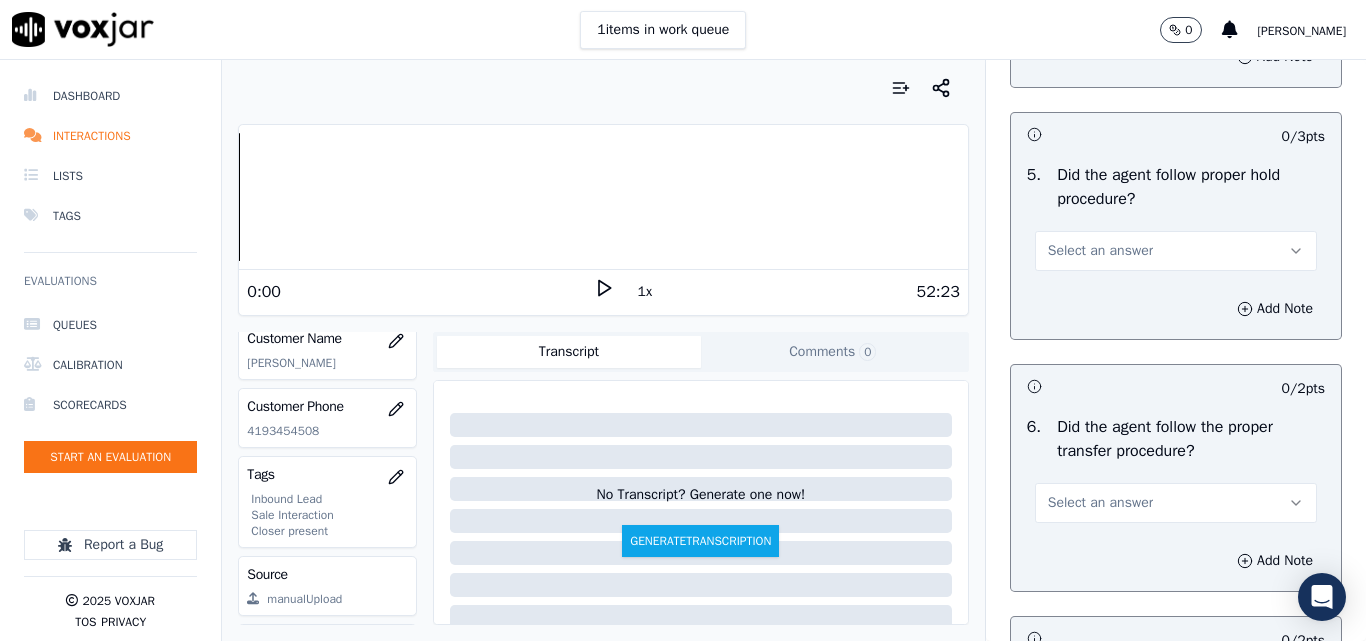 drag, startPoint x: 1068, startPoint y: 331, endPoint x: 1065, endPoint y: 345, distance: 14.3178215 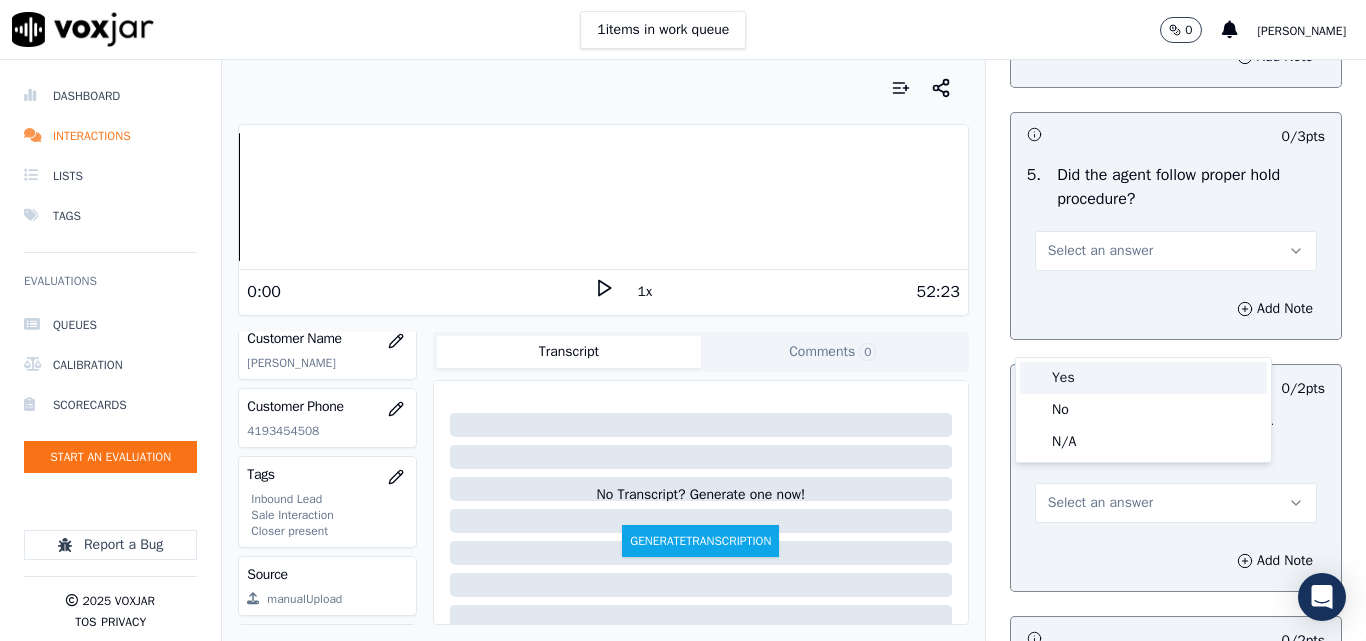 drag, startPoint x: 1059, startPoint y: 375, endPoint x: 1075, endPoint y: 375, distance: 16 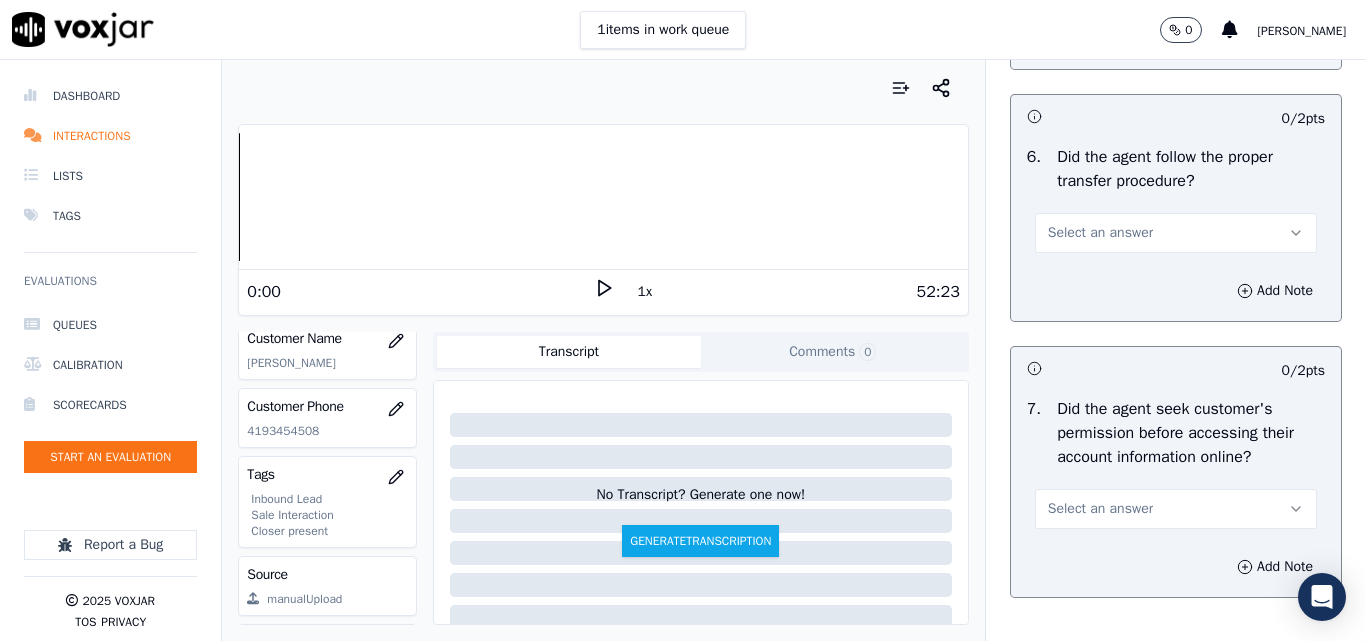 scroll, scrollTop: 3900, scrollLeft: 0, axis: vertical 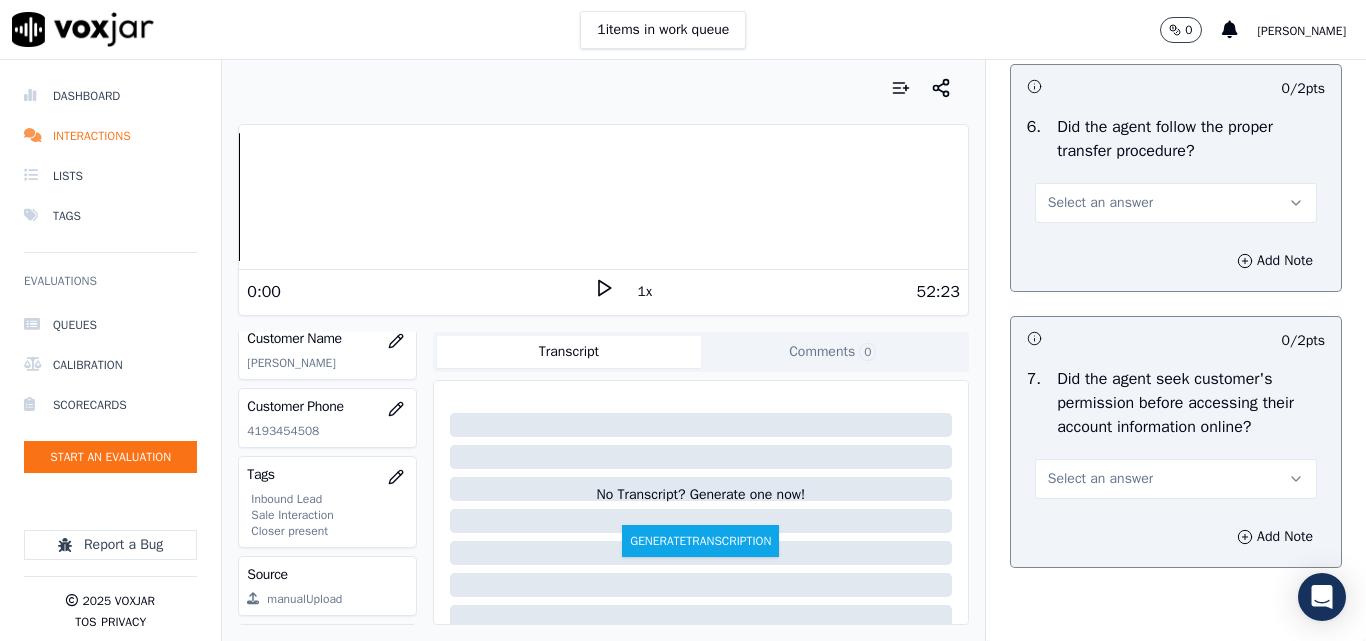 click on "Select an answer" at bounding box center (1176, 203) 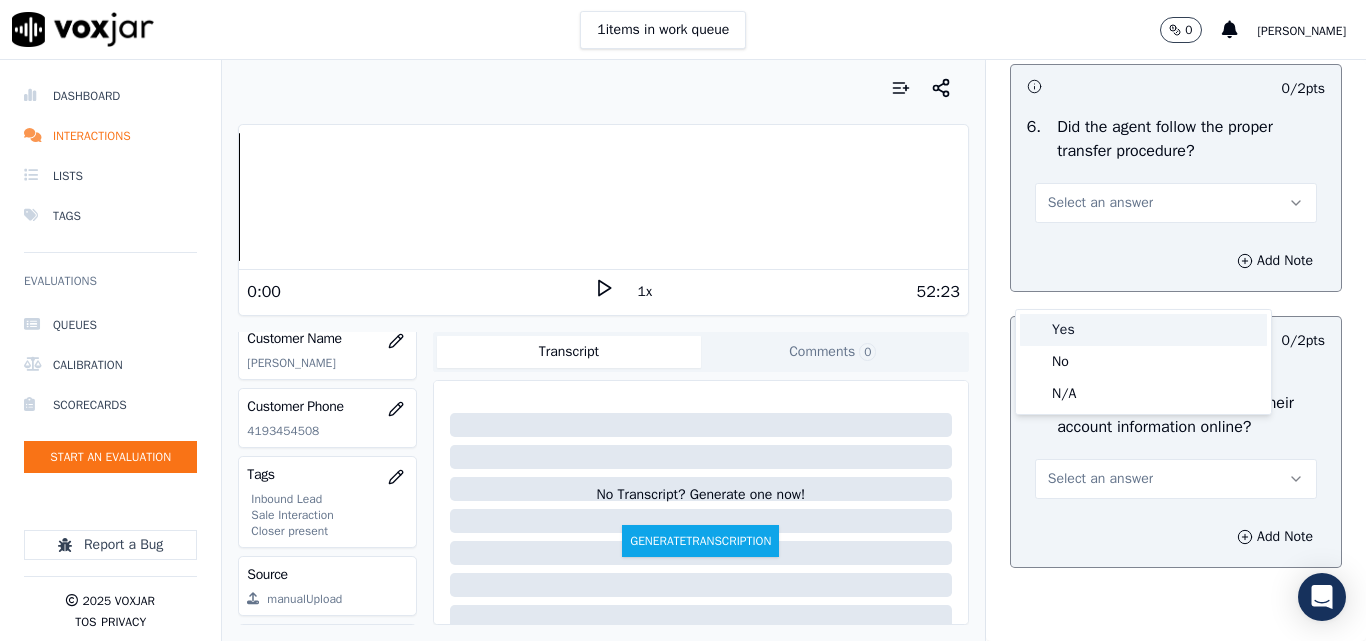 click on "Yes" at bounding box center [1143, 330] 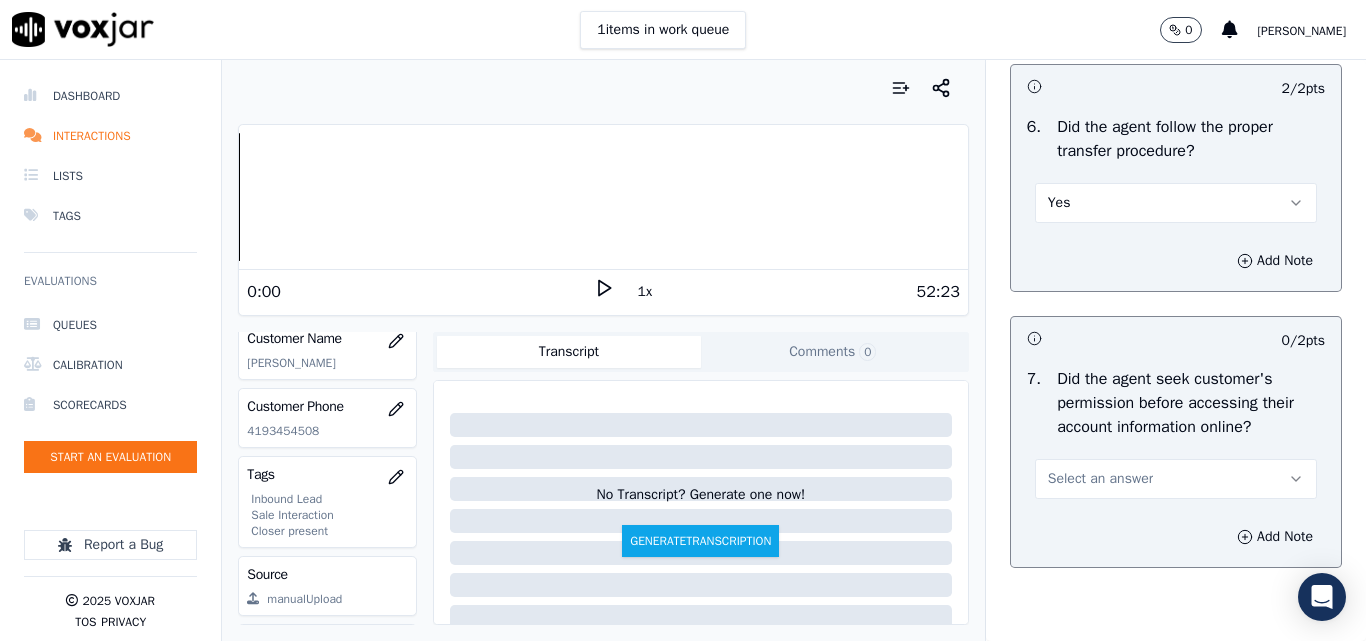 scroll, scrollTop: 4200, scrollLeft: 0, axis: vertical 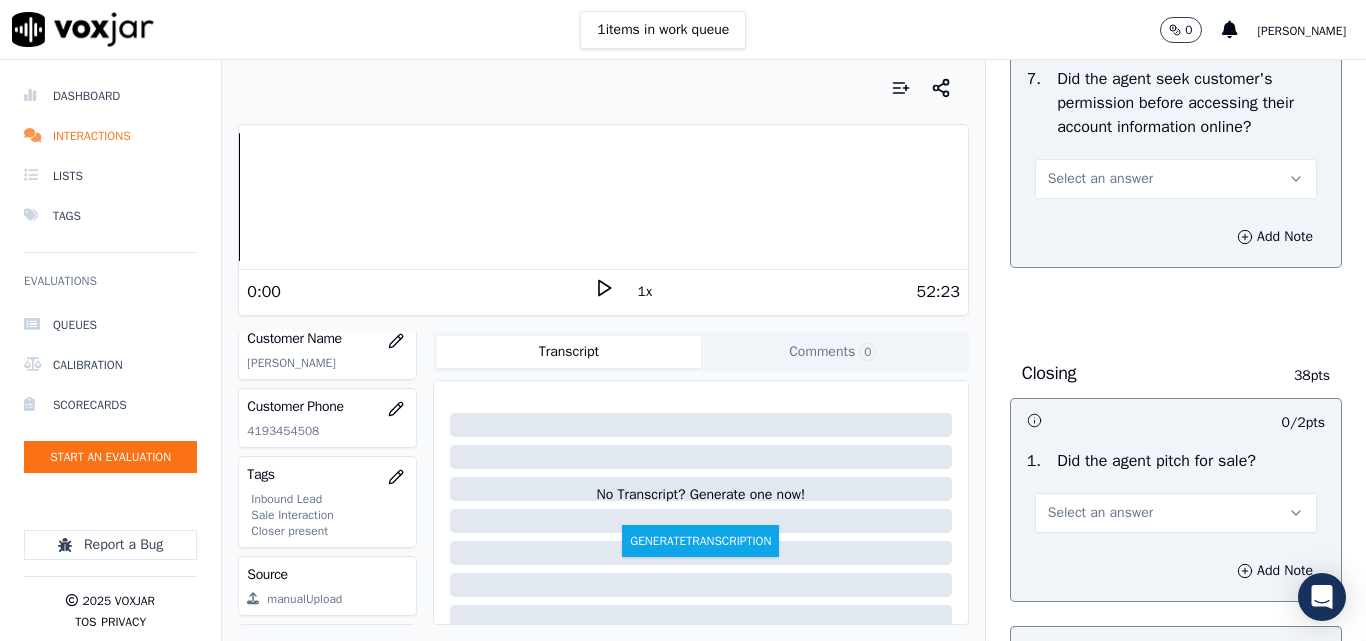 click on "Select an answer" at bounding box center [1100, 179] 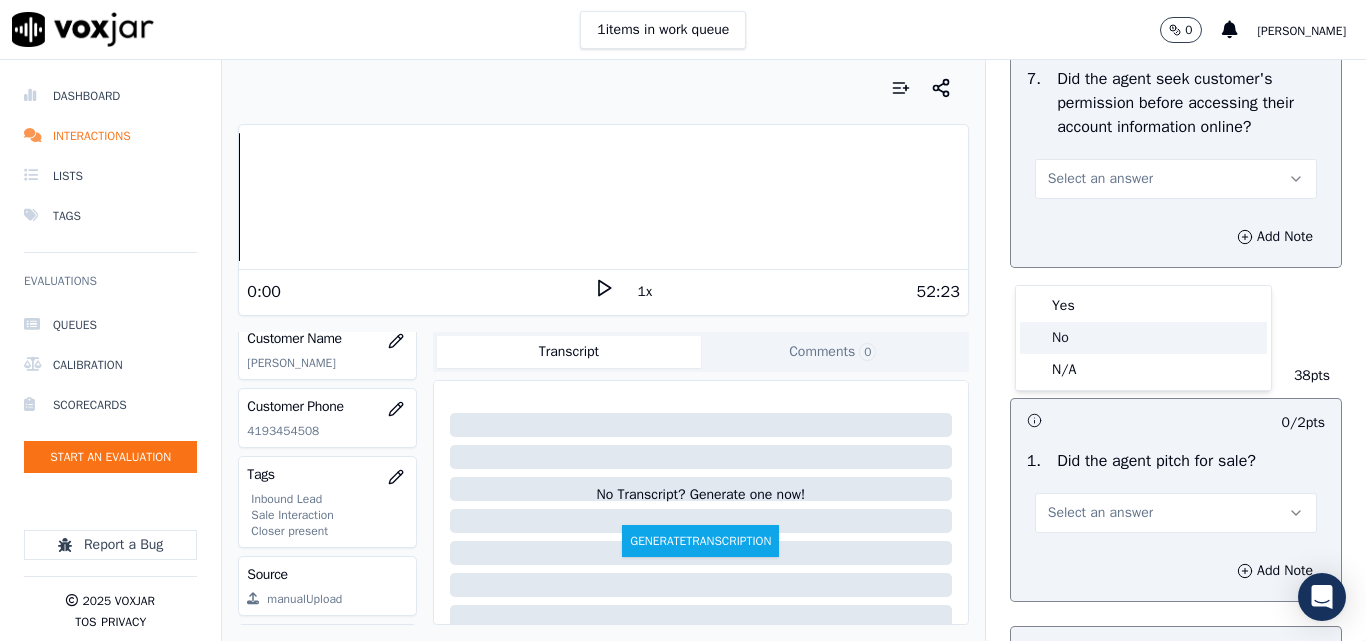 click on "No" 